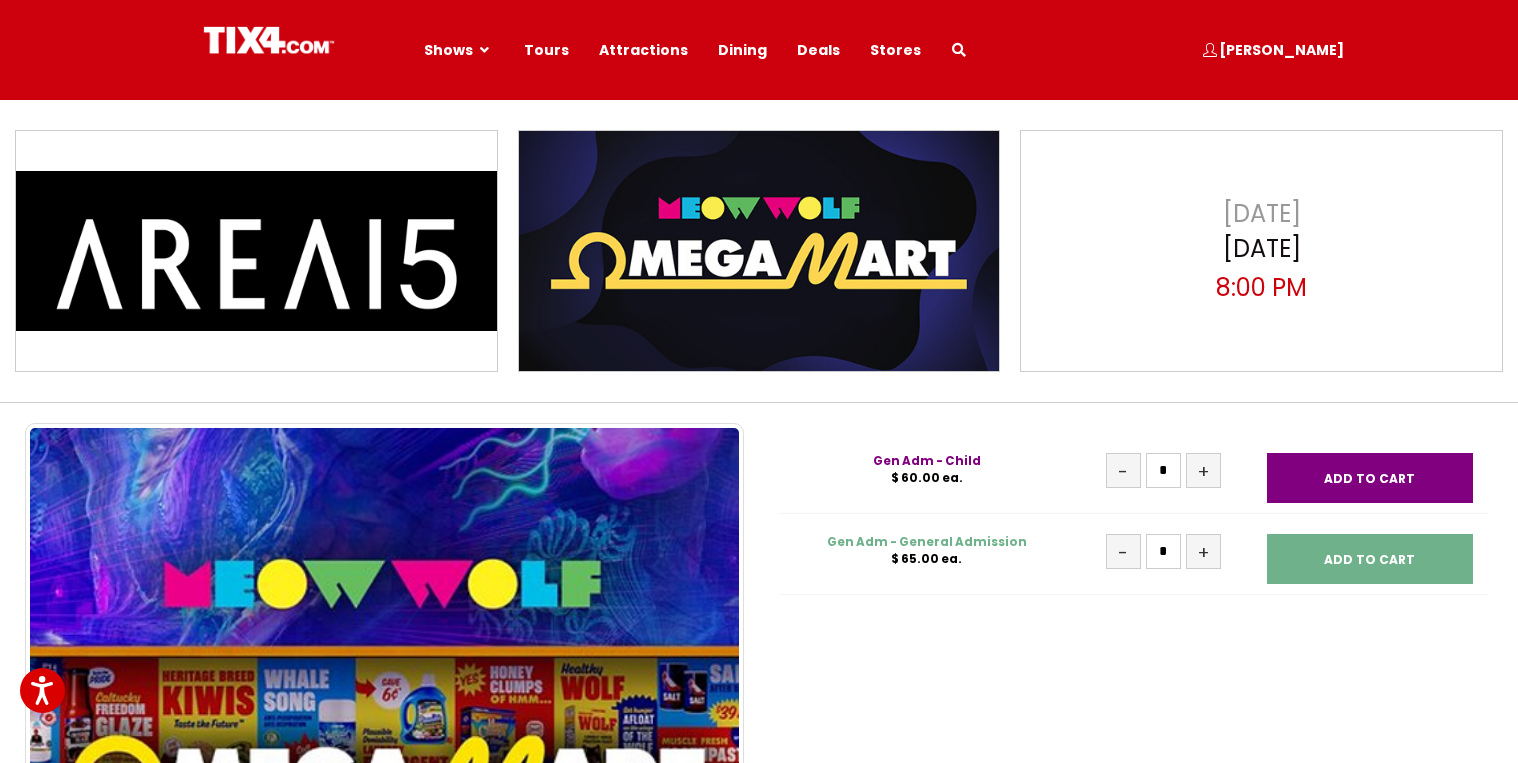 select 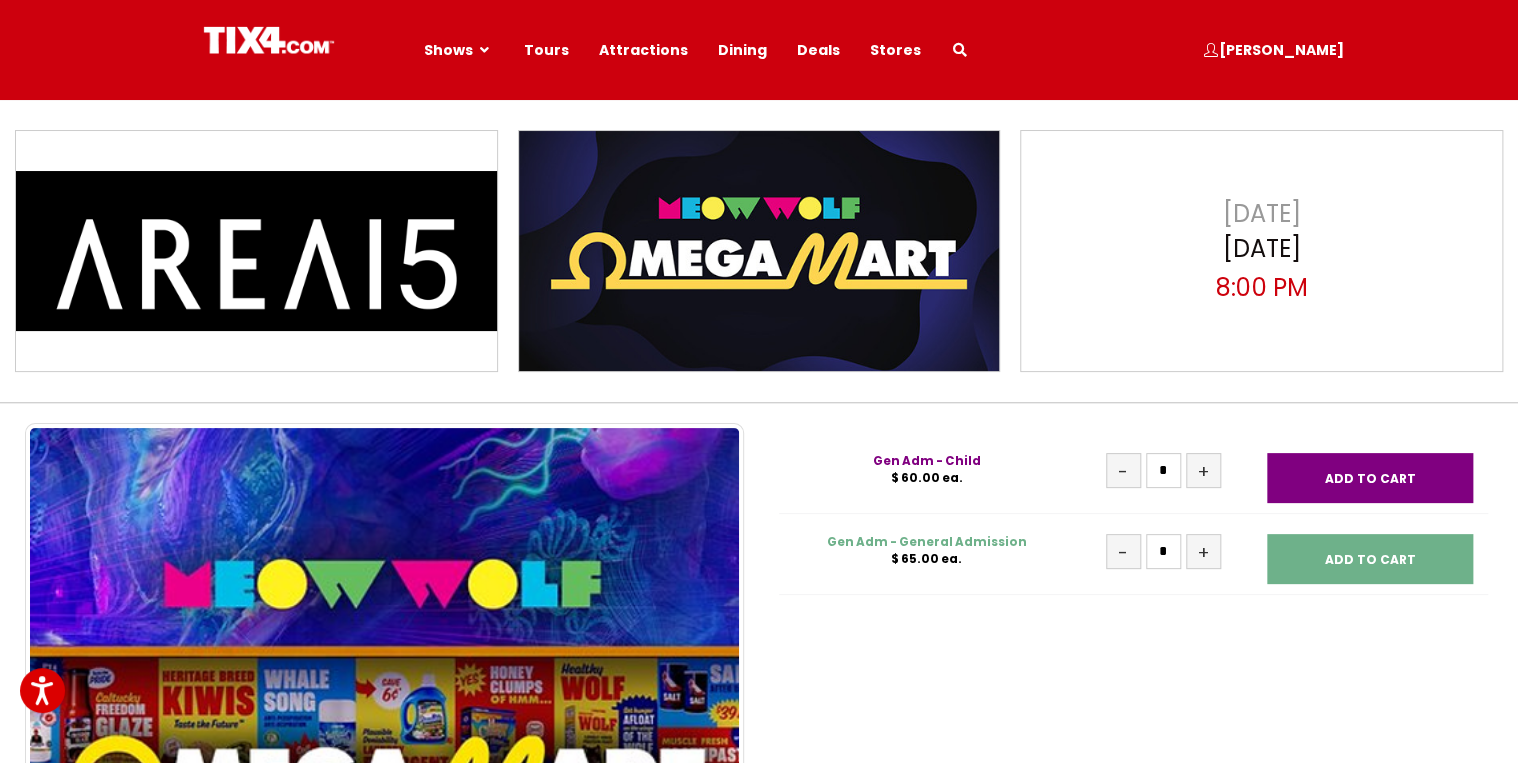 scroll, scrollTop: 0, scrollLeft: 0, axis: both 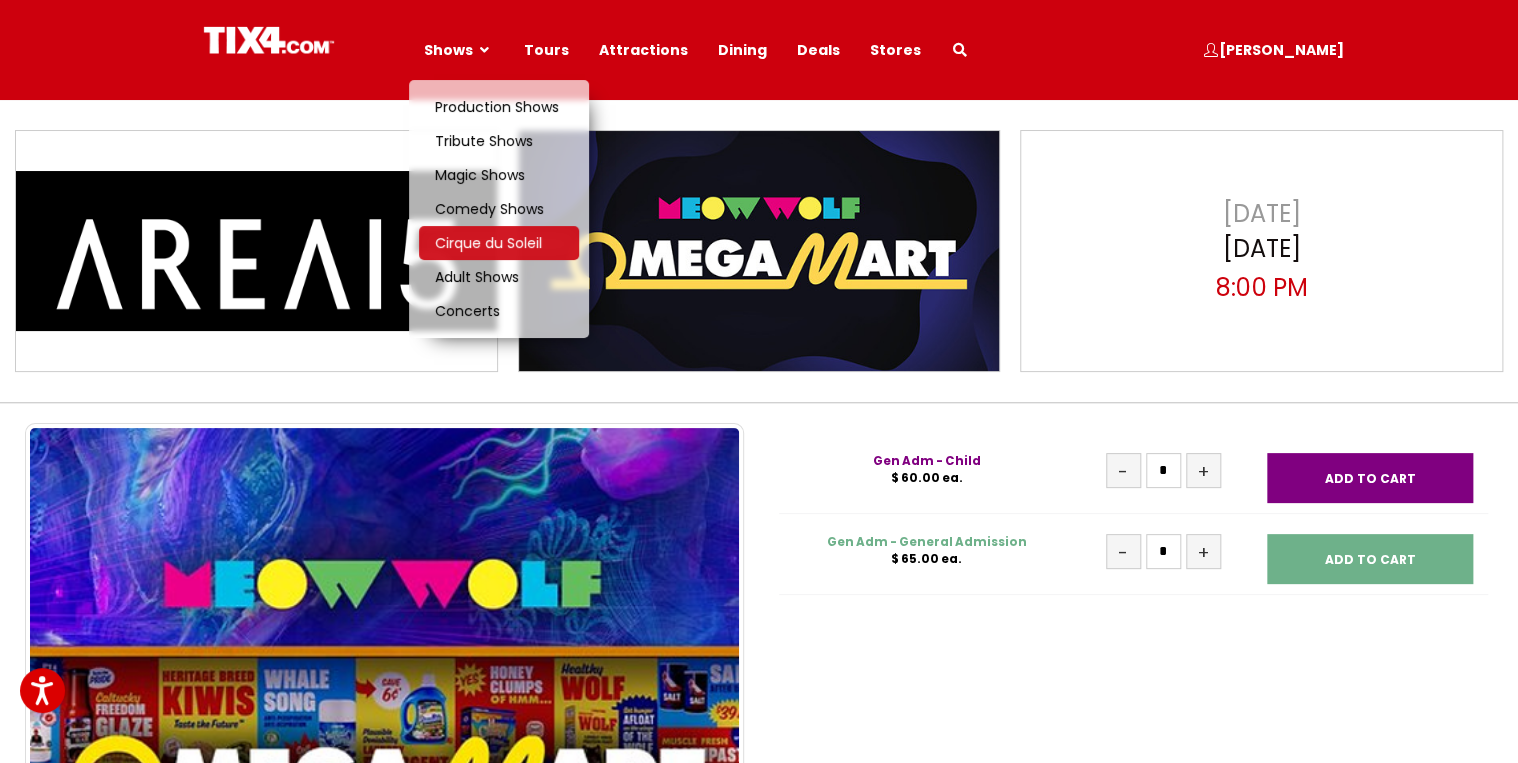 click on "Cirque du Soleil" at bounding box center [488, 243] 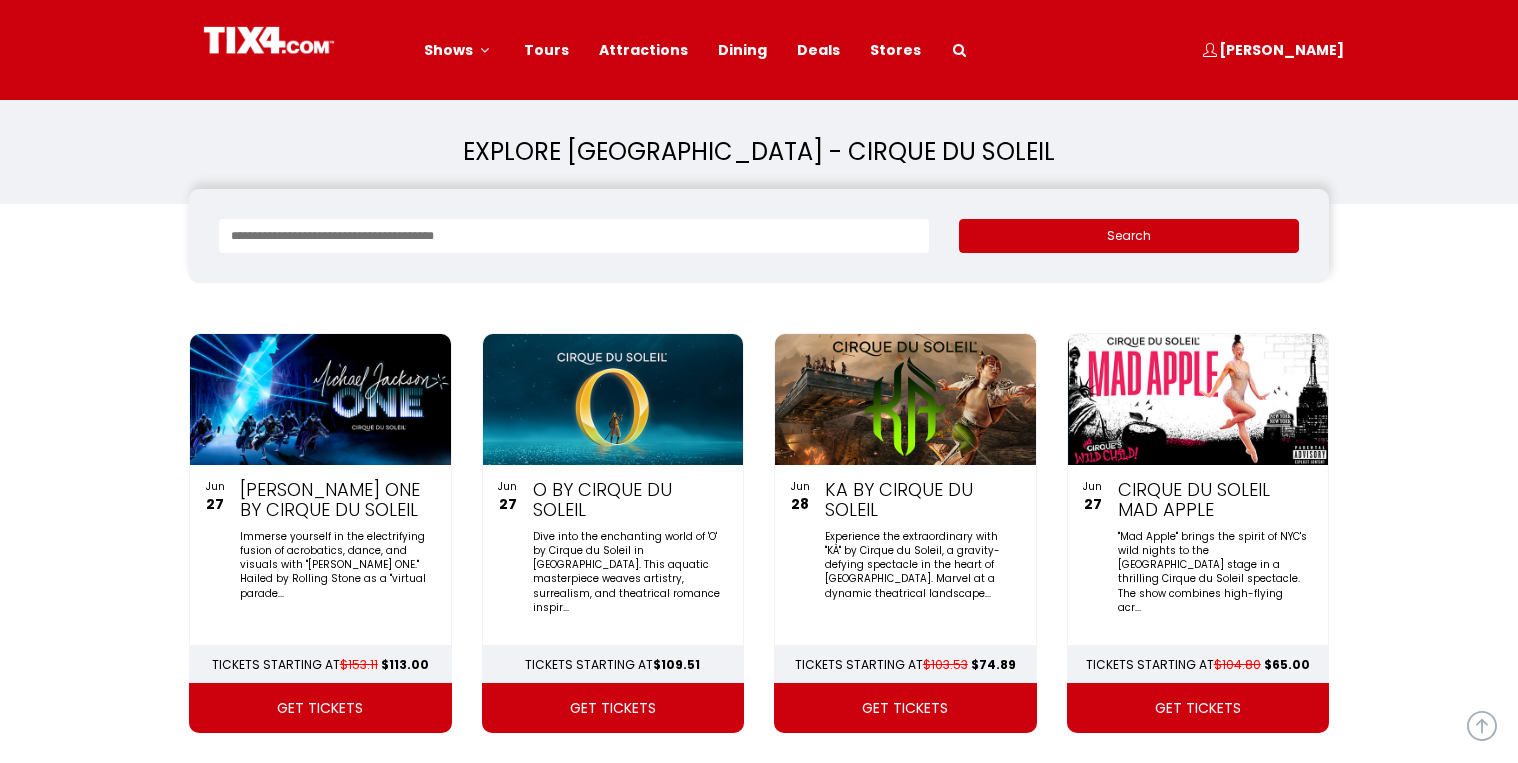 scroll, scrollTop: 160, scrollLeft: 0, axis: vertical 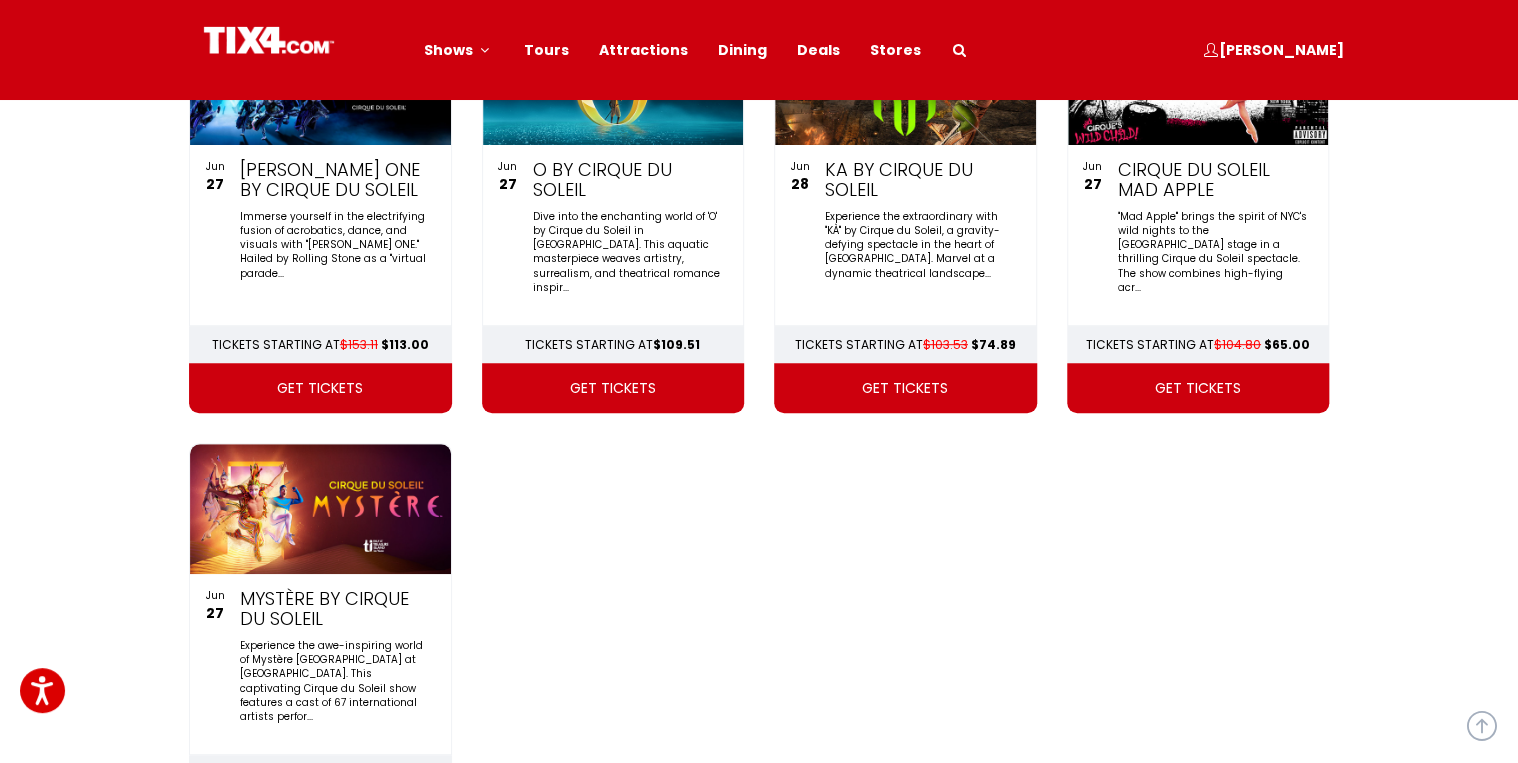 click on "get tickets" at bounding box center [320, 388] 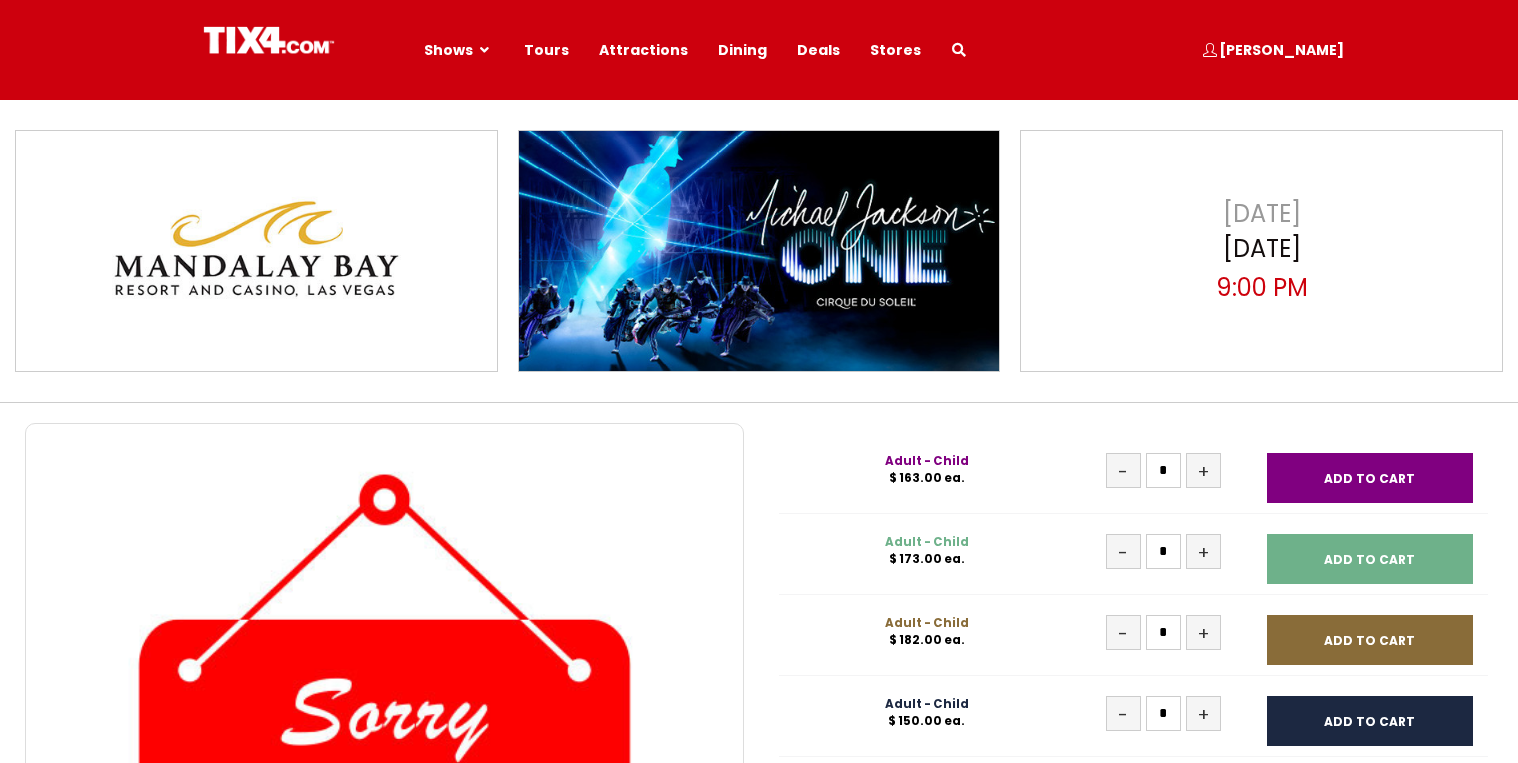 scroll, scrollTop: 0, scrollLeft: 0, axis: both 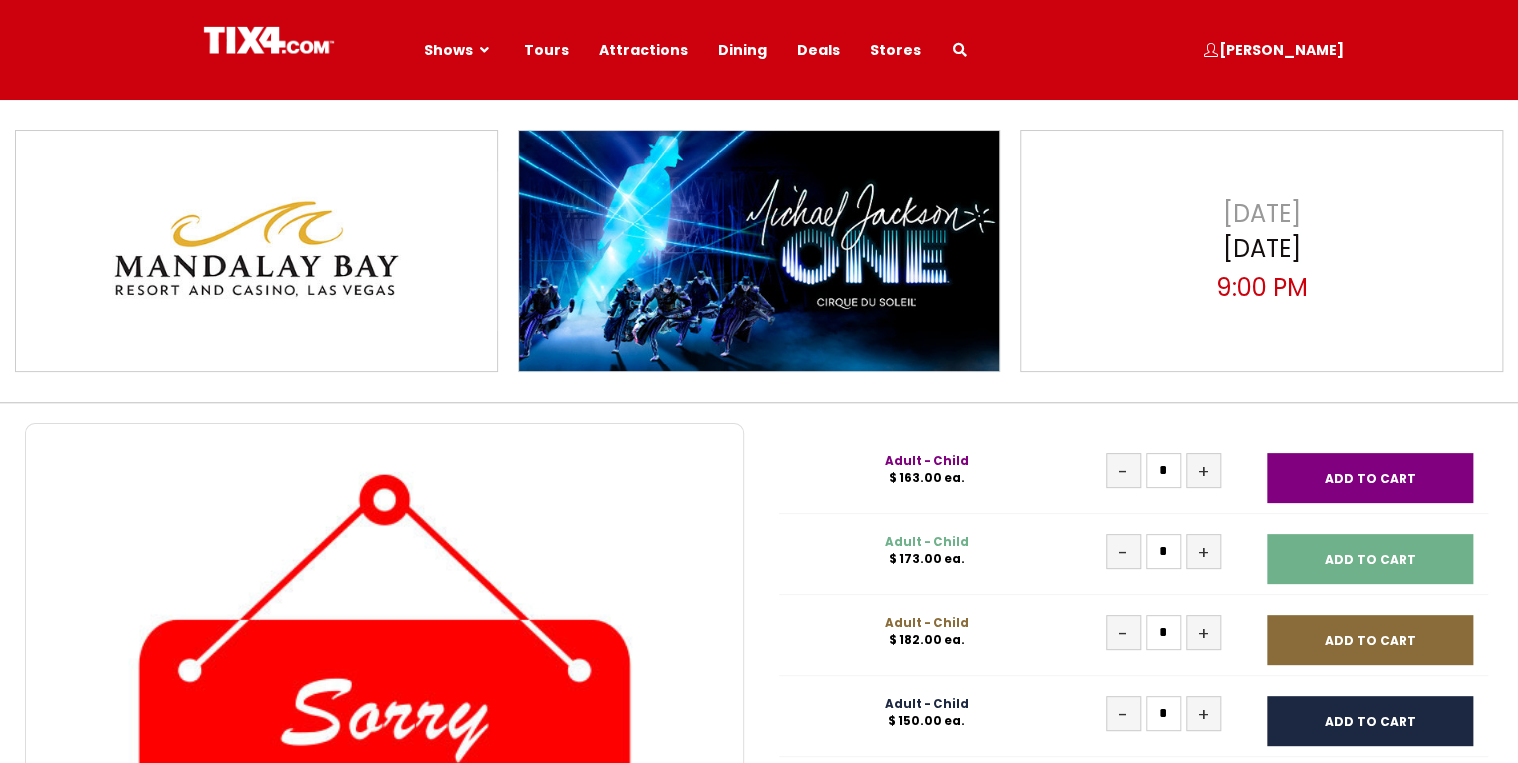 select 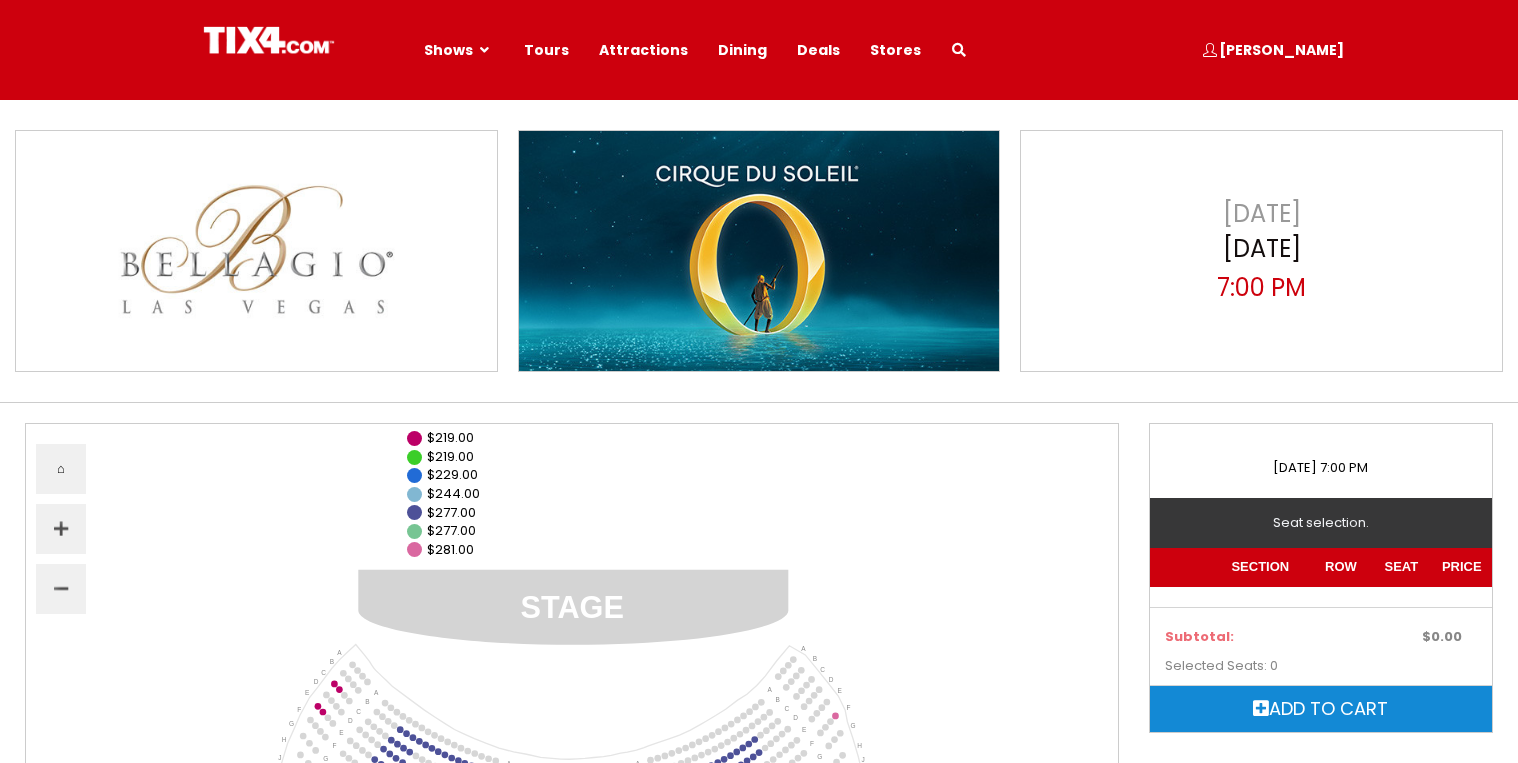 select 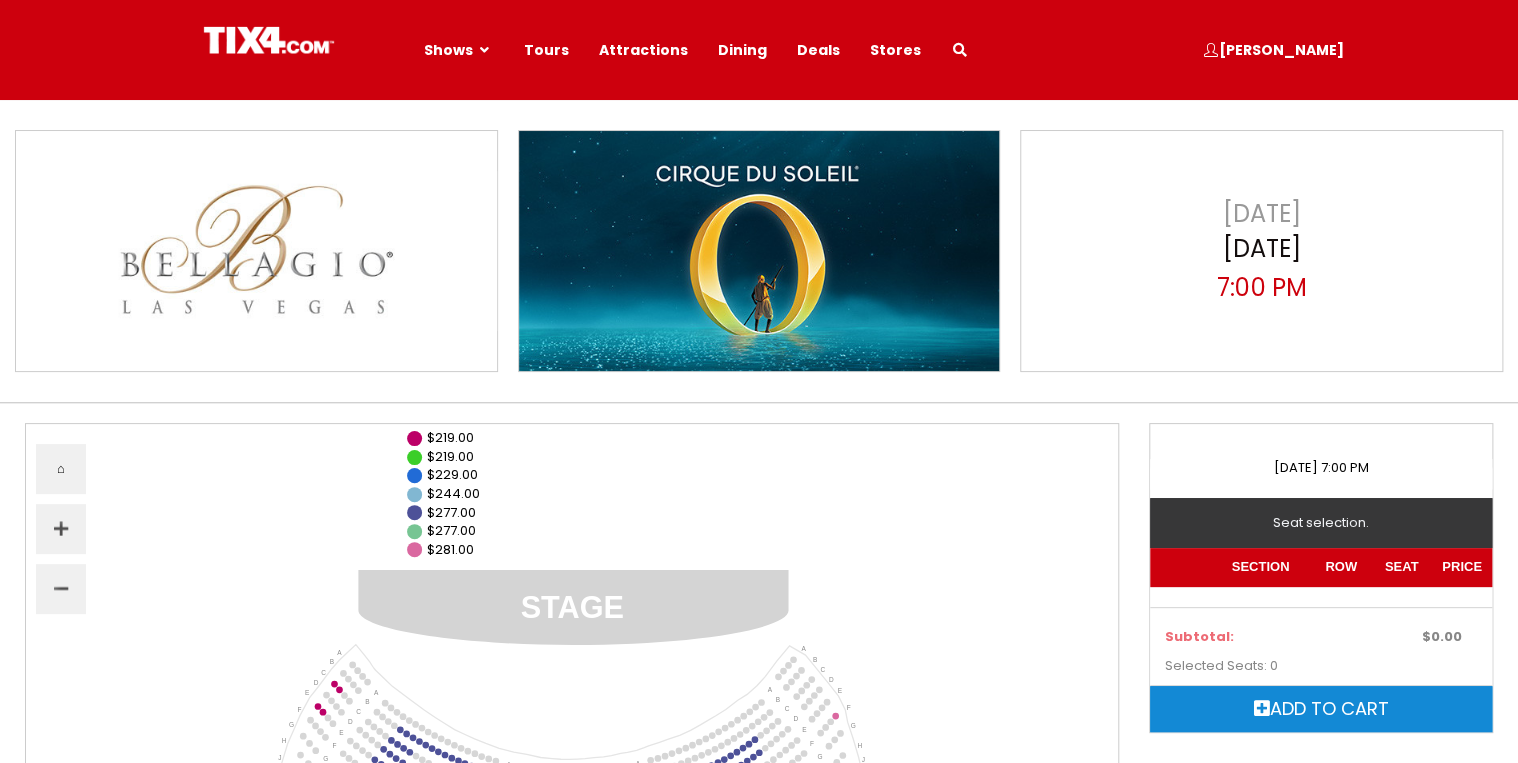 scroll, scrollTop: 0, scrollLeft: 0, axis: both 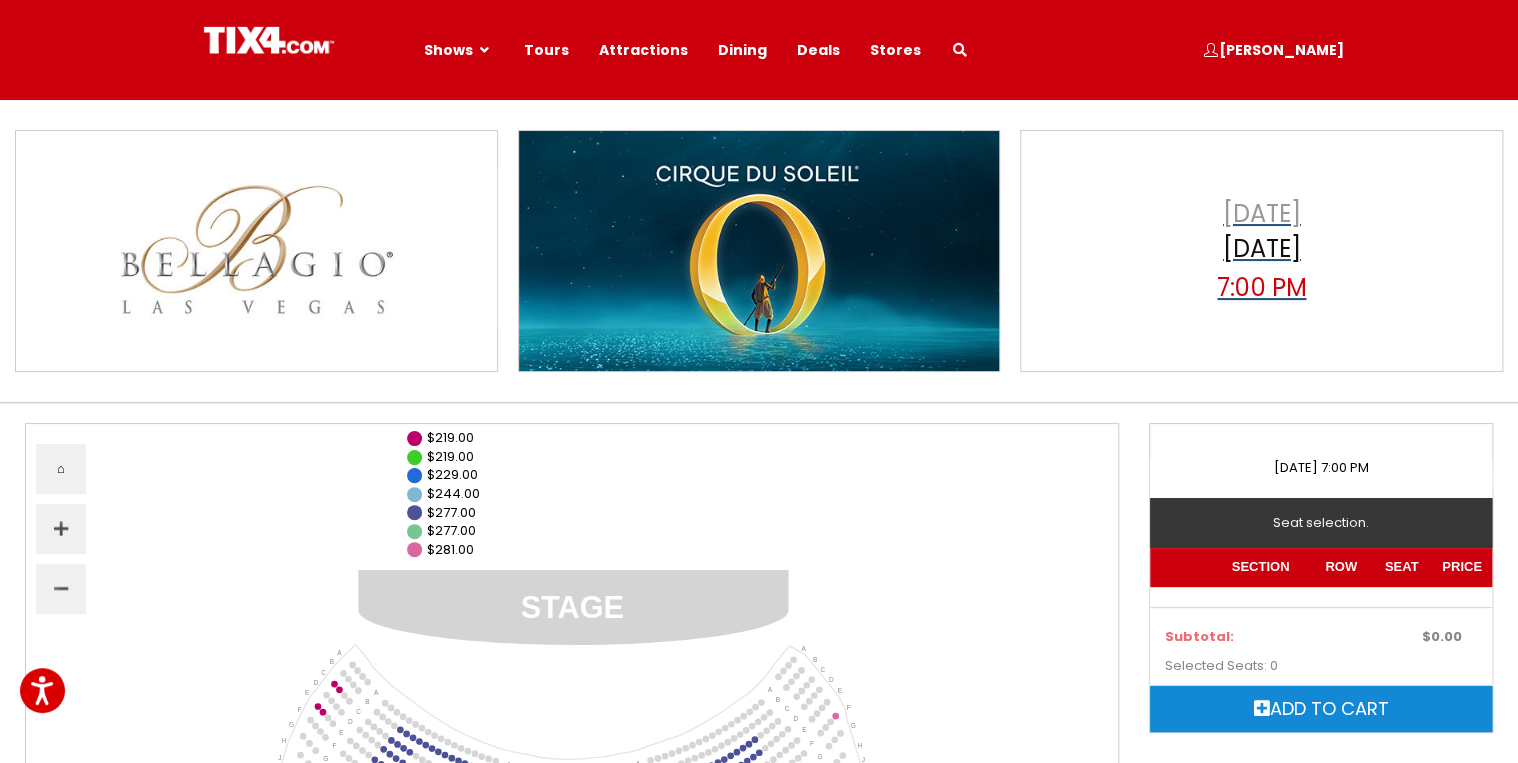 click on "Jul 2, 2025" at bounding box center [1262, 251] 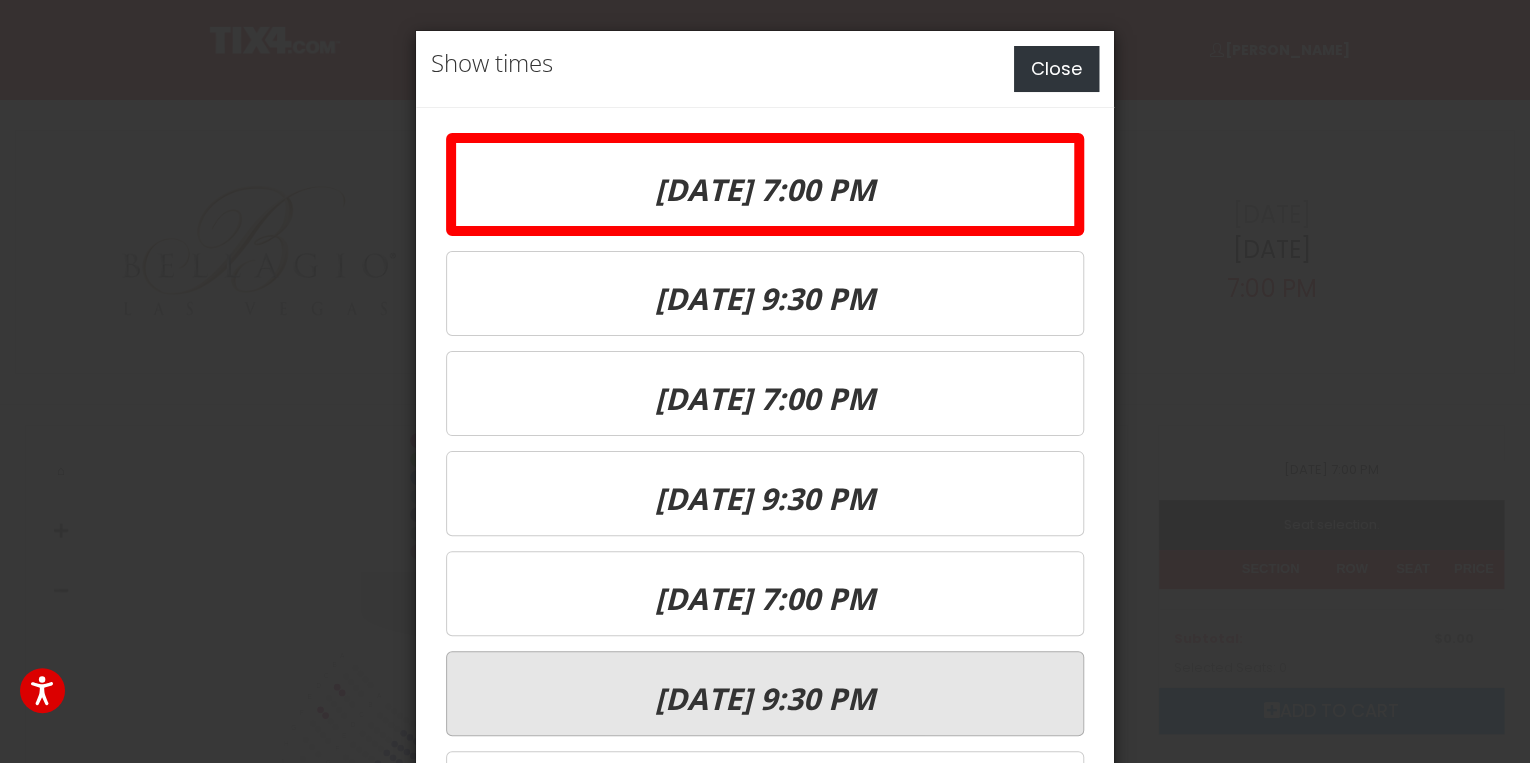 click on "Close" at bounding box center (1056, 69) 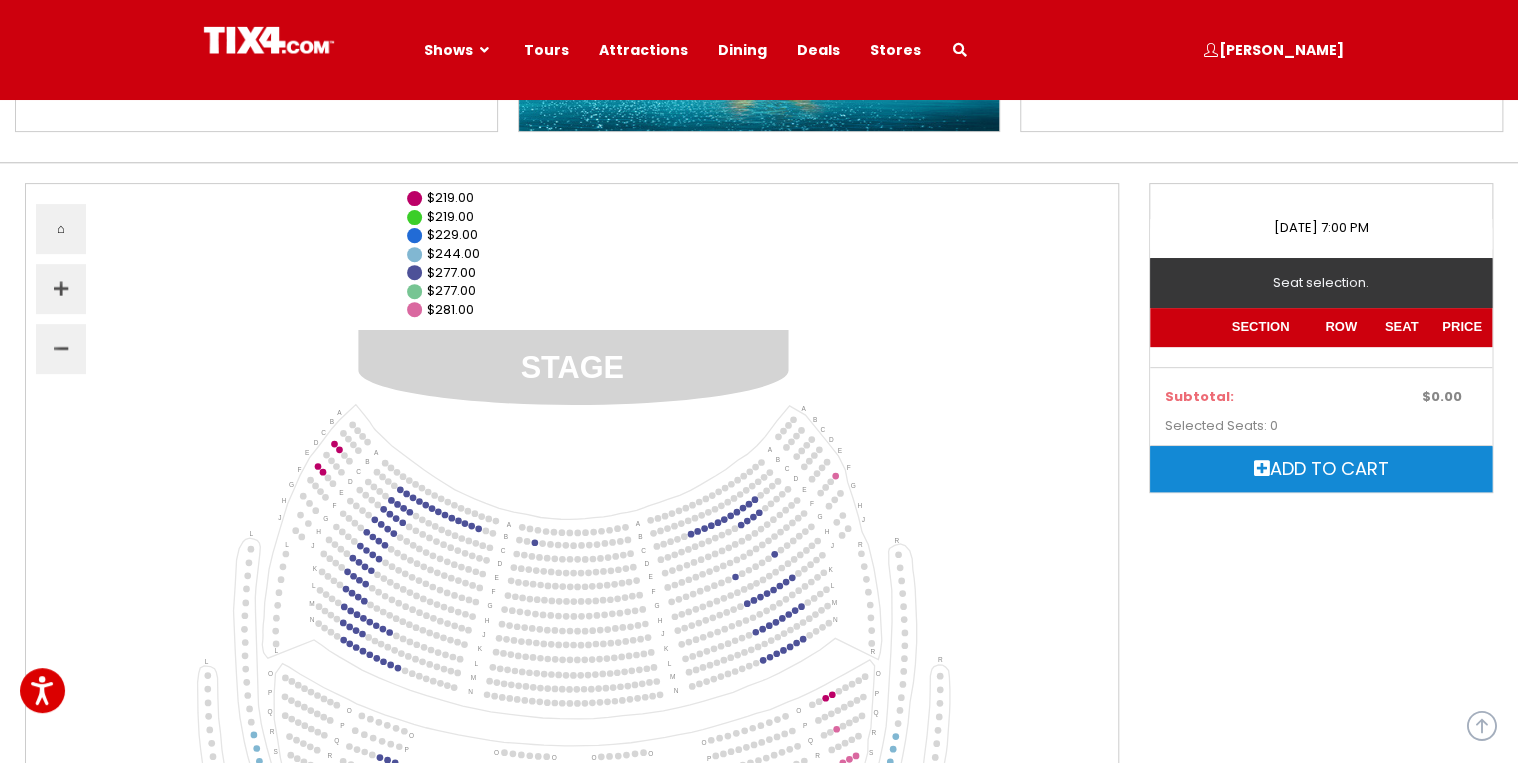 scroll, scrollTop: 80, scrollLeft: 0, axis: vertical 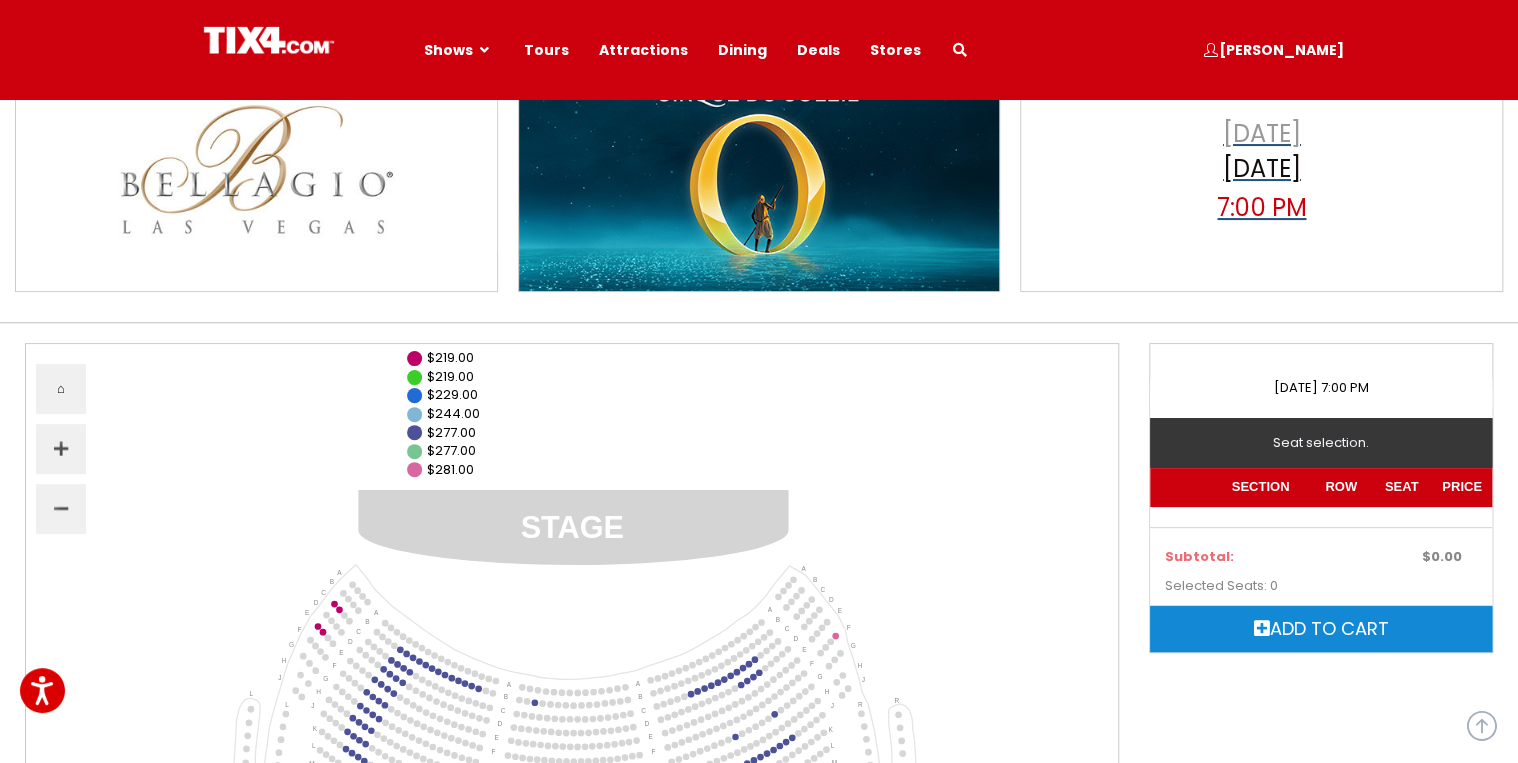 click on "Wednesday
Jul 2, 2025
7:00 PM" at bounding box center [1261, 171] 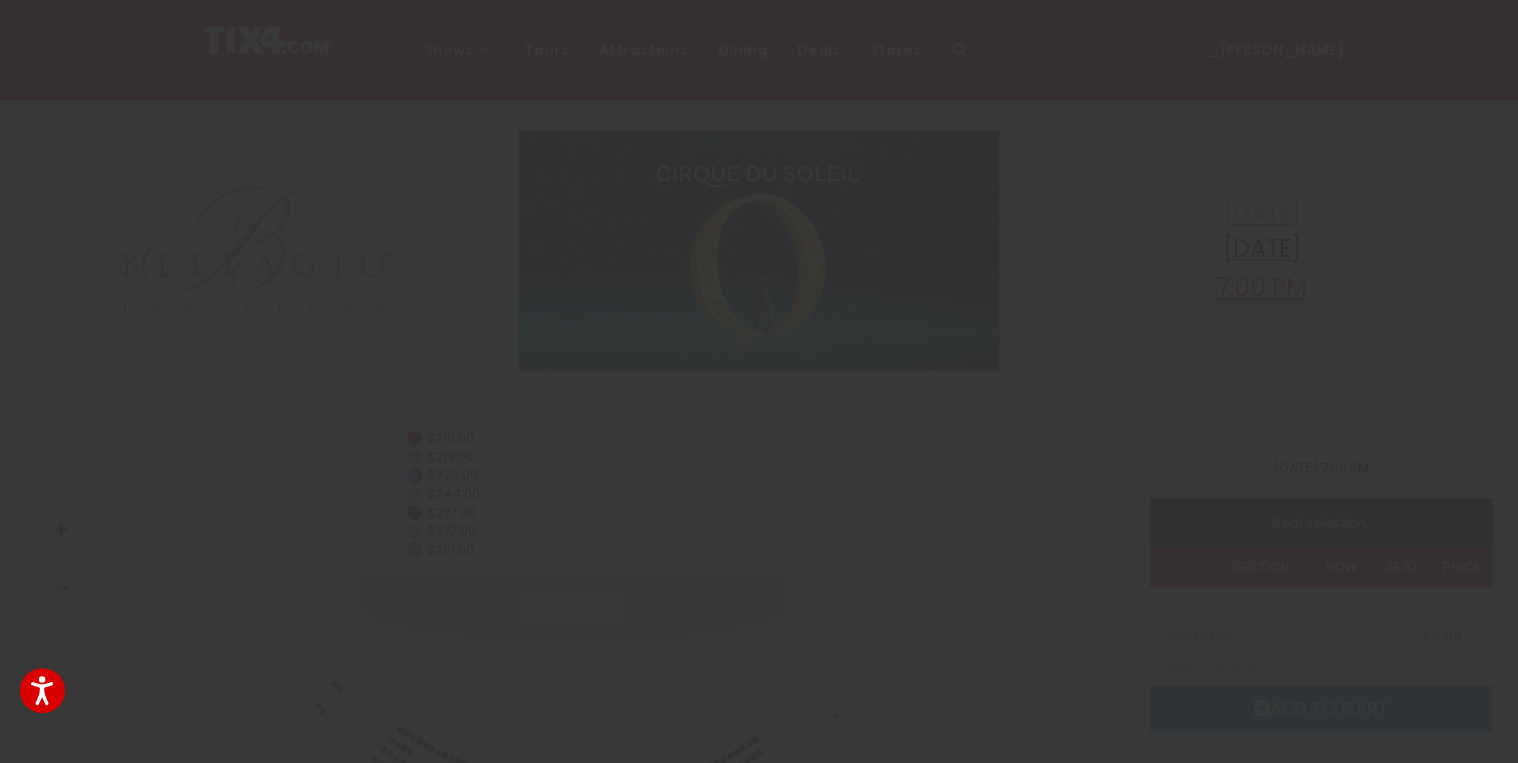 scroll, scrollTop: 0, scrollLeft: 0, axis: both 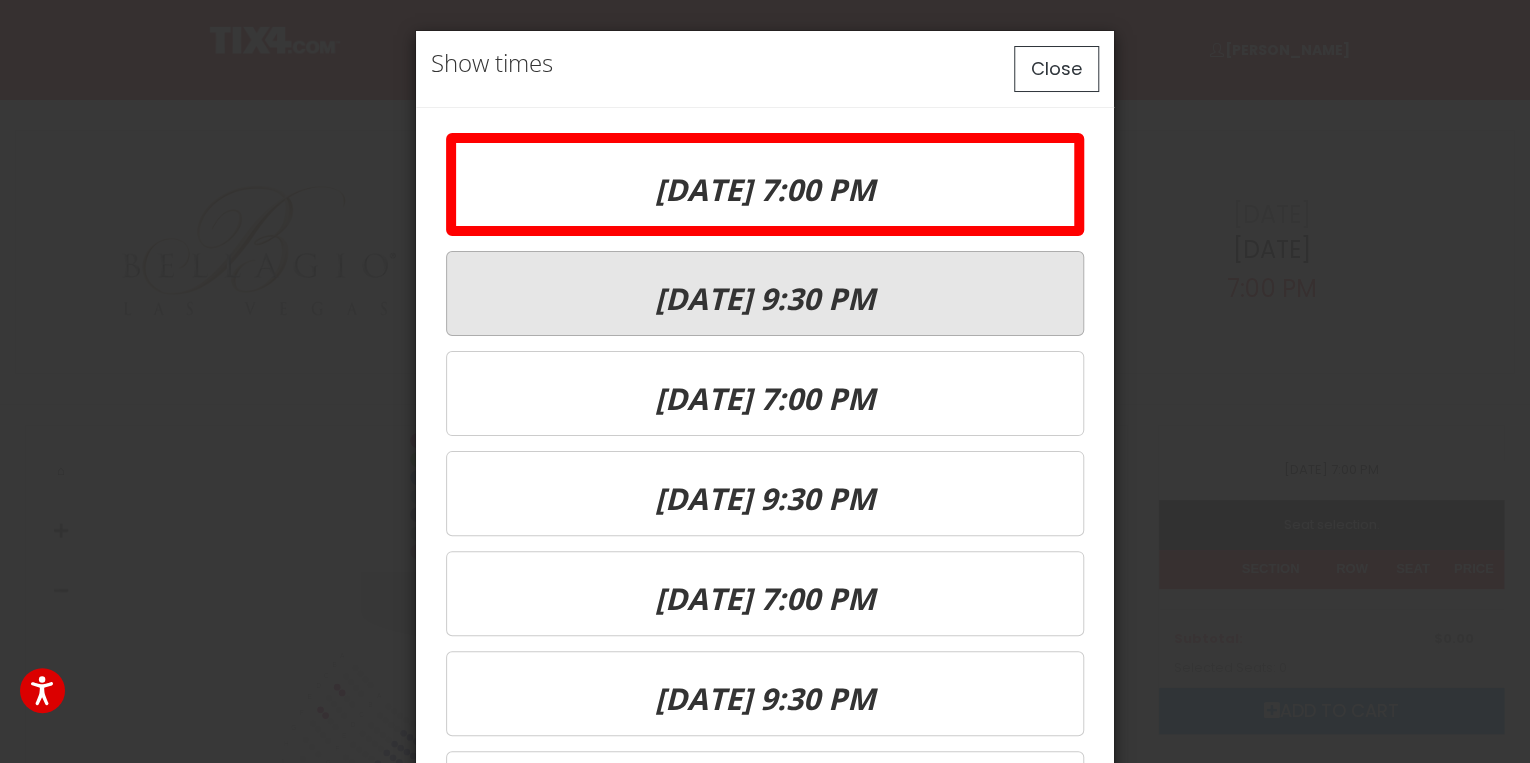 click on "Wed, Jul 2nd, 2025 @ 9:30 PM" at bounding box center (765, 298) 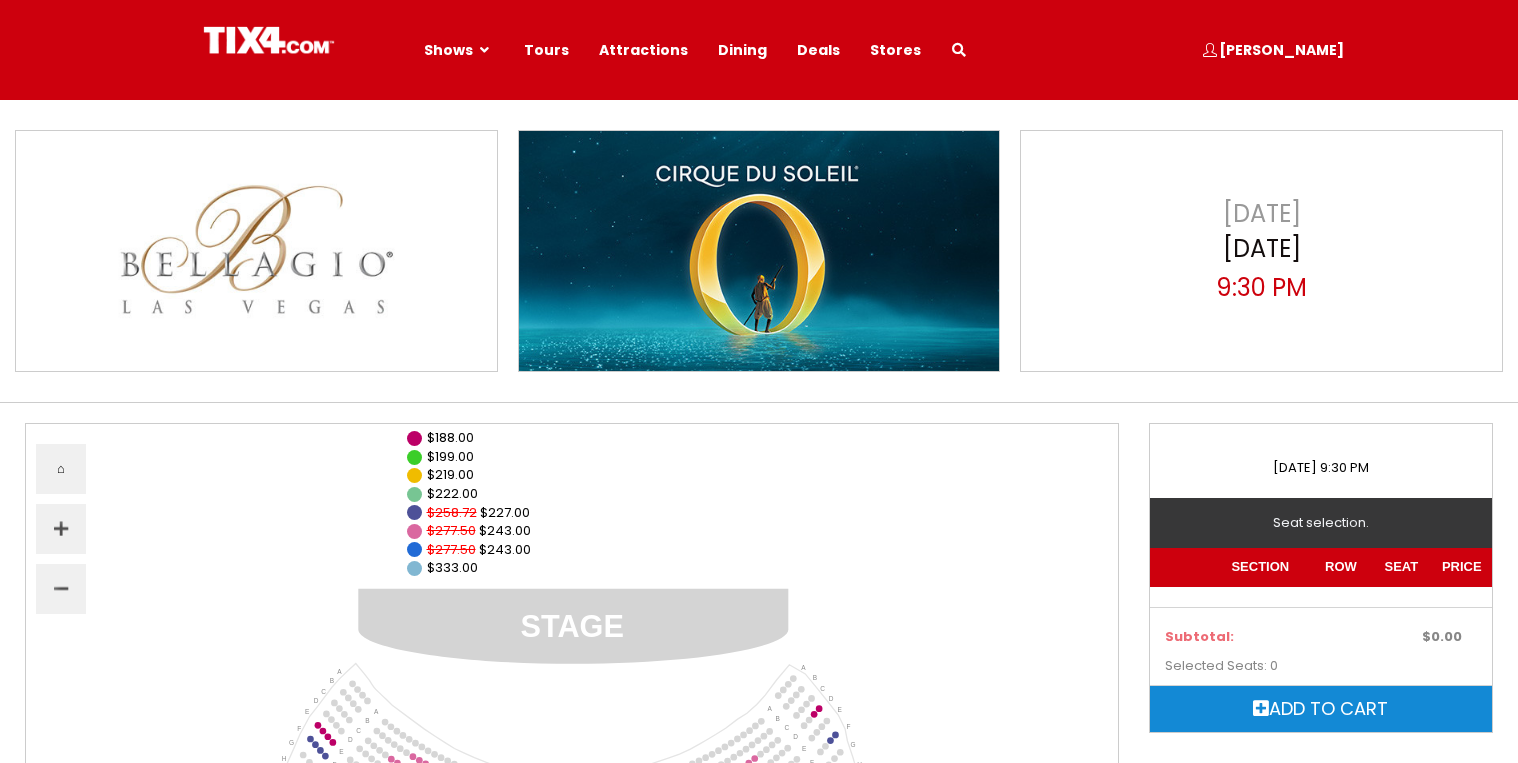 select 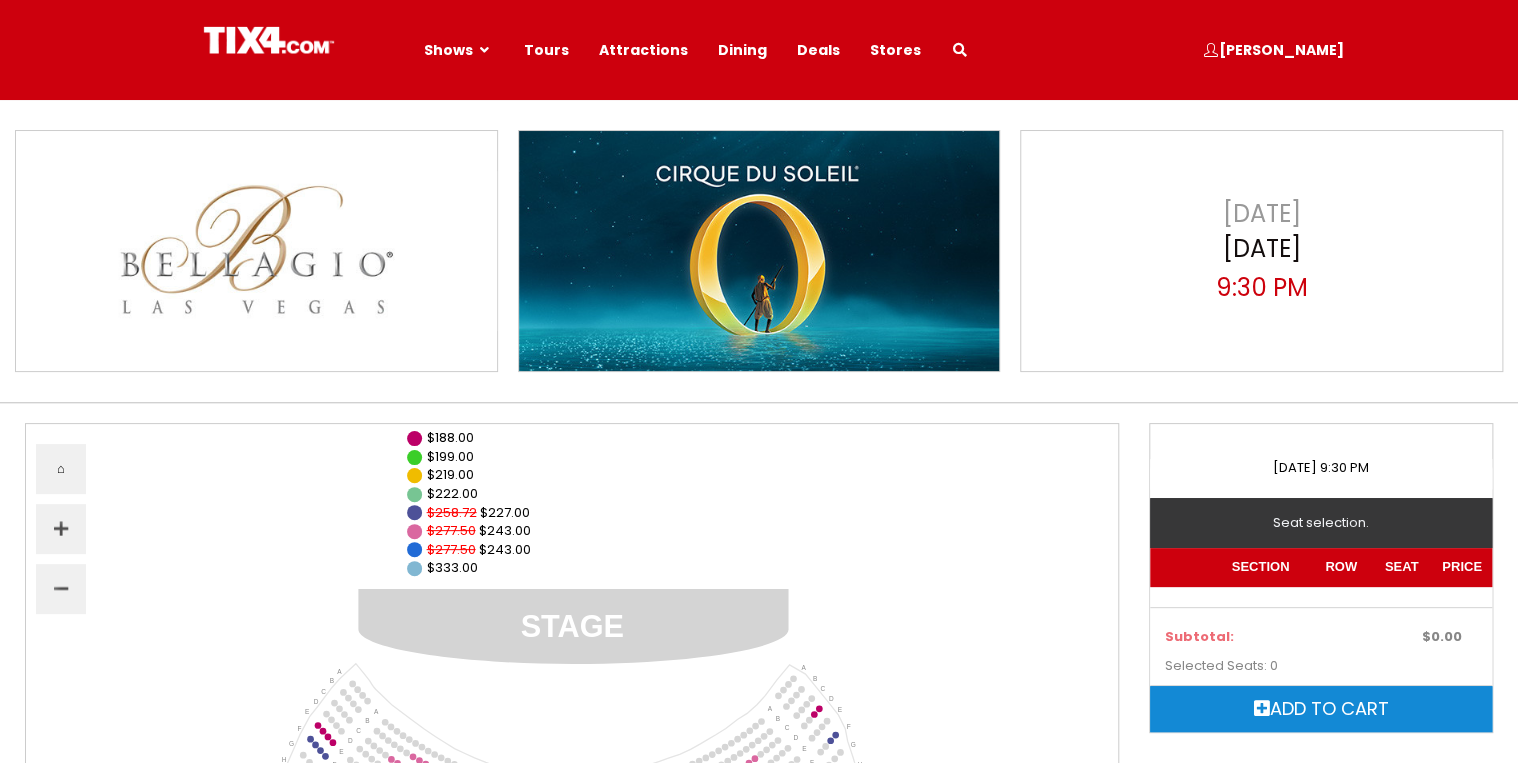 scroll, scrollTop: 0, scrollLeft: 0, axis: both 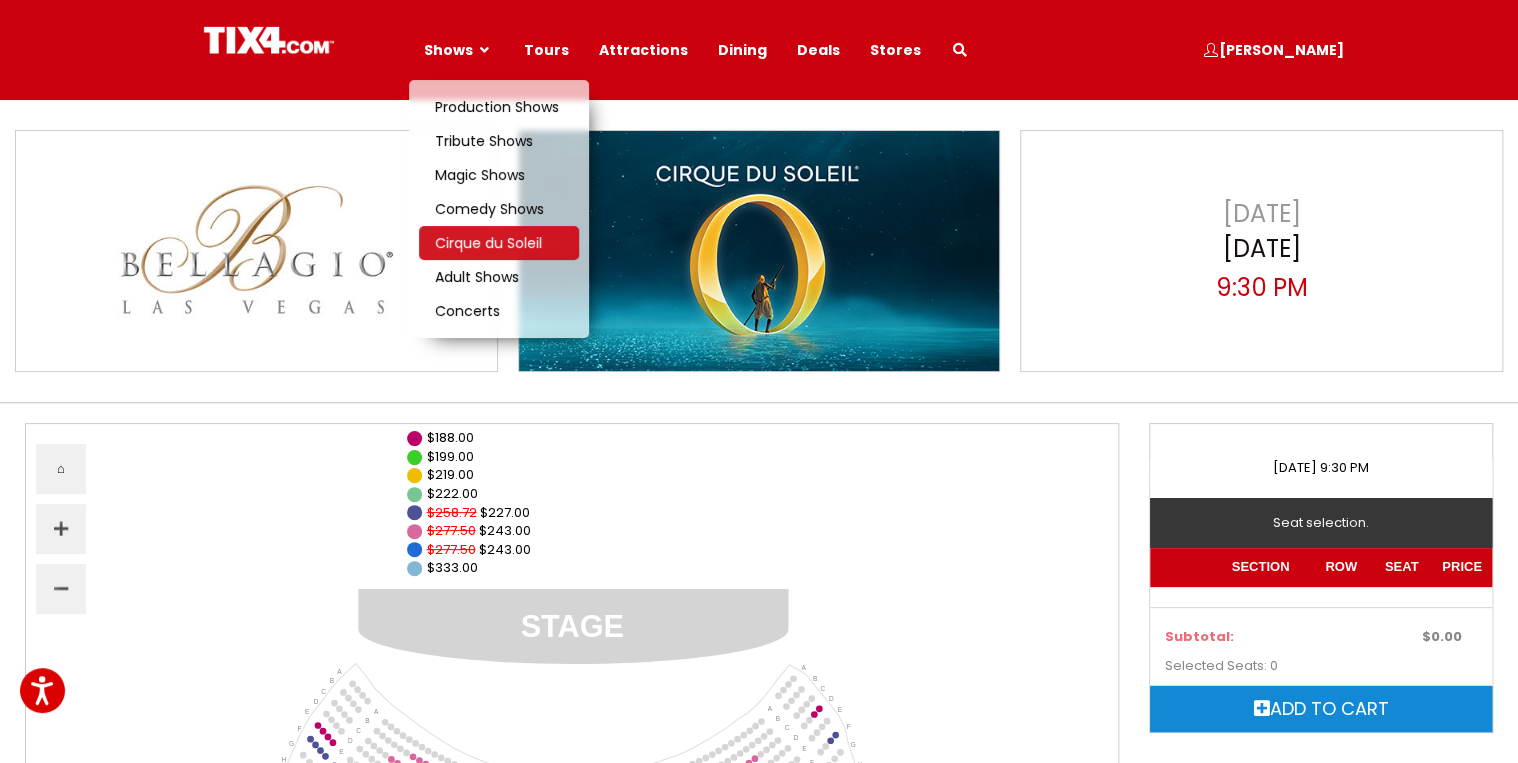 click on "Cirque du Soleil" at bounding box center [488, 243] 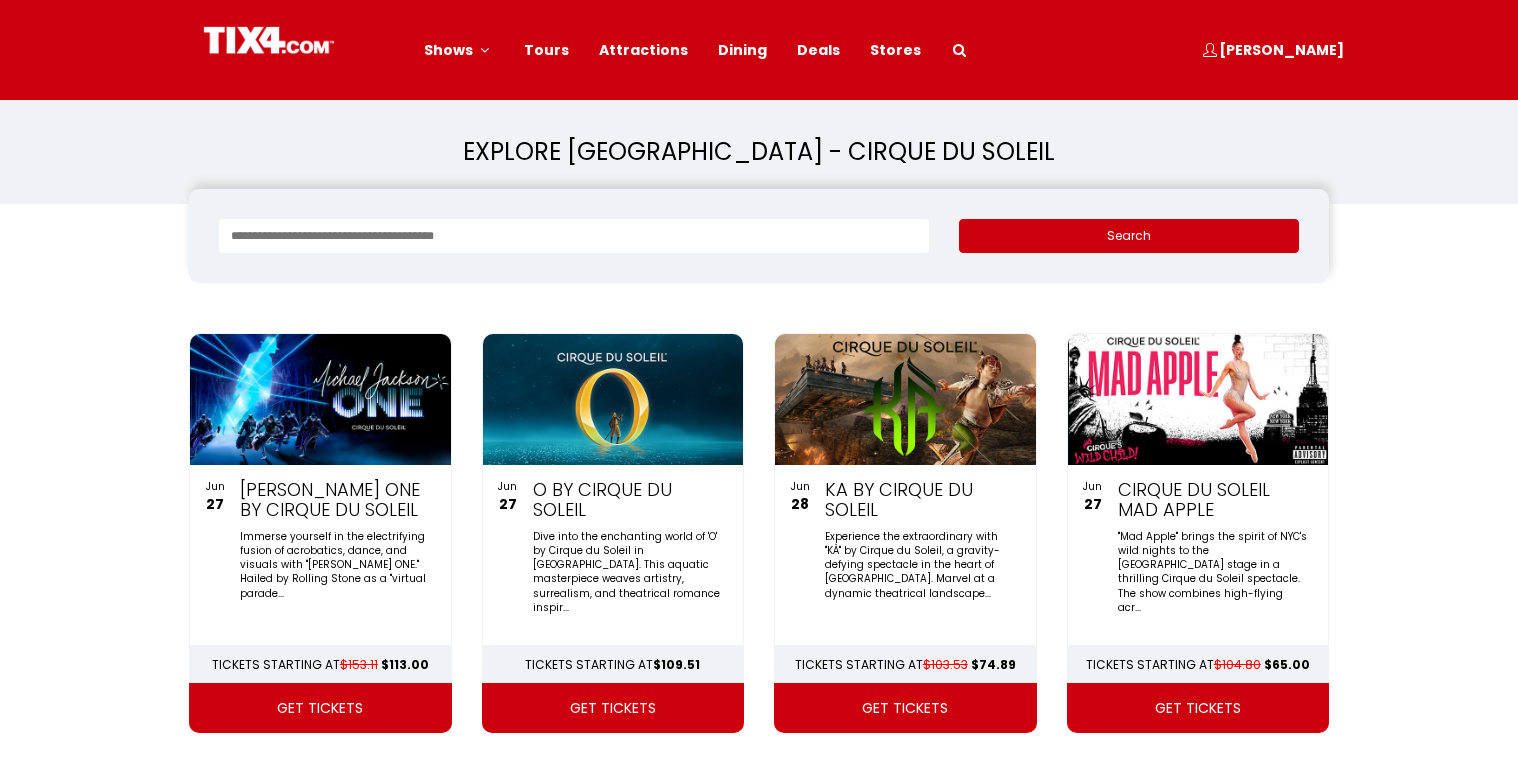 scroll, scrollTop: 0, scrollLeft: 0, axis: both 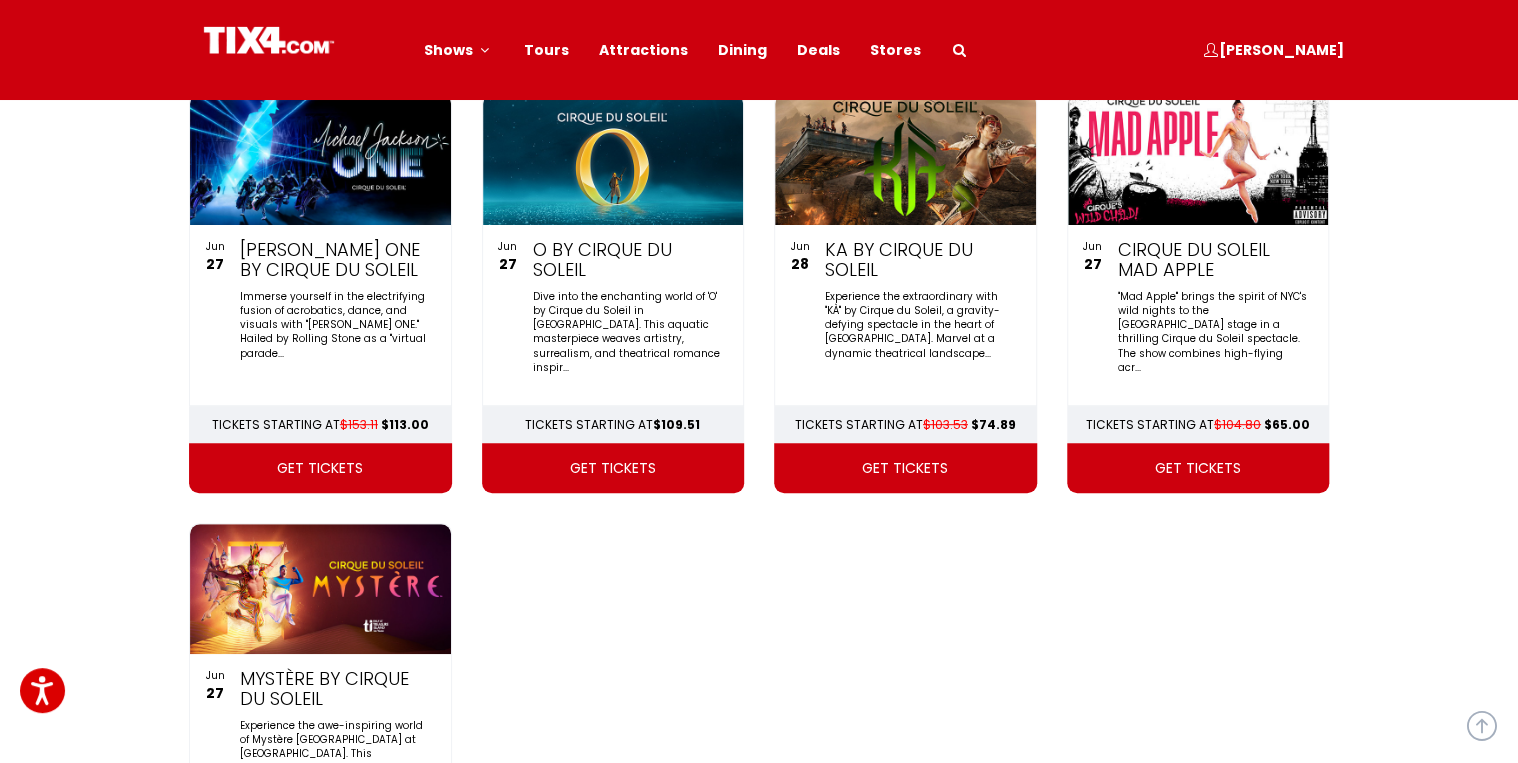 click on "get tickets" at bounding box center [1198, 468] 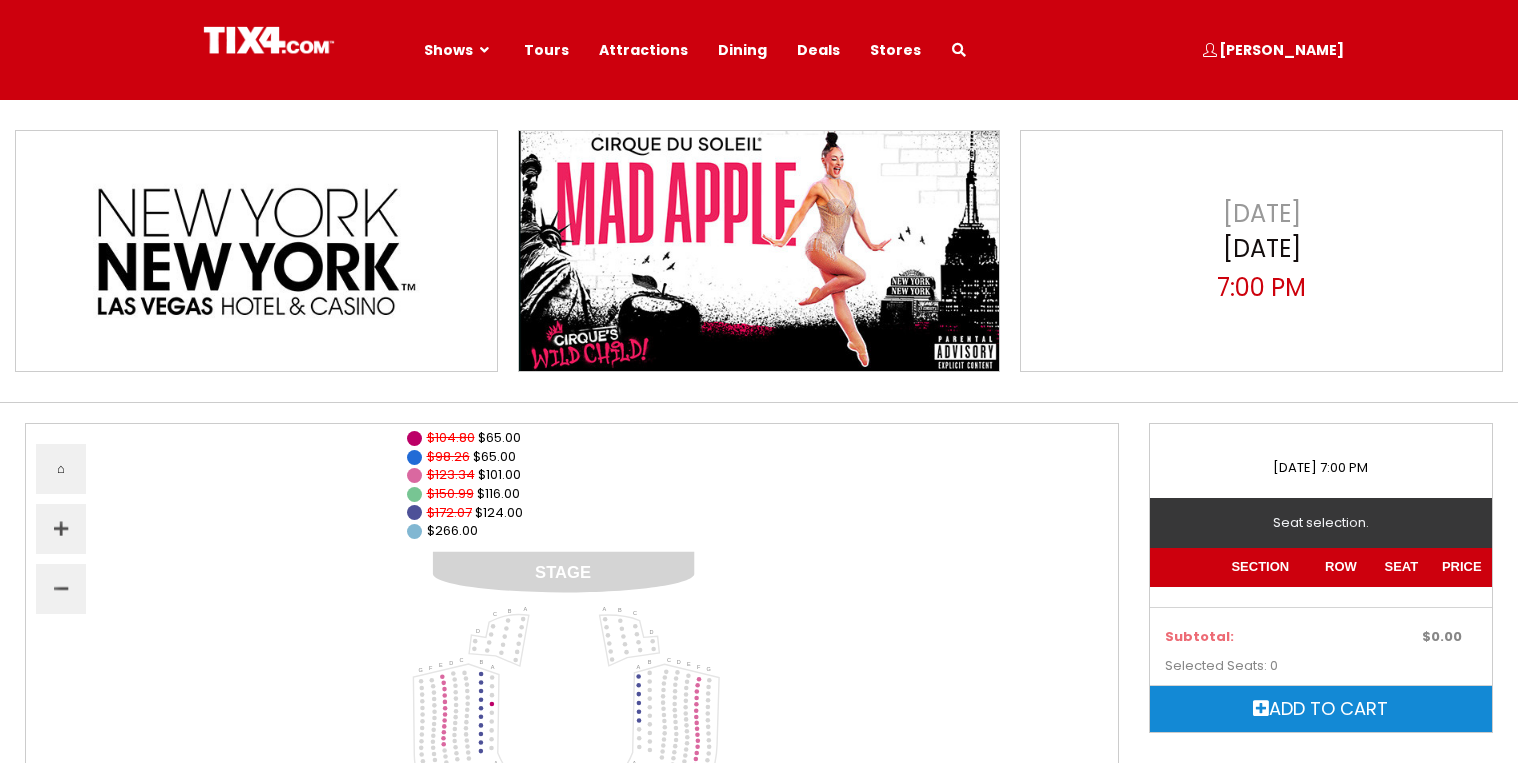 select 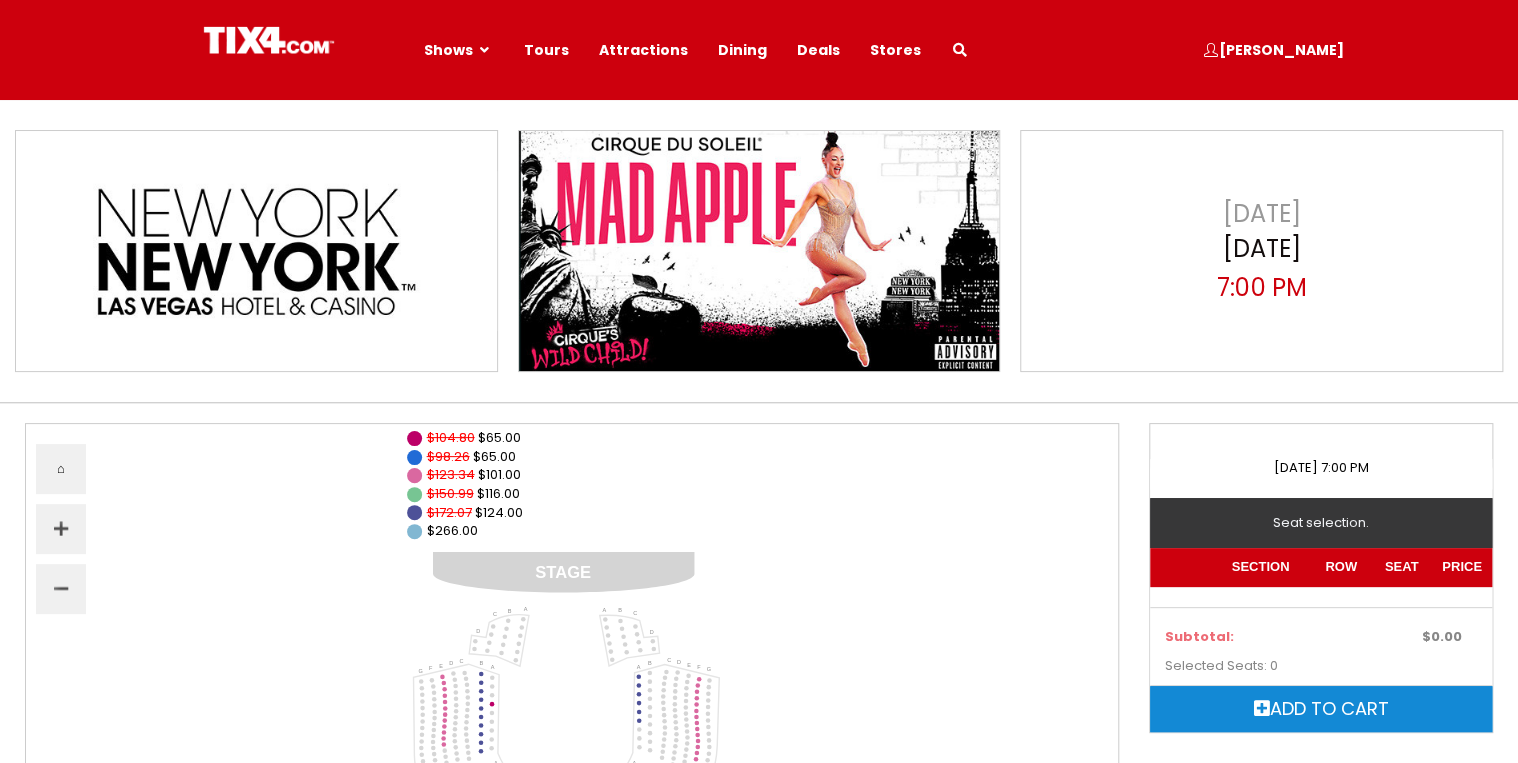 scroll, scrollTop: 0, scrollLeft: 0, axis: both 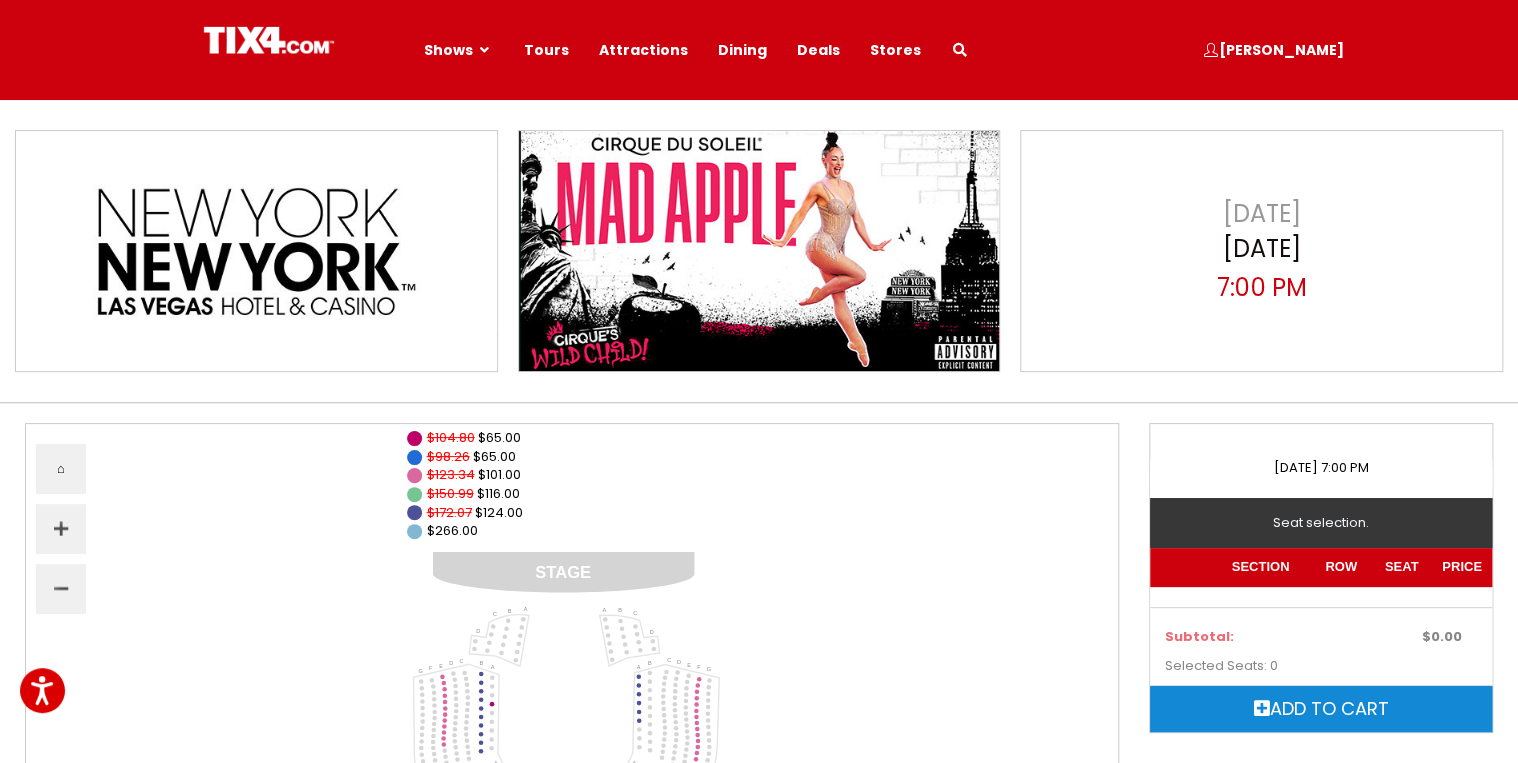 click at bounding box center [960, 50] 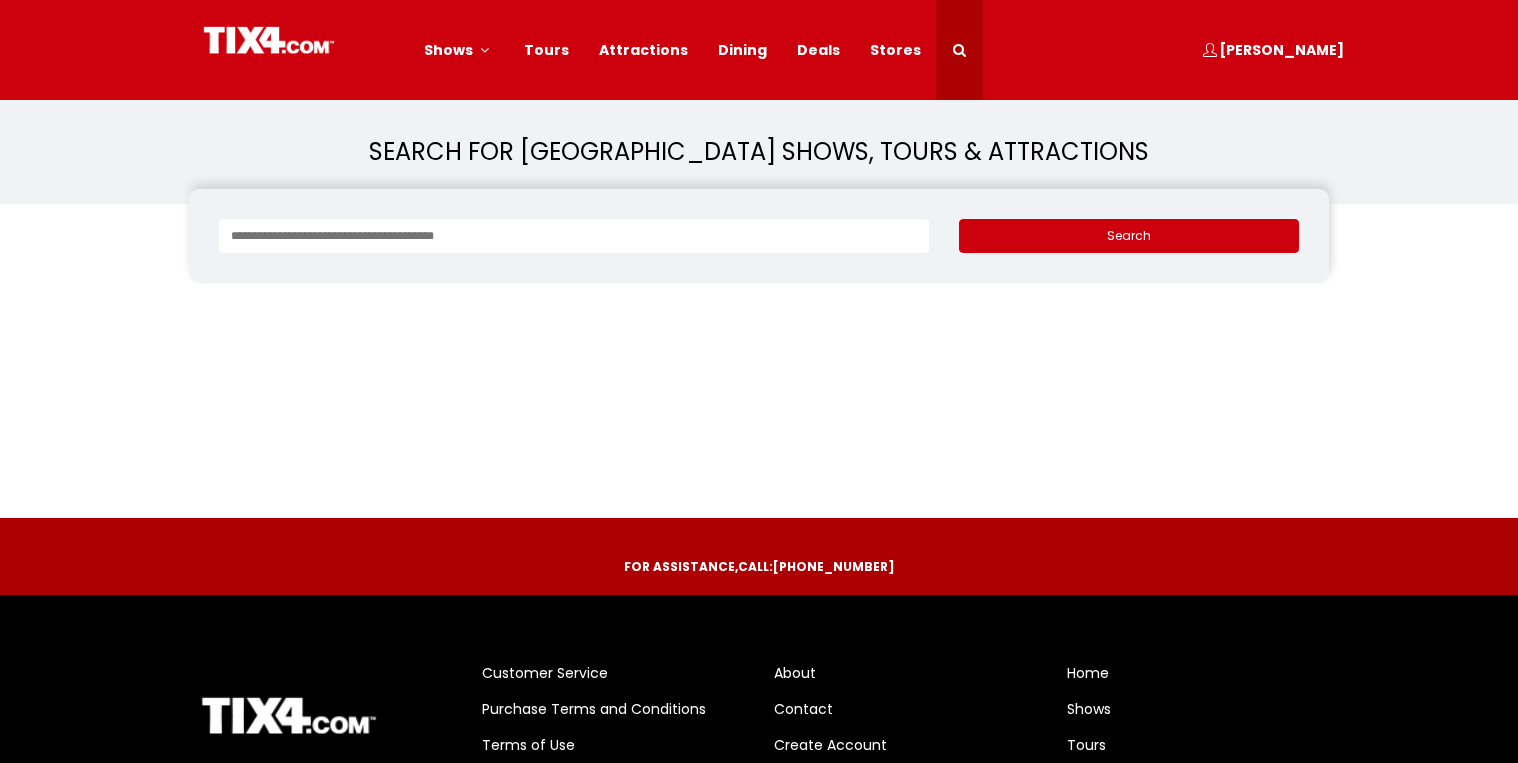 scroll, scrollTop: 0, scrollLeft: 0, axis: both 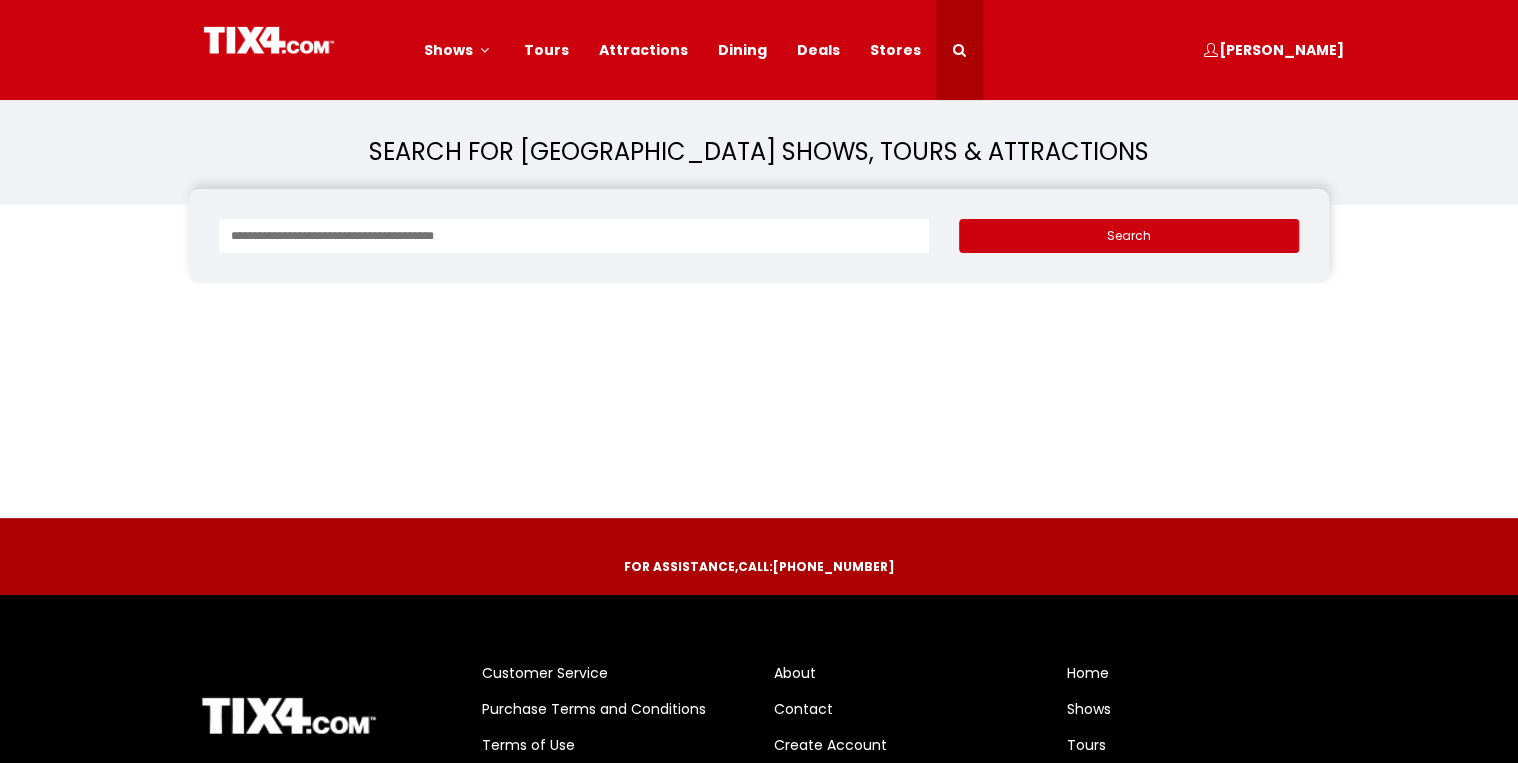 click at bounding box center [574, 236] 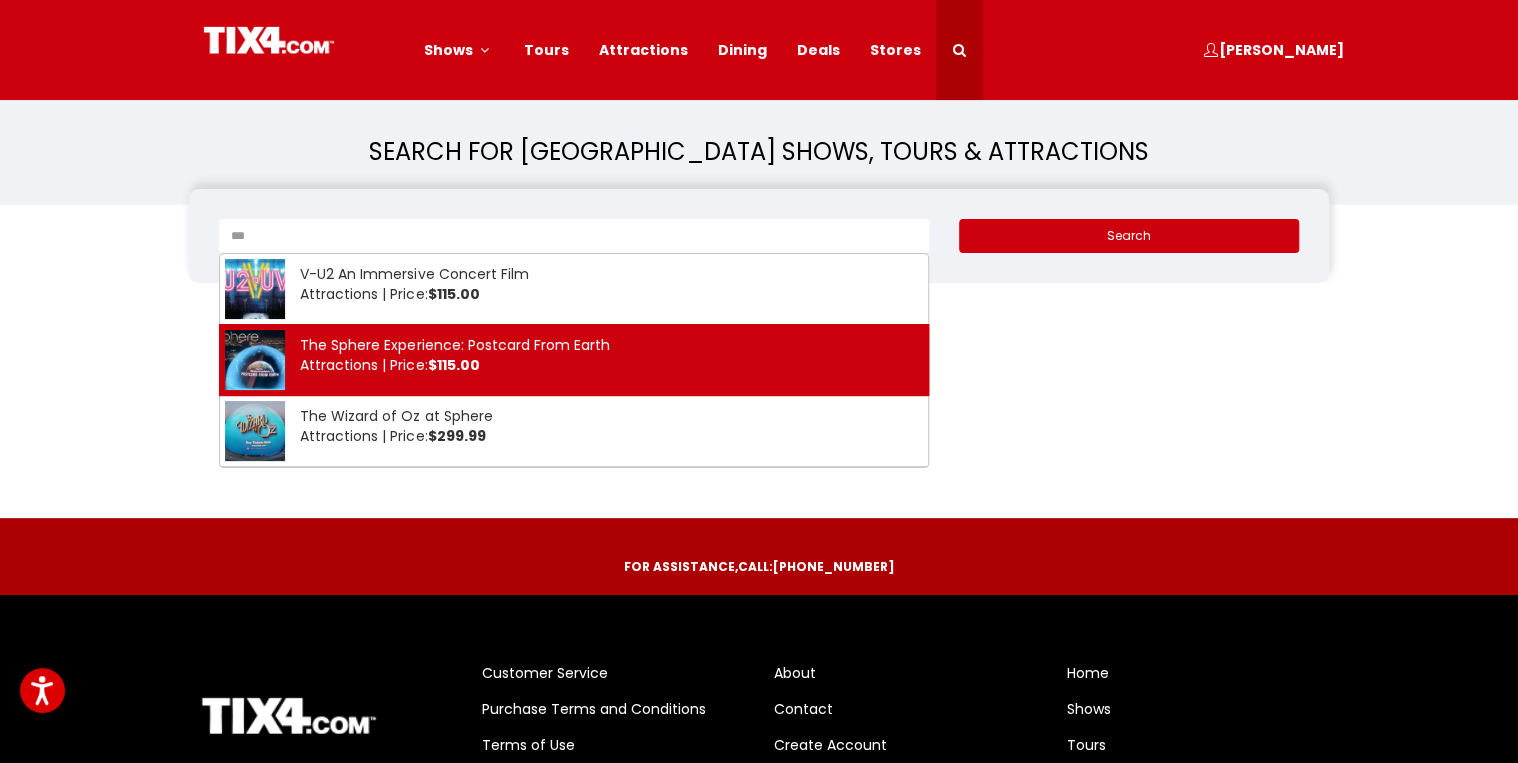 click on "The Sphere Experience: Postcard From Earth
Attractions | Price:  $115.00" at bounding box center [447, 360] 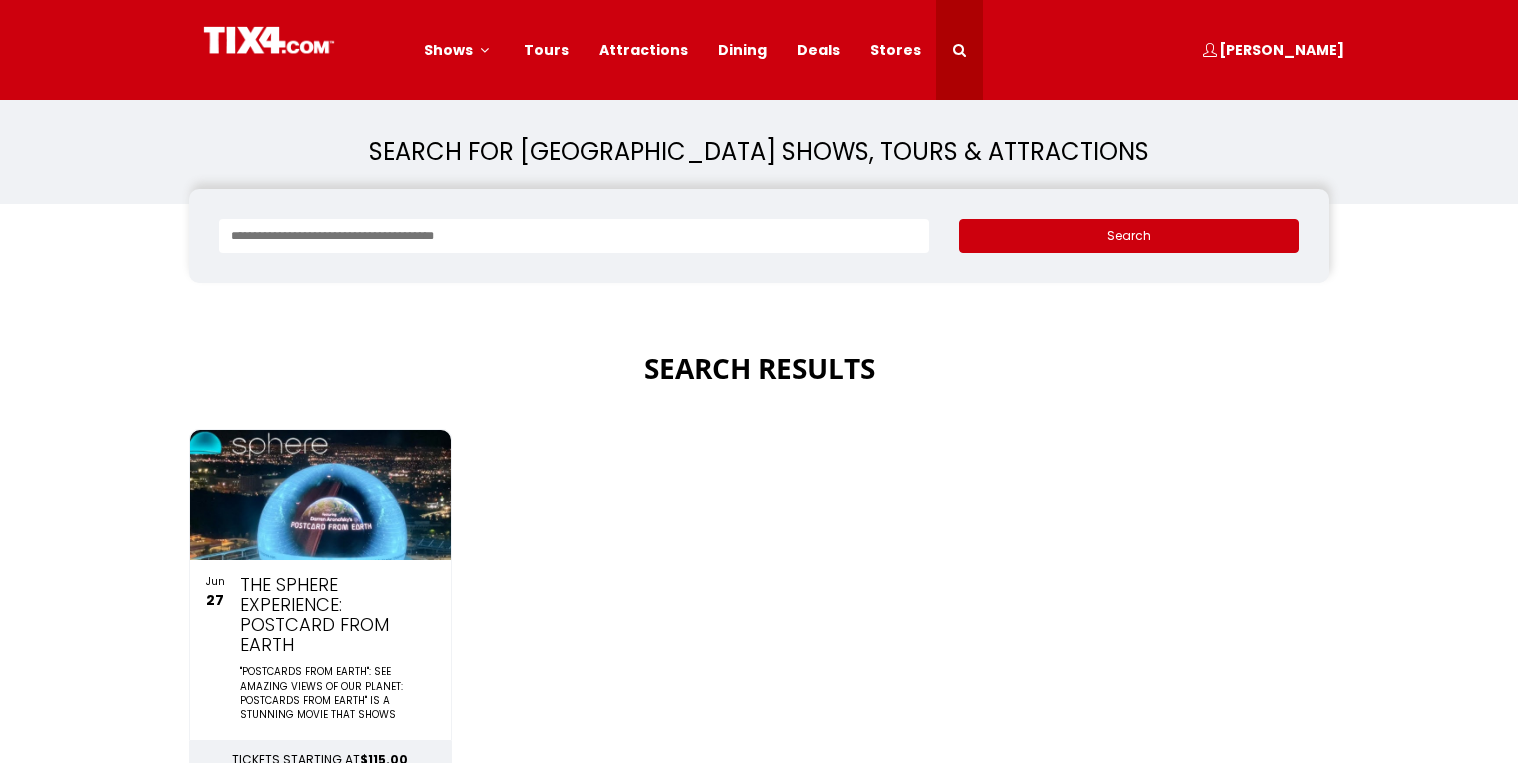 scroll, scrollTop: 0, scrollLeft: 0, axis: both 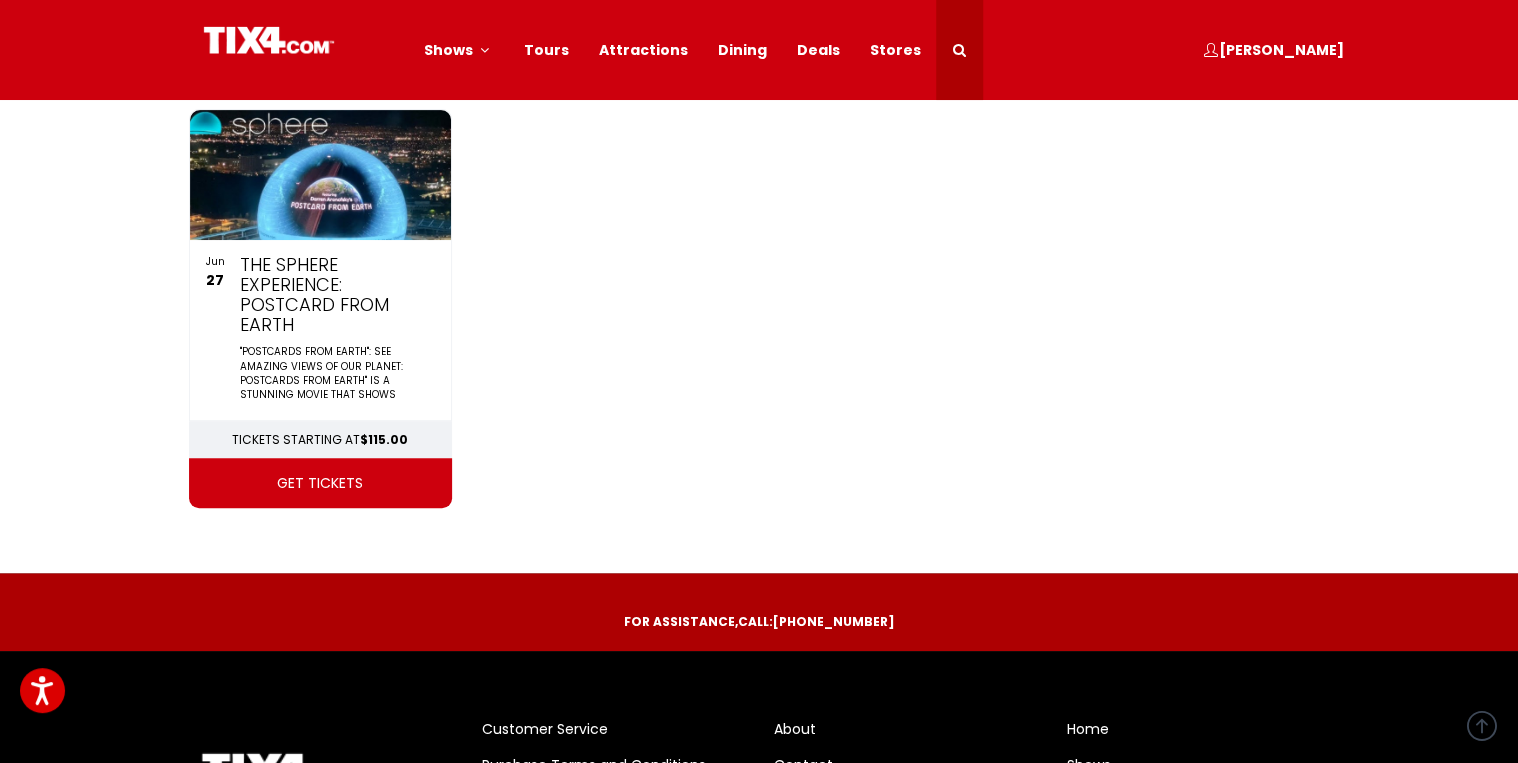click on "get tickets" at bounding box center [320, 483] 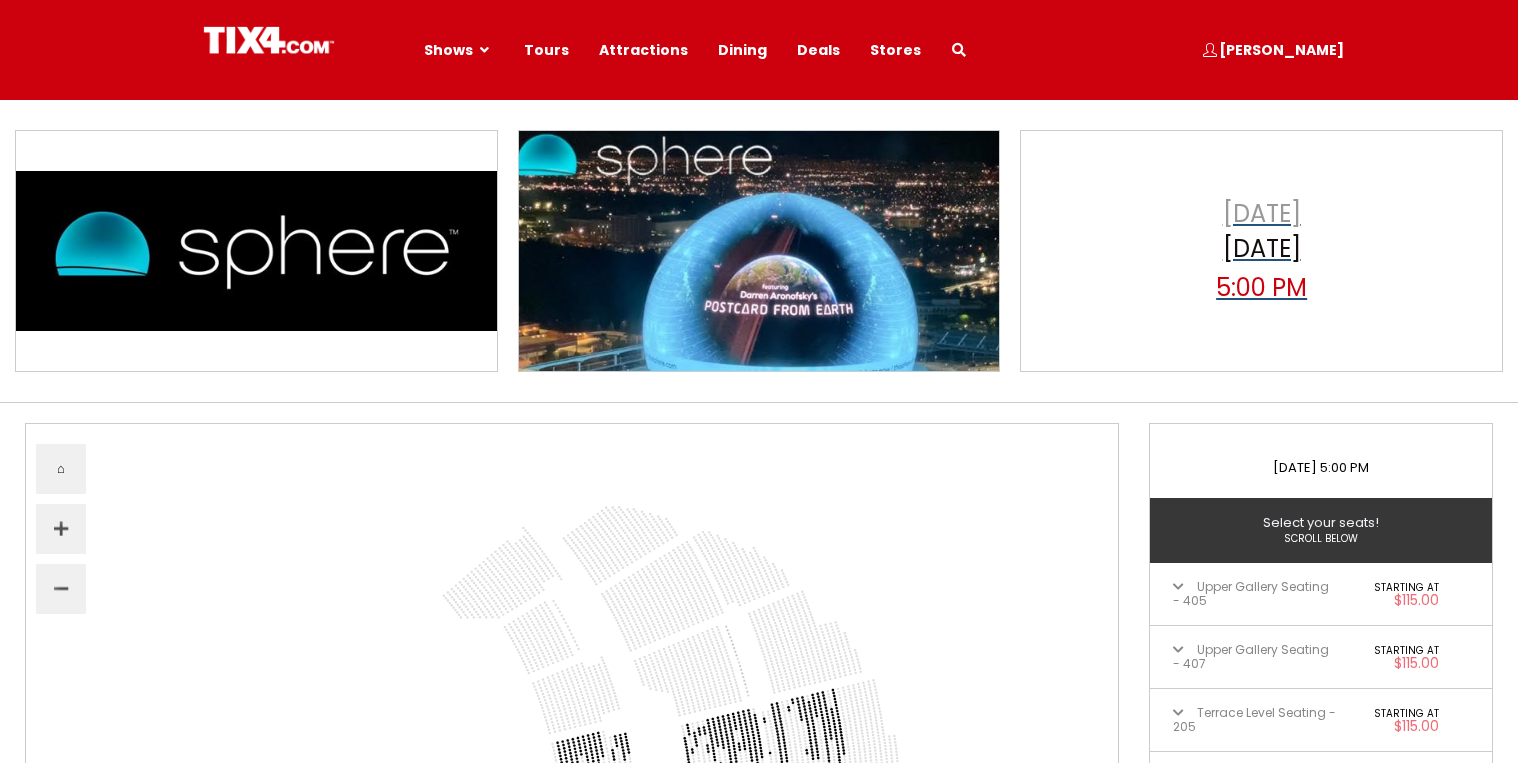 scroll, scrollTop: 0, scrollLeft: 0, axis: both 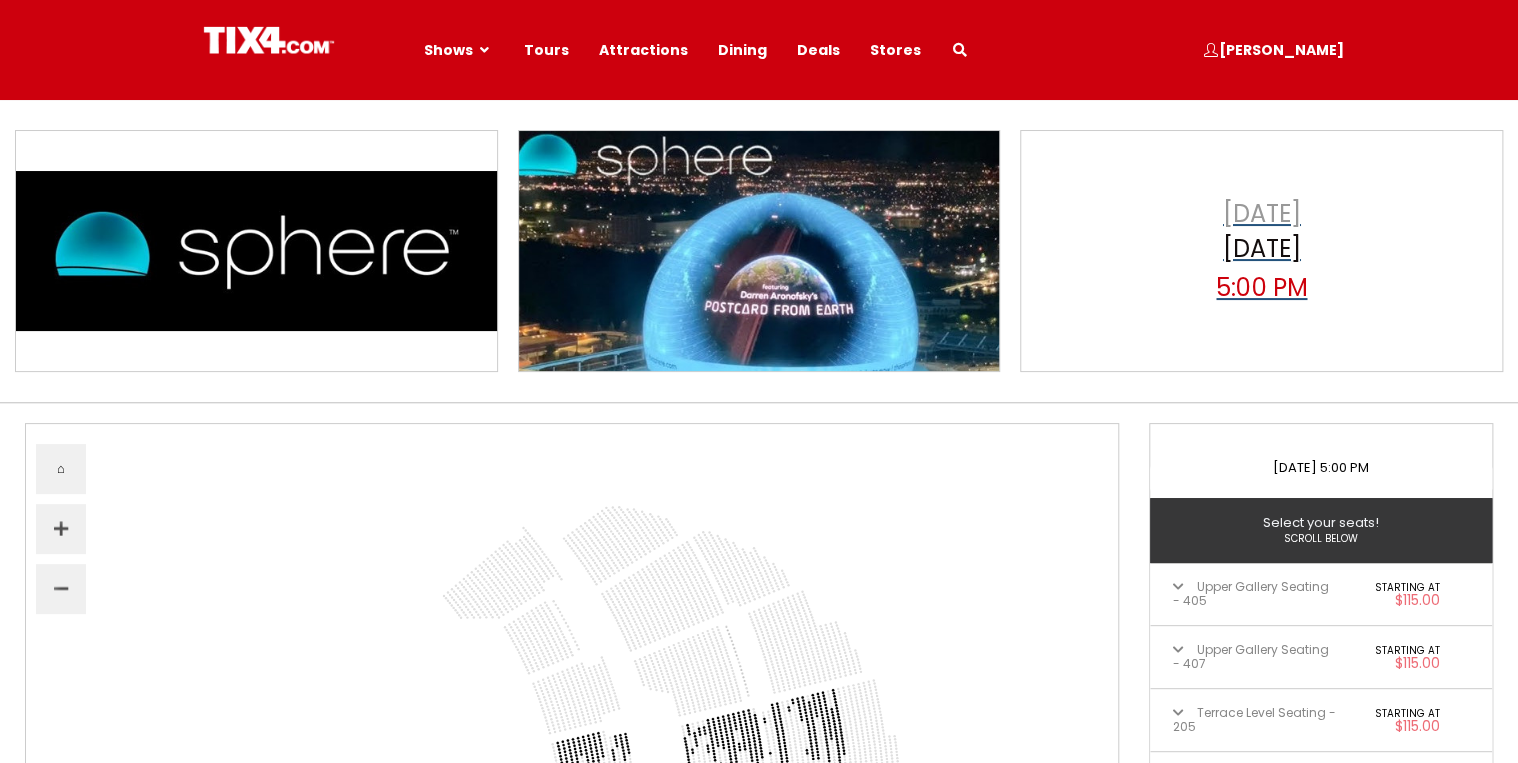 select 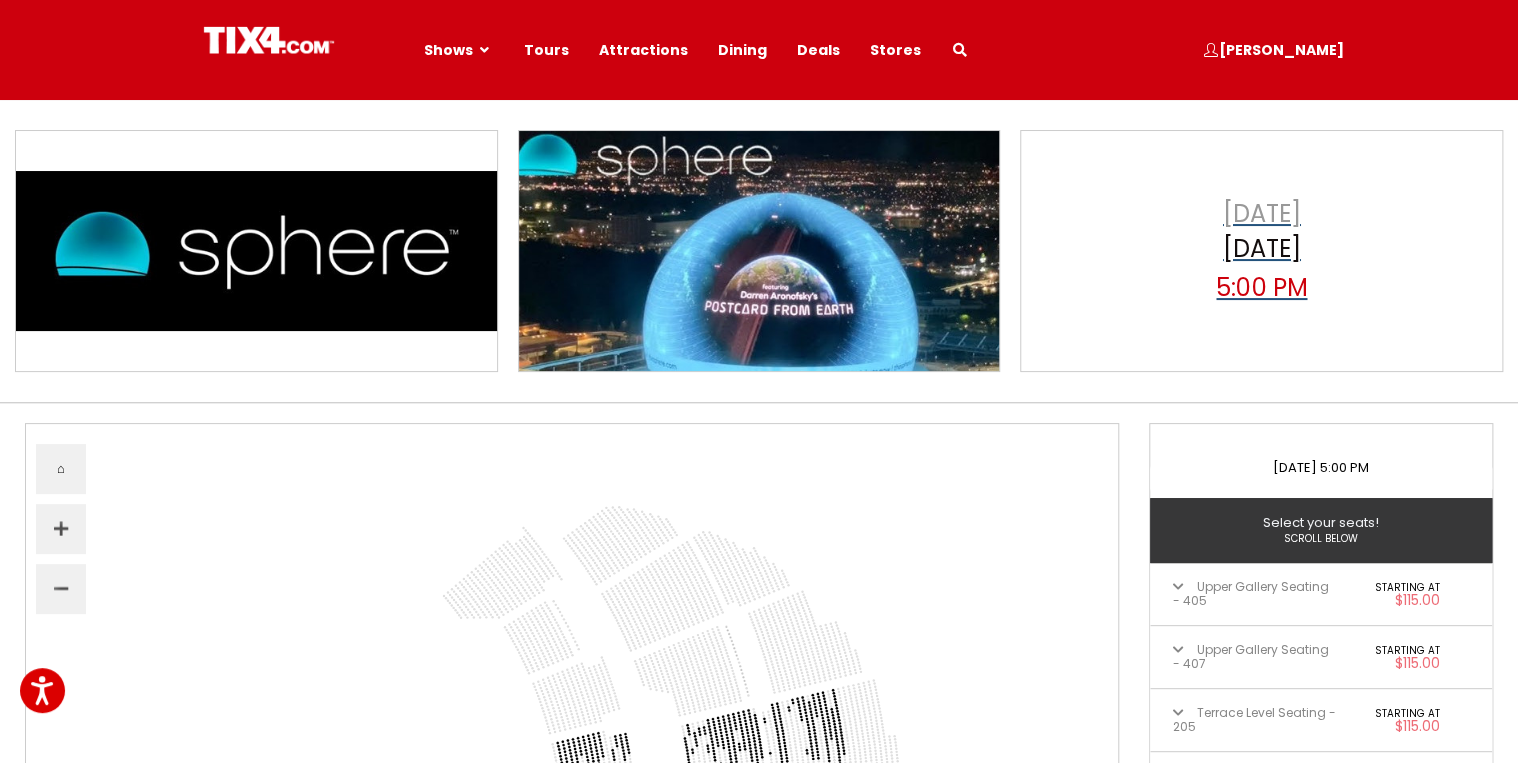 click on "Tuesday
Jul 1, 2025
5:00 PM" at bounding box center [1261, 251] 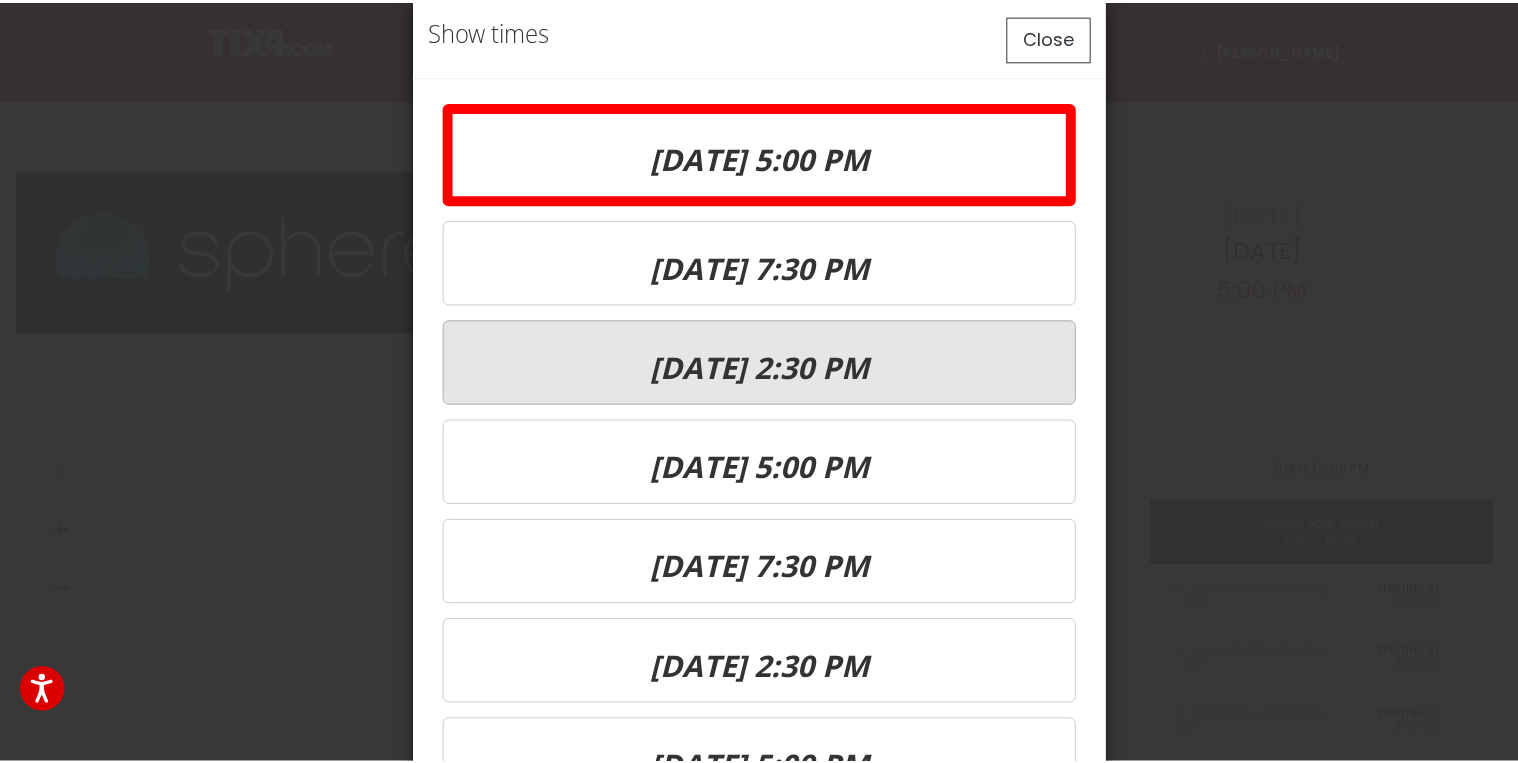 scroll, scrollTop: 80, scrollLeft: 0, axis: vertical 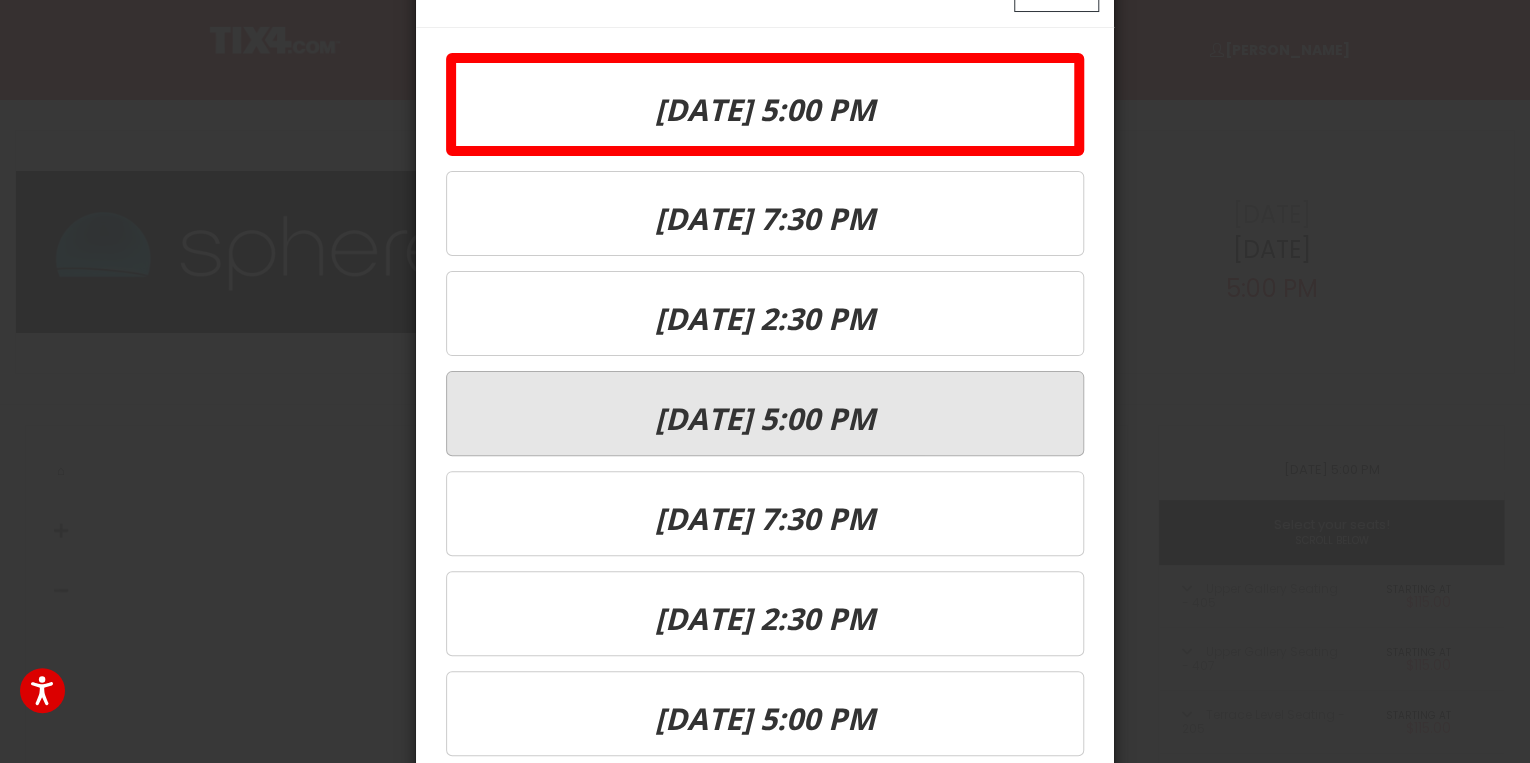 click on "[DATE] 5:00 PM" at bounding box center [765, 418] 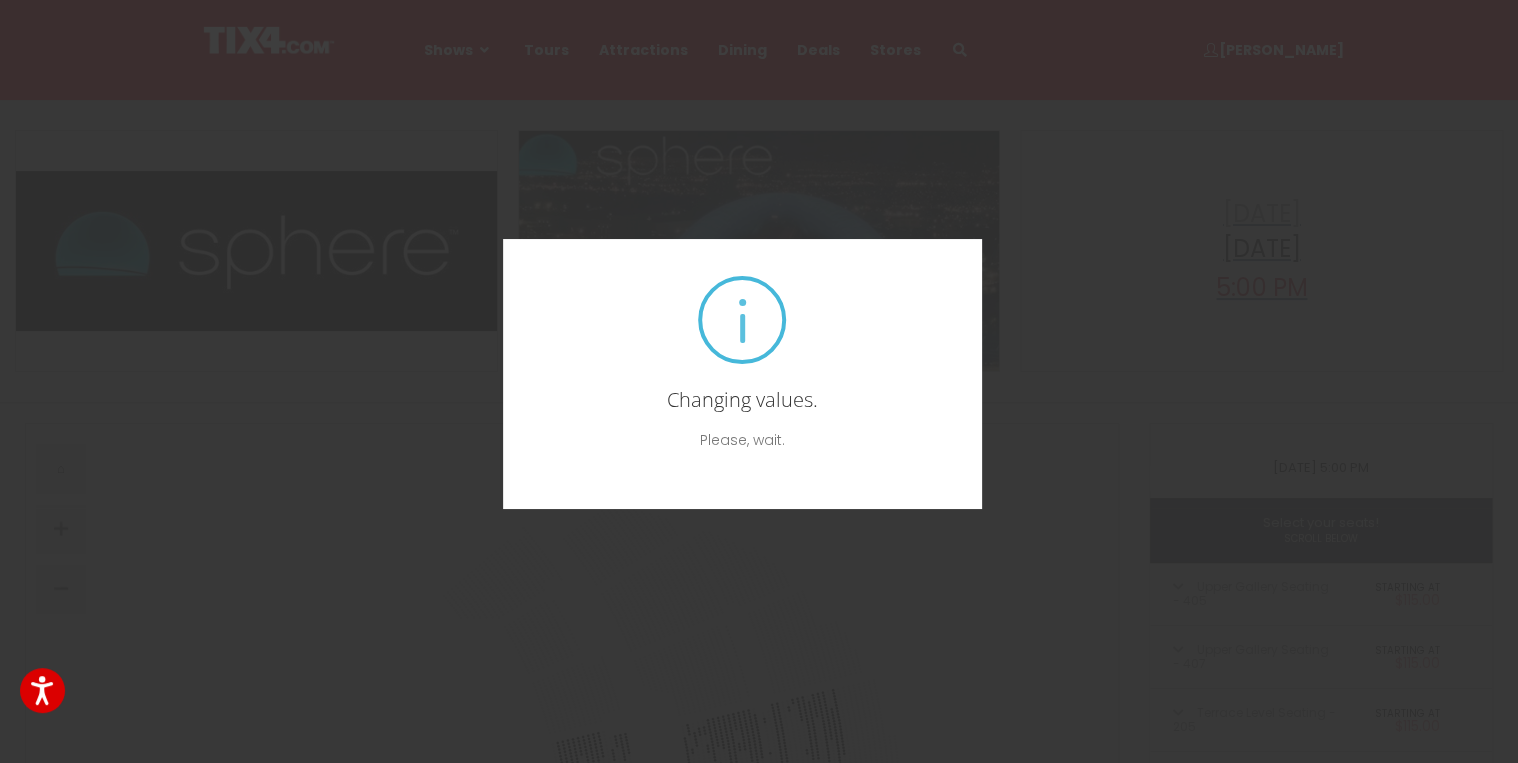 scroll, scrollTop: 80, scrollLeft: 0, axis: vertical 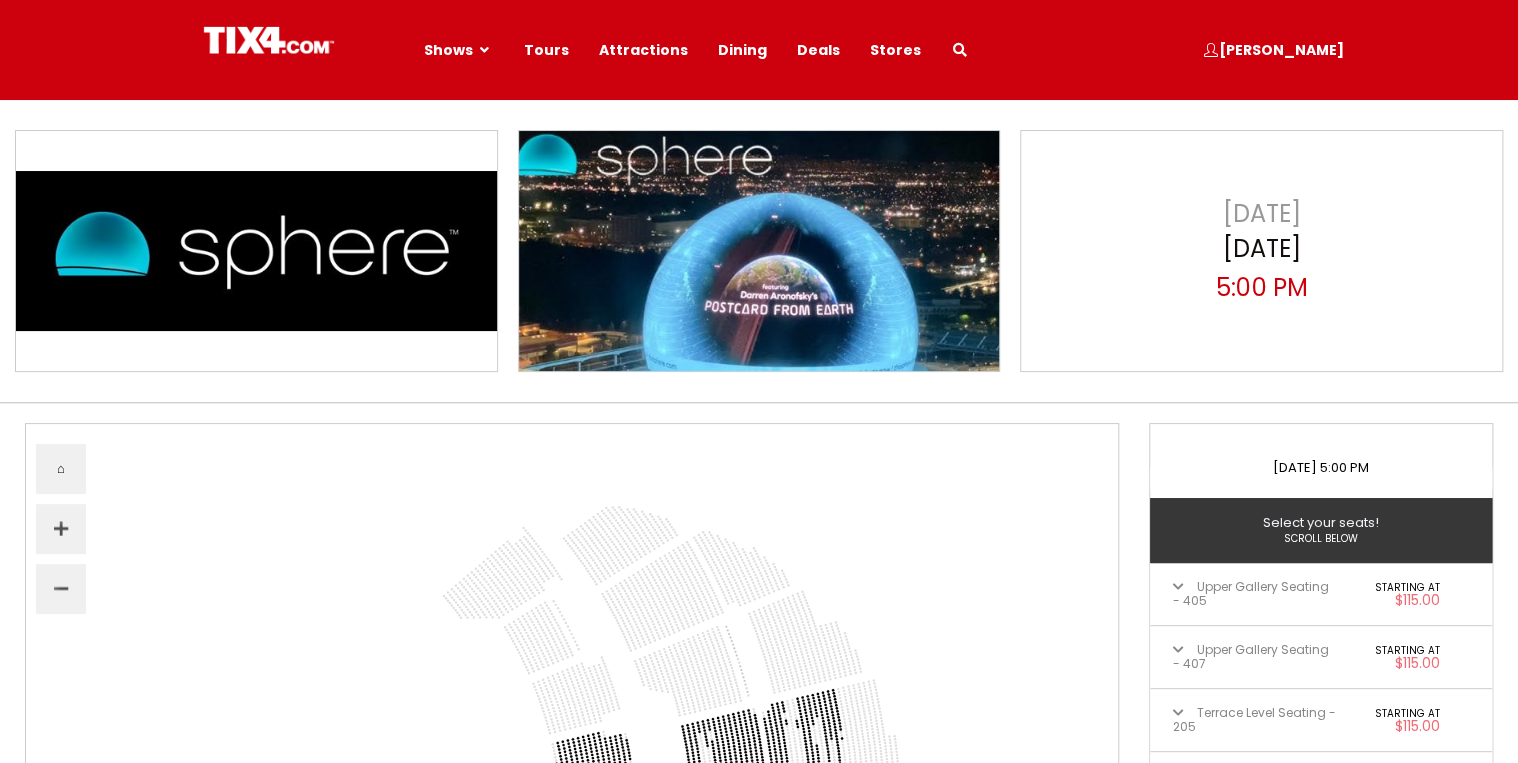 select 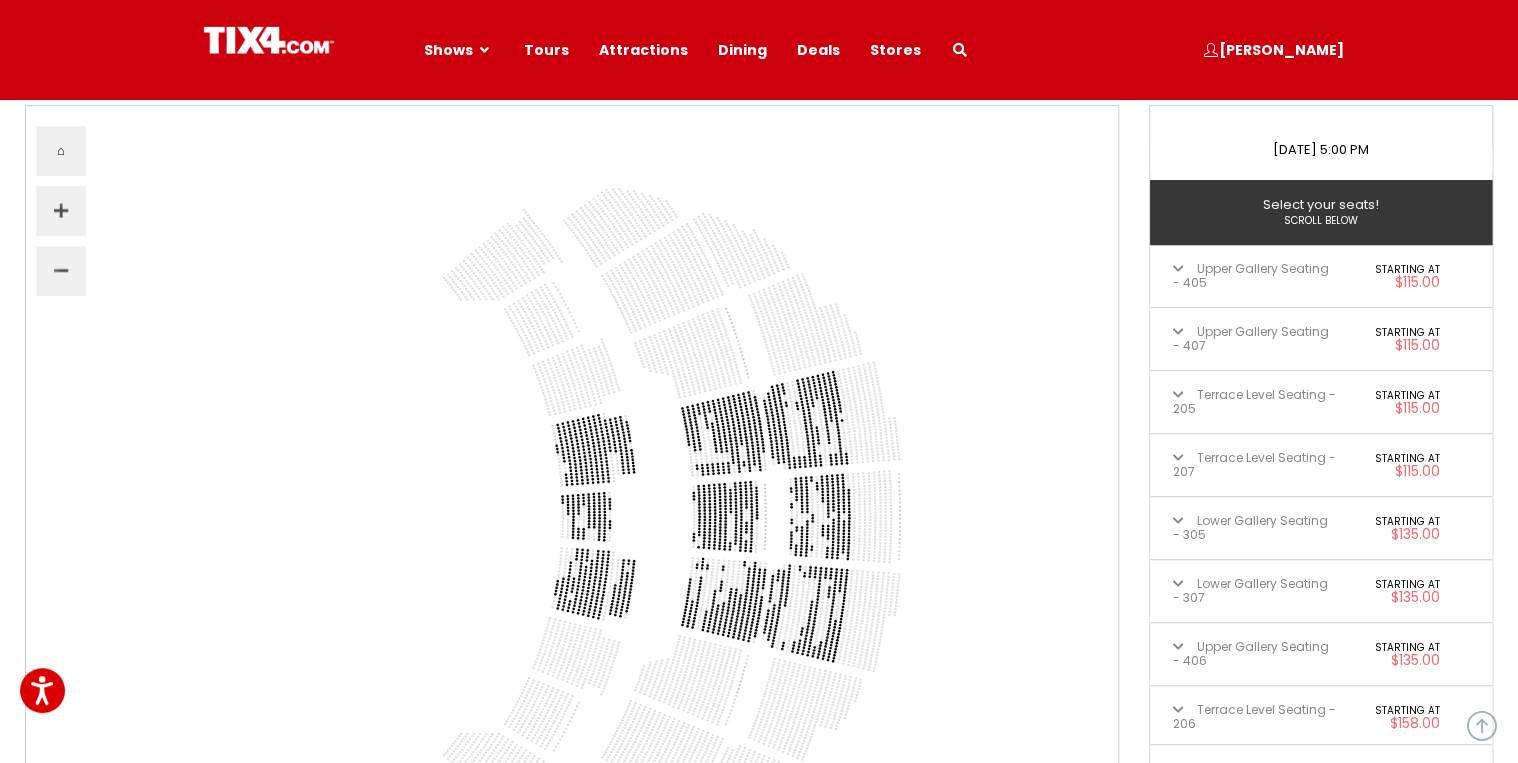 scroll, scrollTop: 320, scrollLeft: 0, axis: vertical 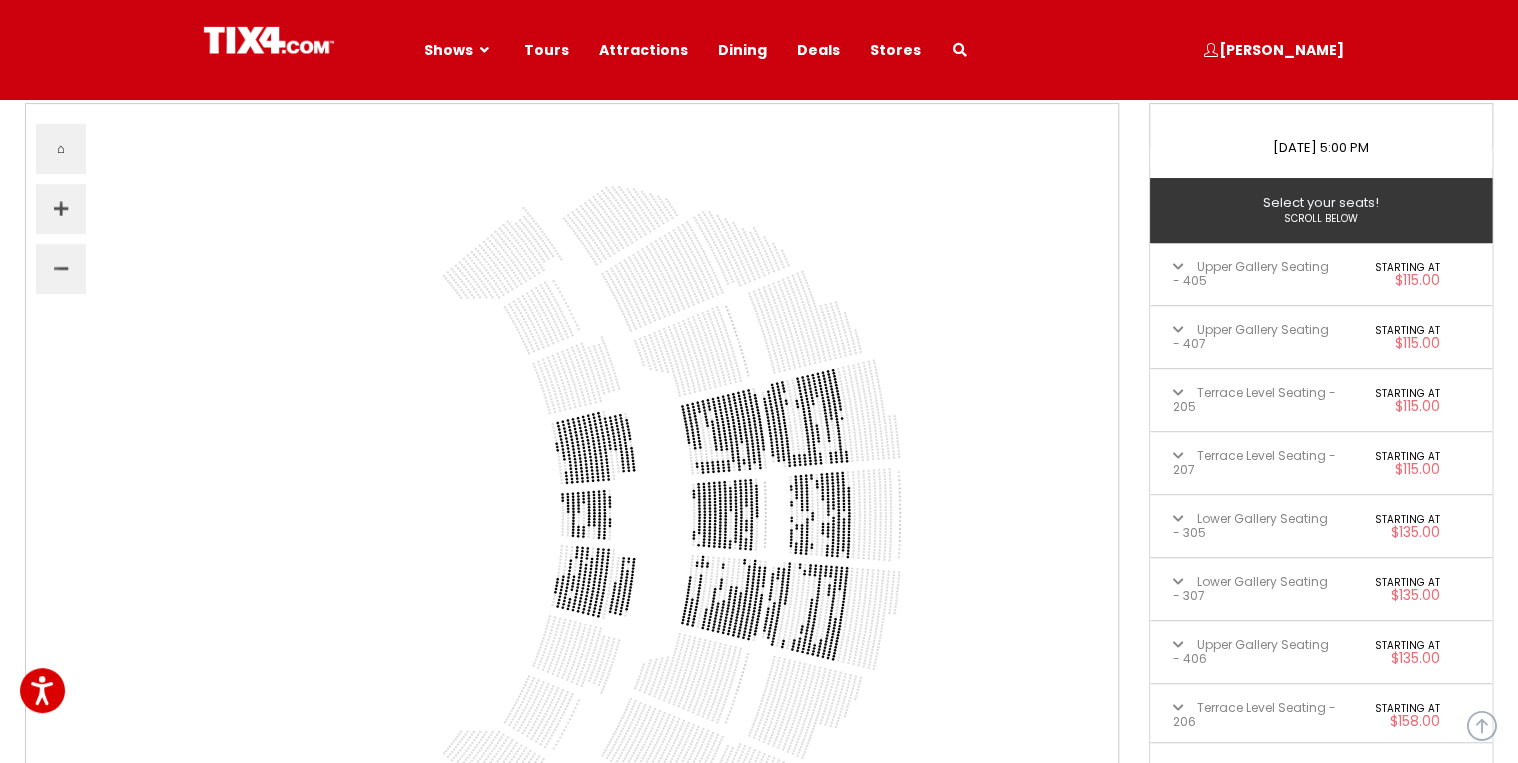 click on "Upper Gallery Seating - 405
Starting at
$115.00" at bounding box center [1321, 274] 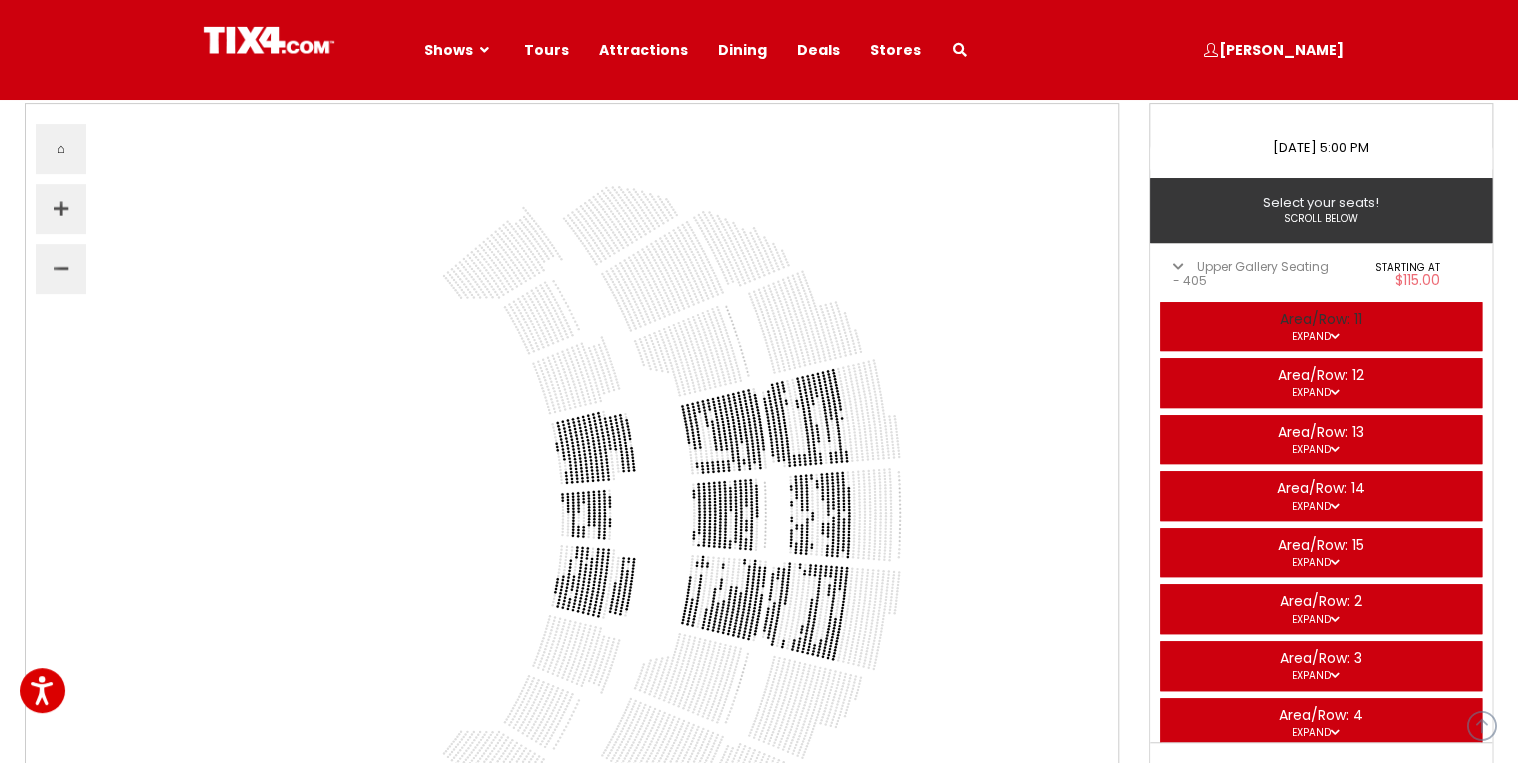 click on "Area/Row: 11
Expand" at bounding box center (1321, 327) 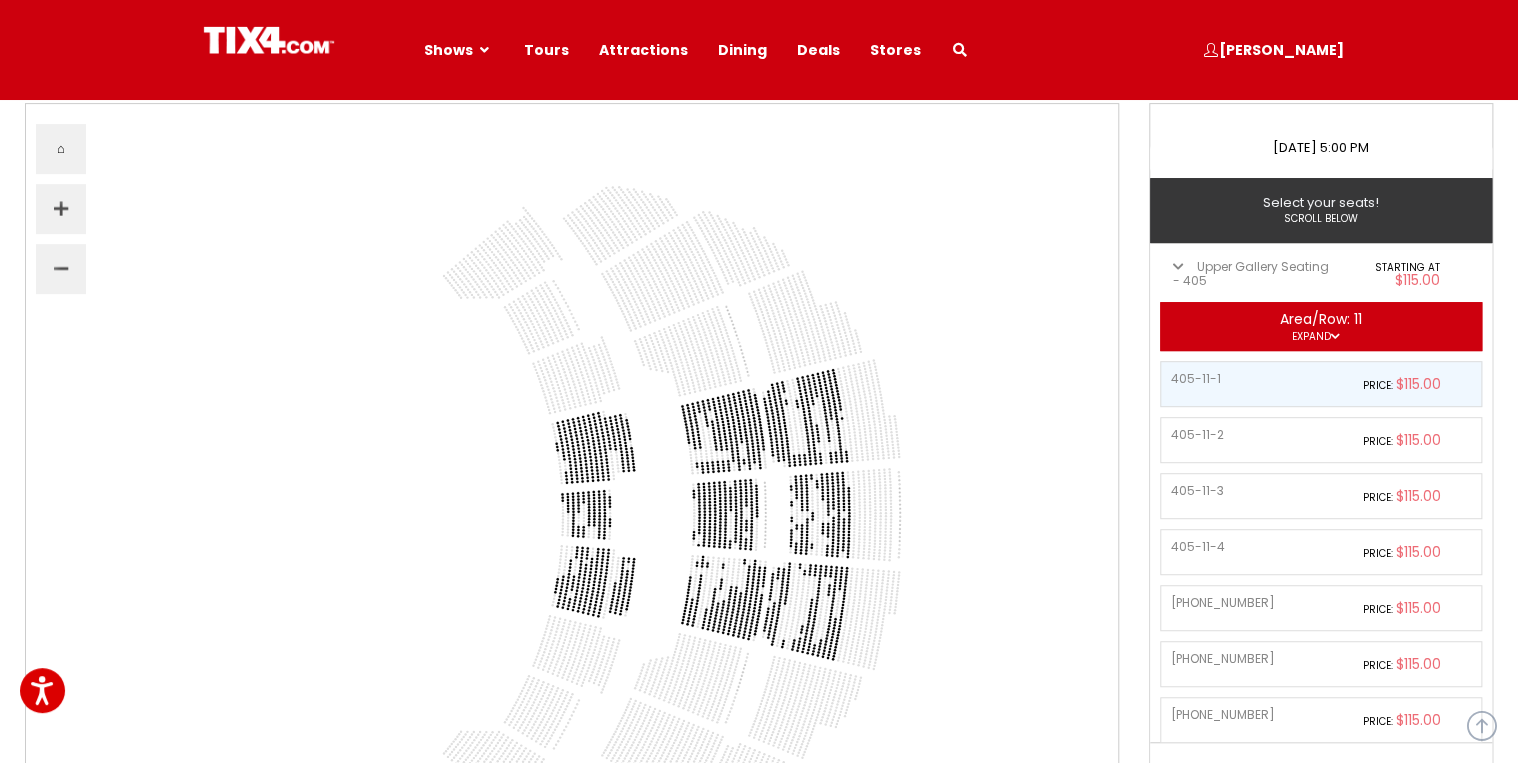 click on "405-11-1" at bounding box center (1253, 379) 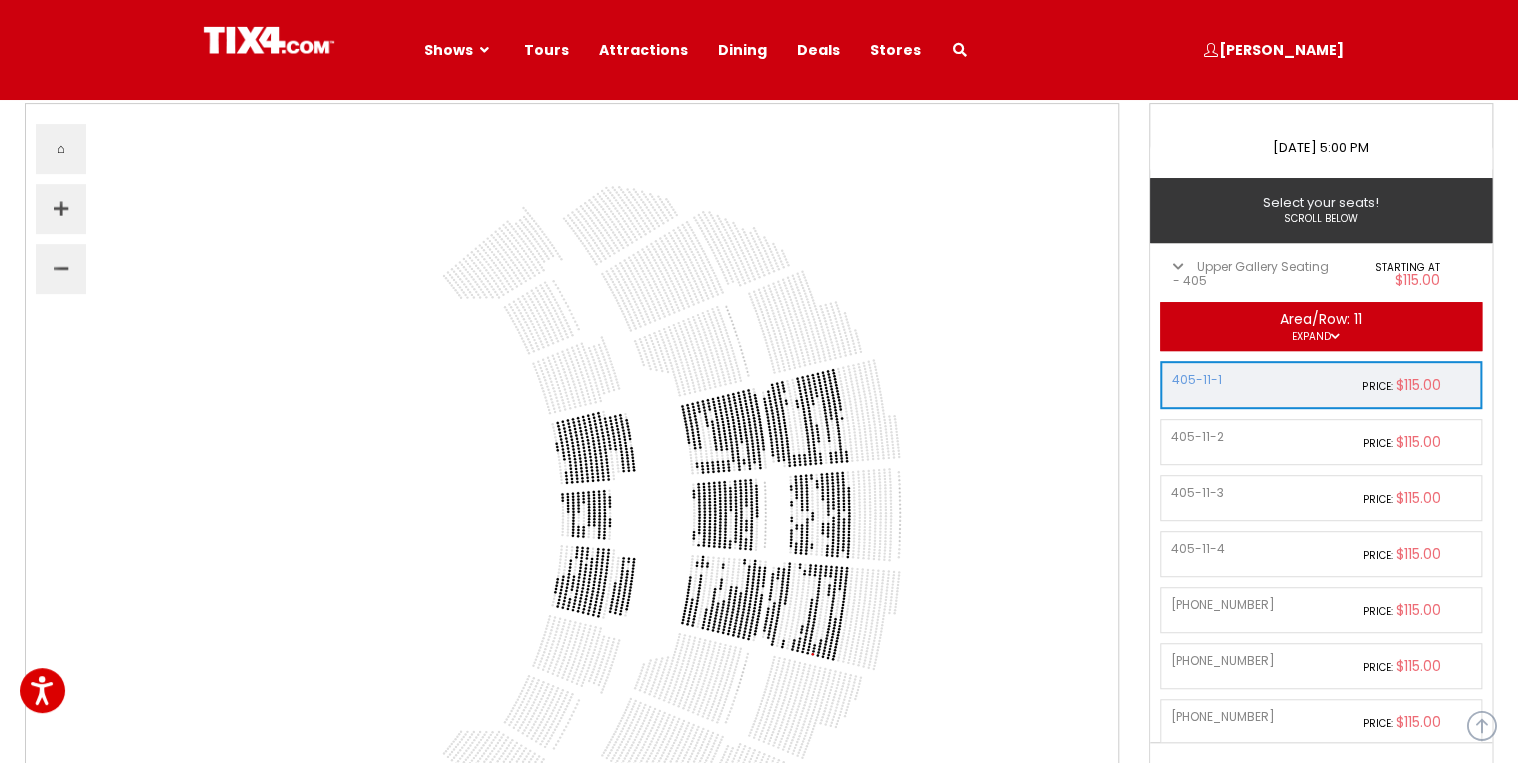 click on "405-11-1" at bounding box center [1254, 380] 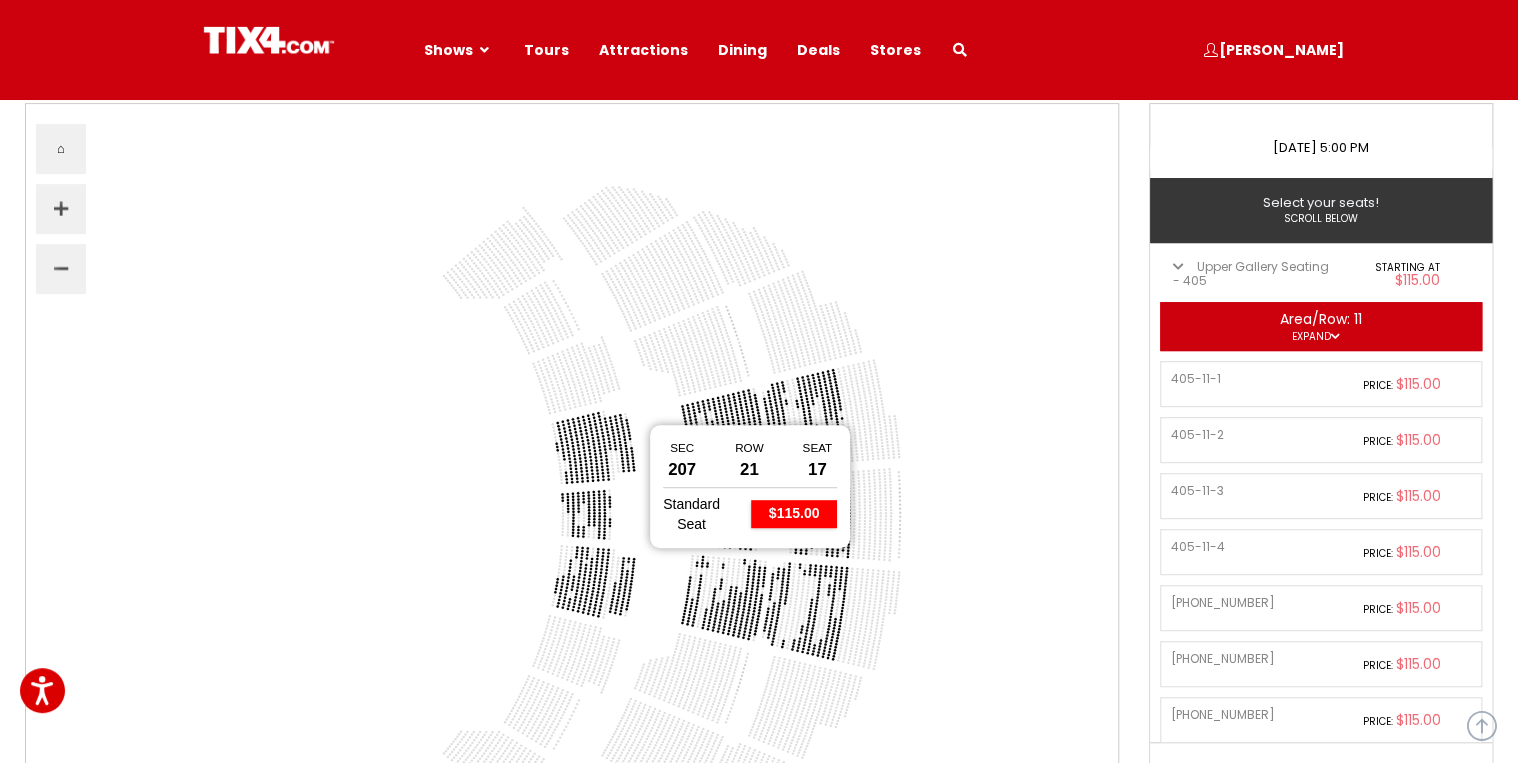 click 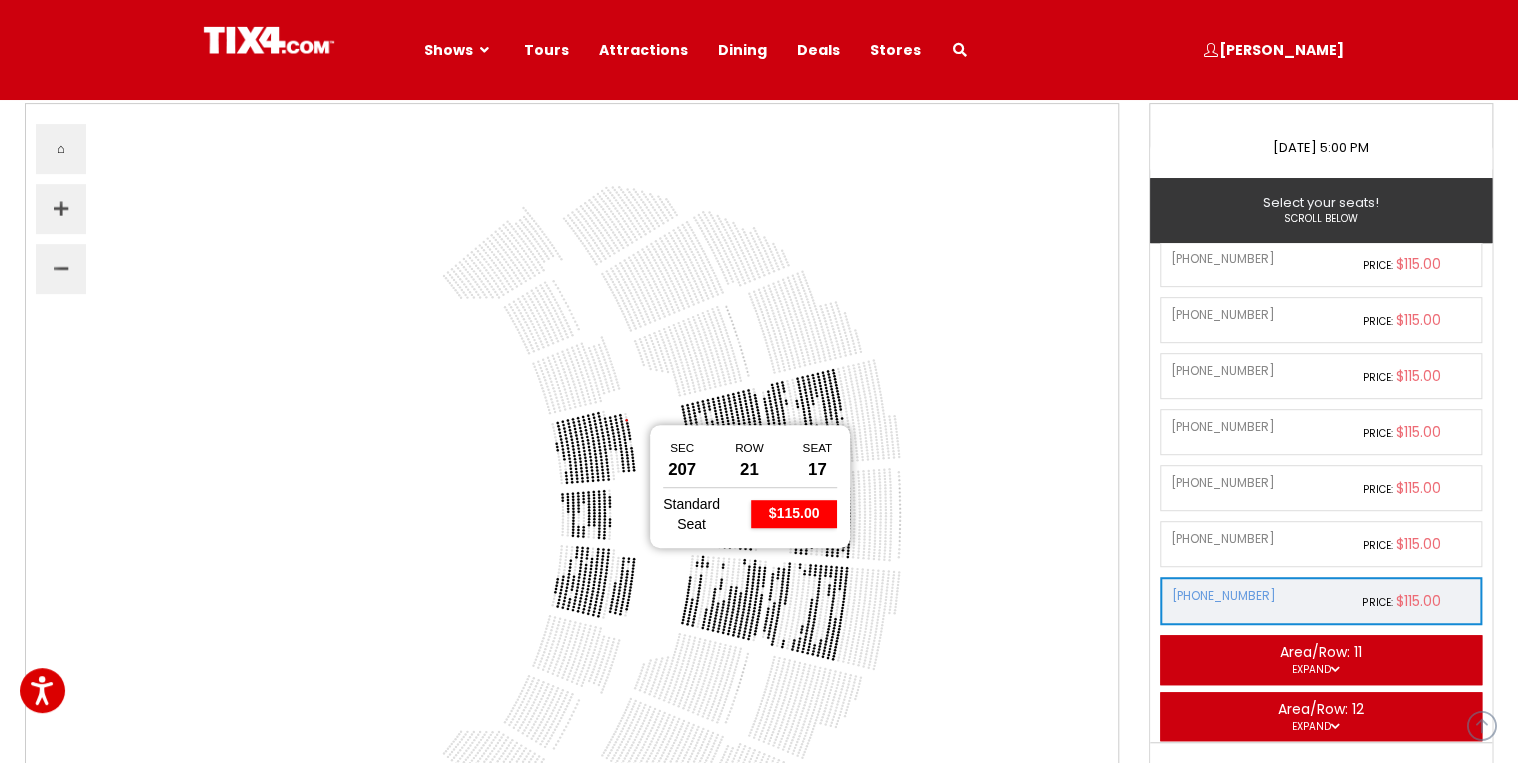 scroll, scrollTop: 2493, scrollLeft: 0, axis: vertical 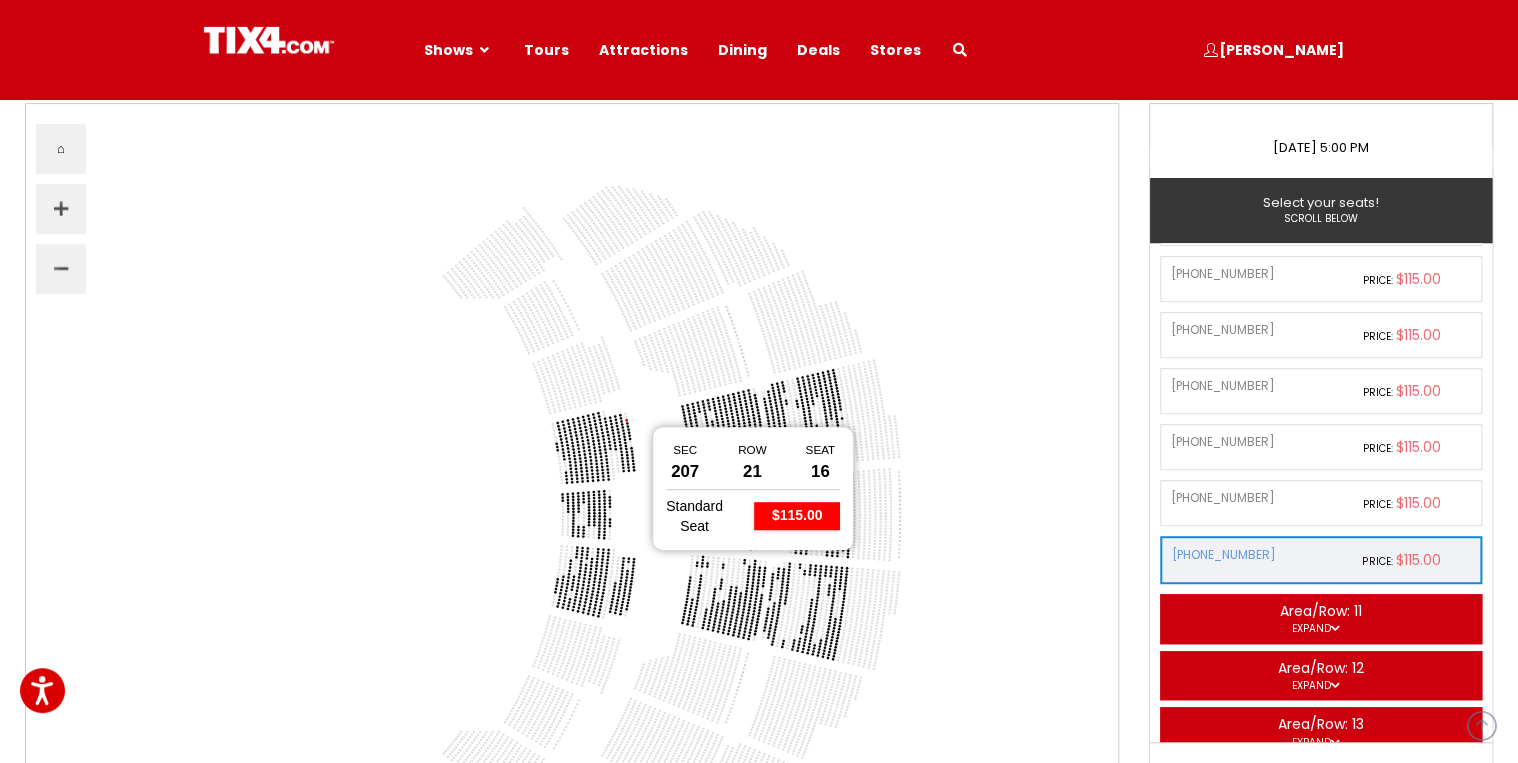 click 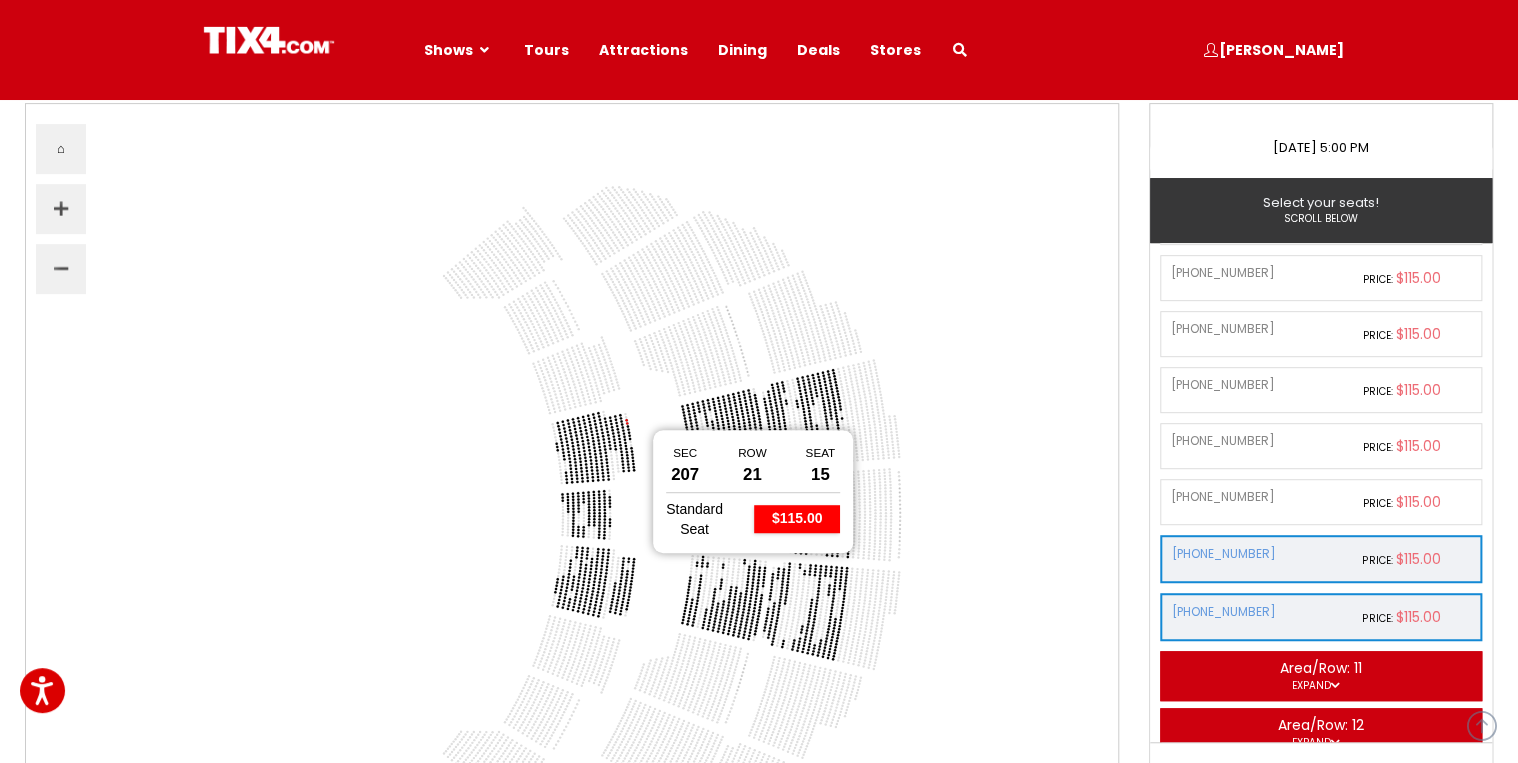click 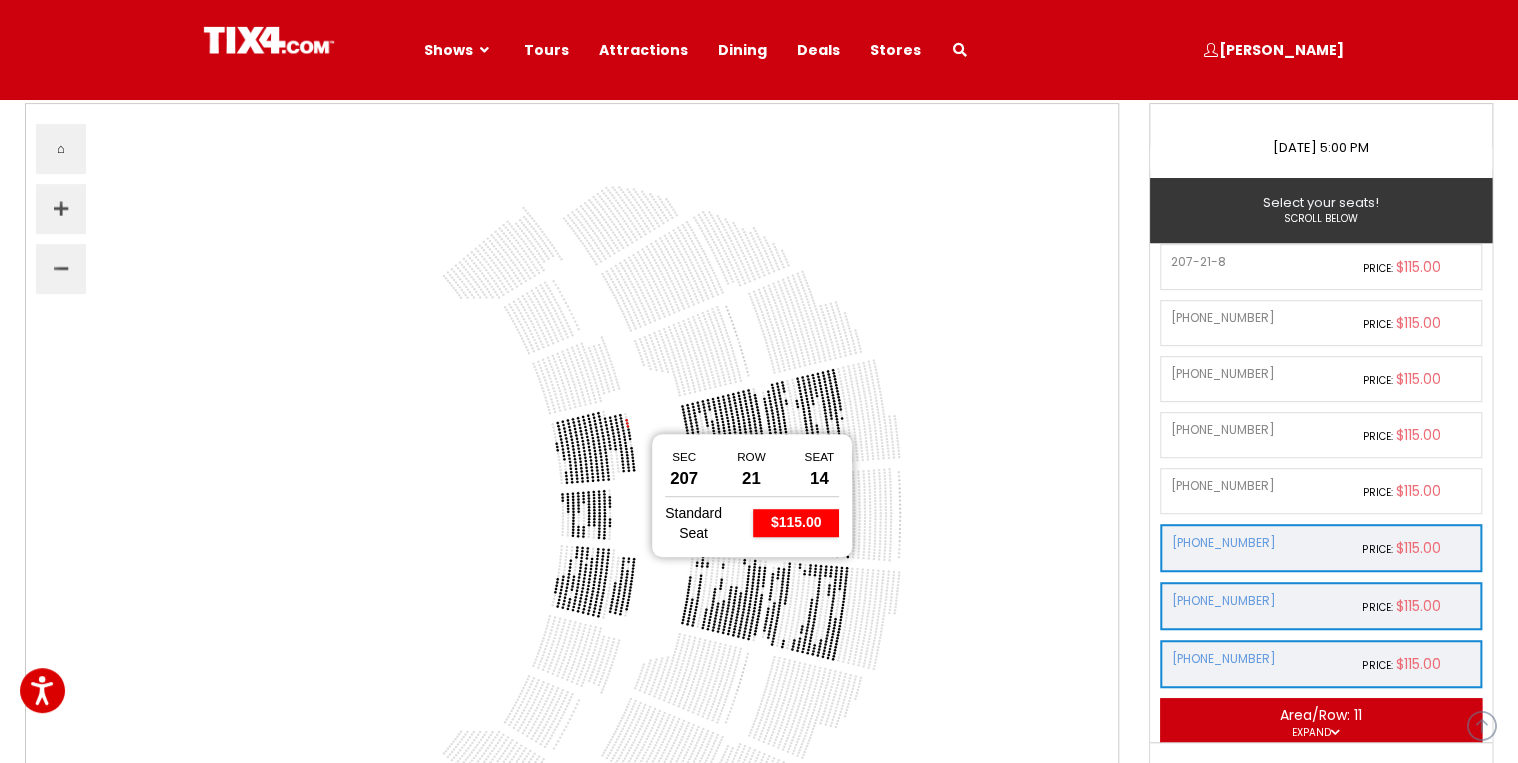scroll, scrollTop: 2382, scrollLeft: 0, axis: vertical 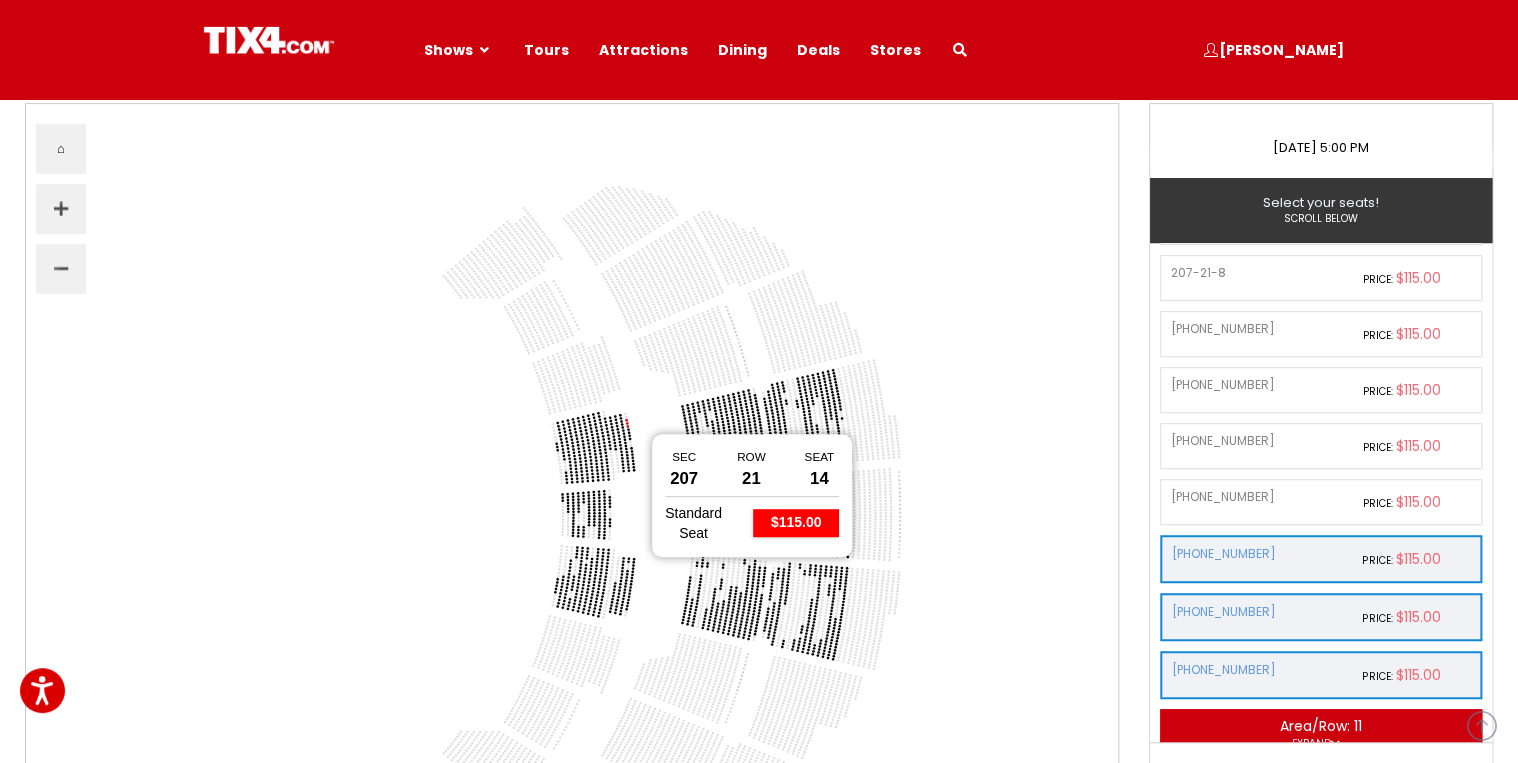 click 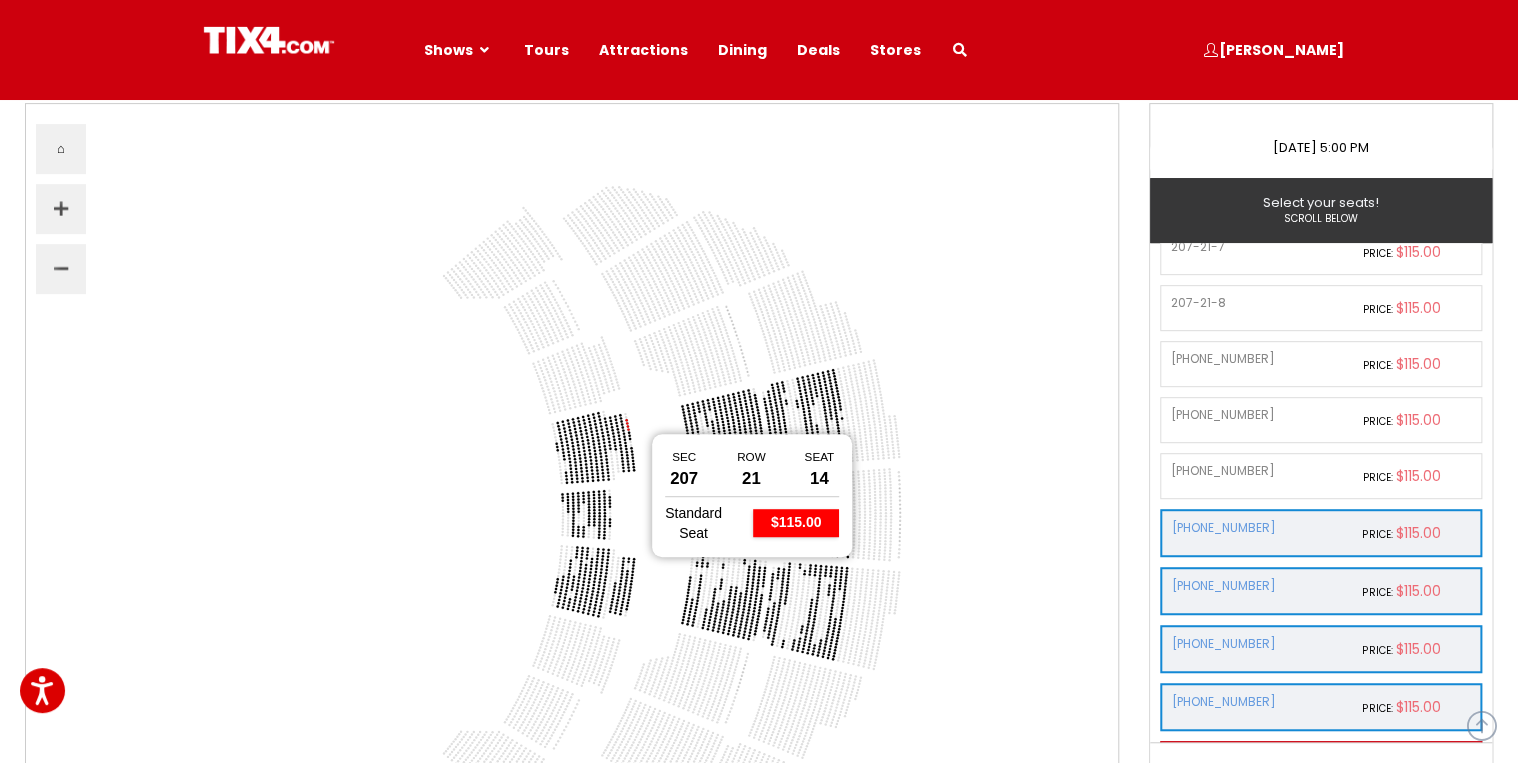 scroll, scrollTop: 2327, scrollLeft: 0, axis: vertical 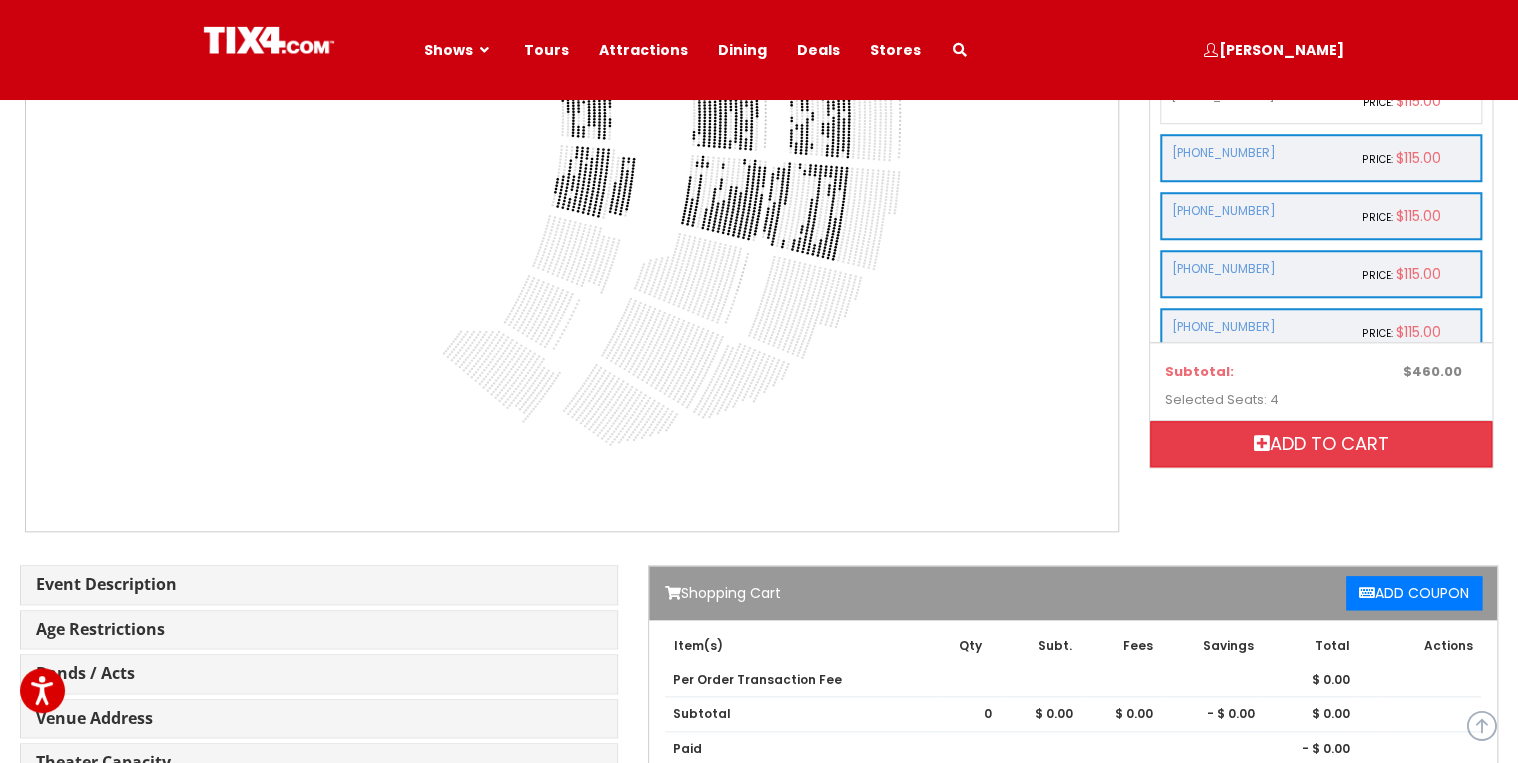click on "Add to
cart" at bounding box center (1321, 444) 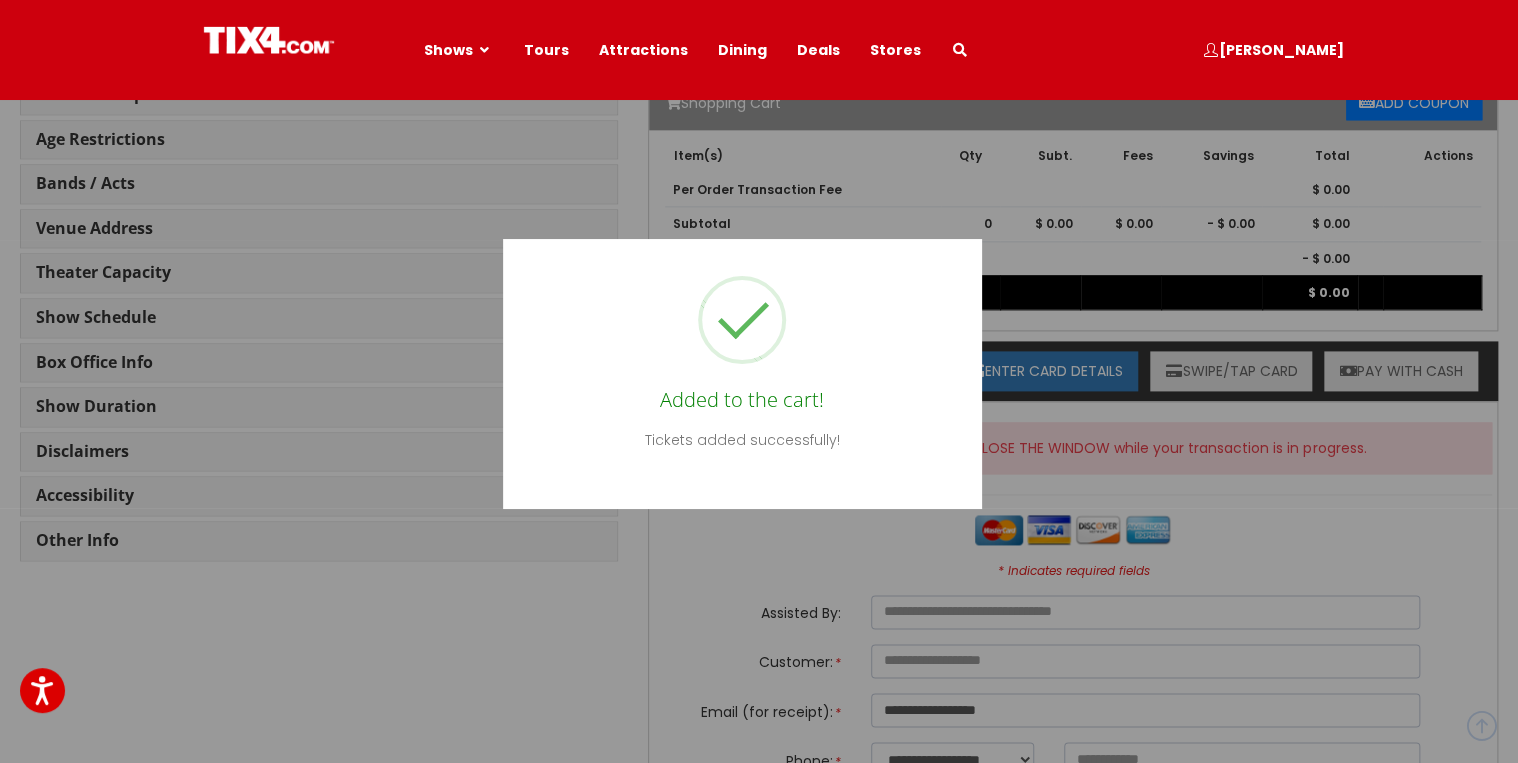 scroll, scrollTop: 1360, scrollLeft: 0, axis: vertical 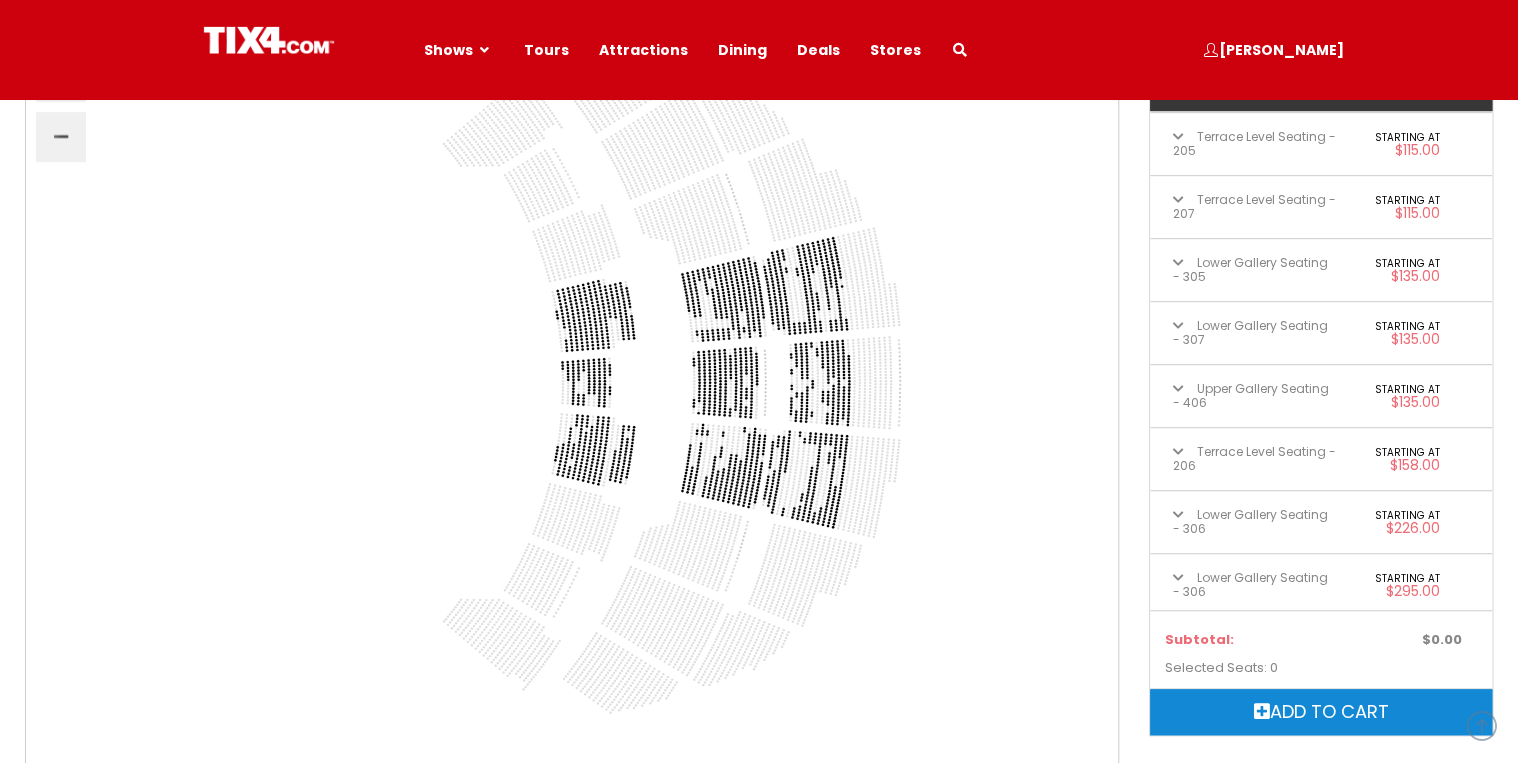 select 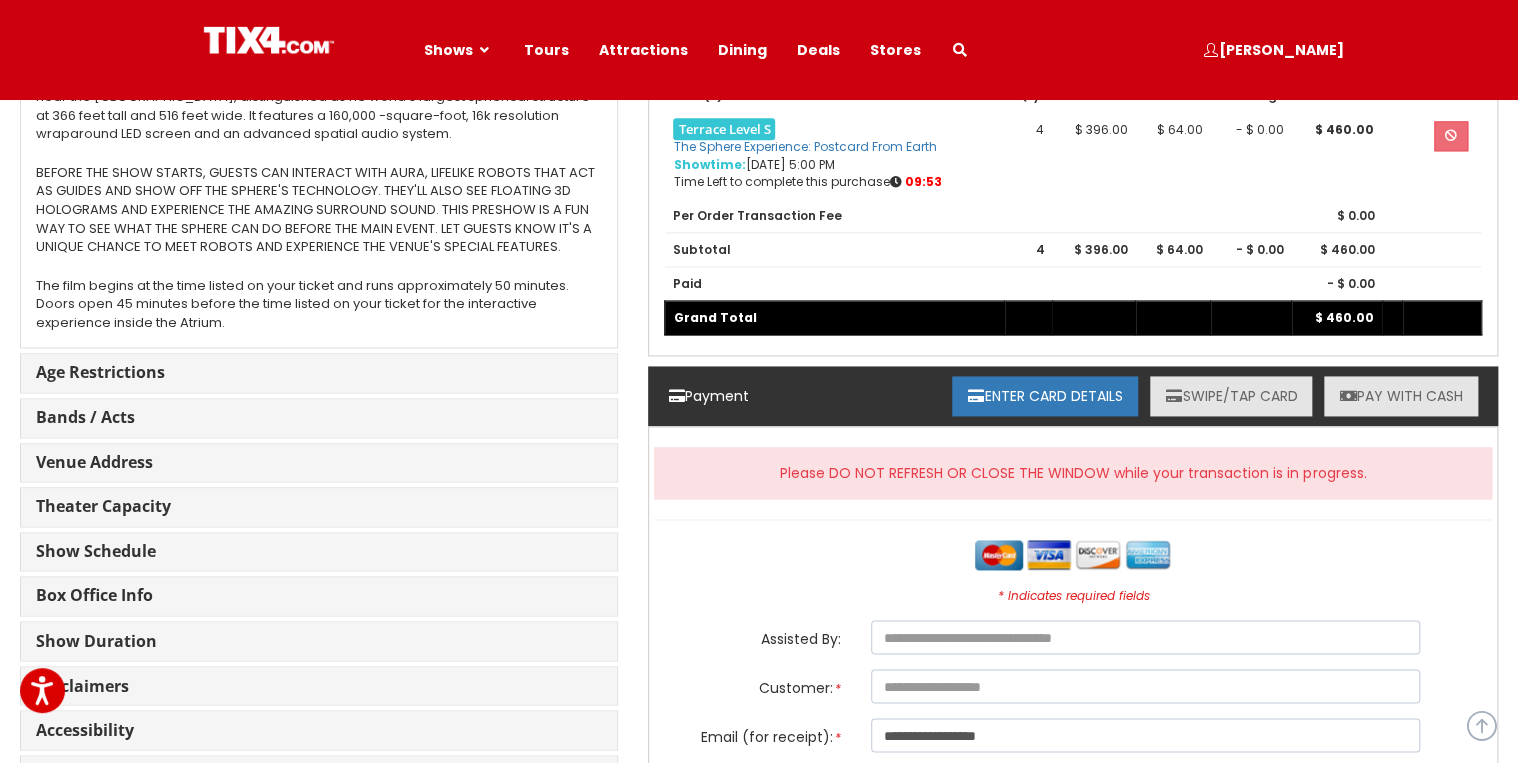 scroll, scrollTop: 1280, scrollLeft: 0, axis: vertical 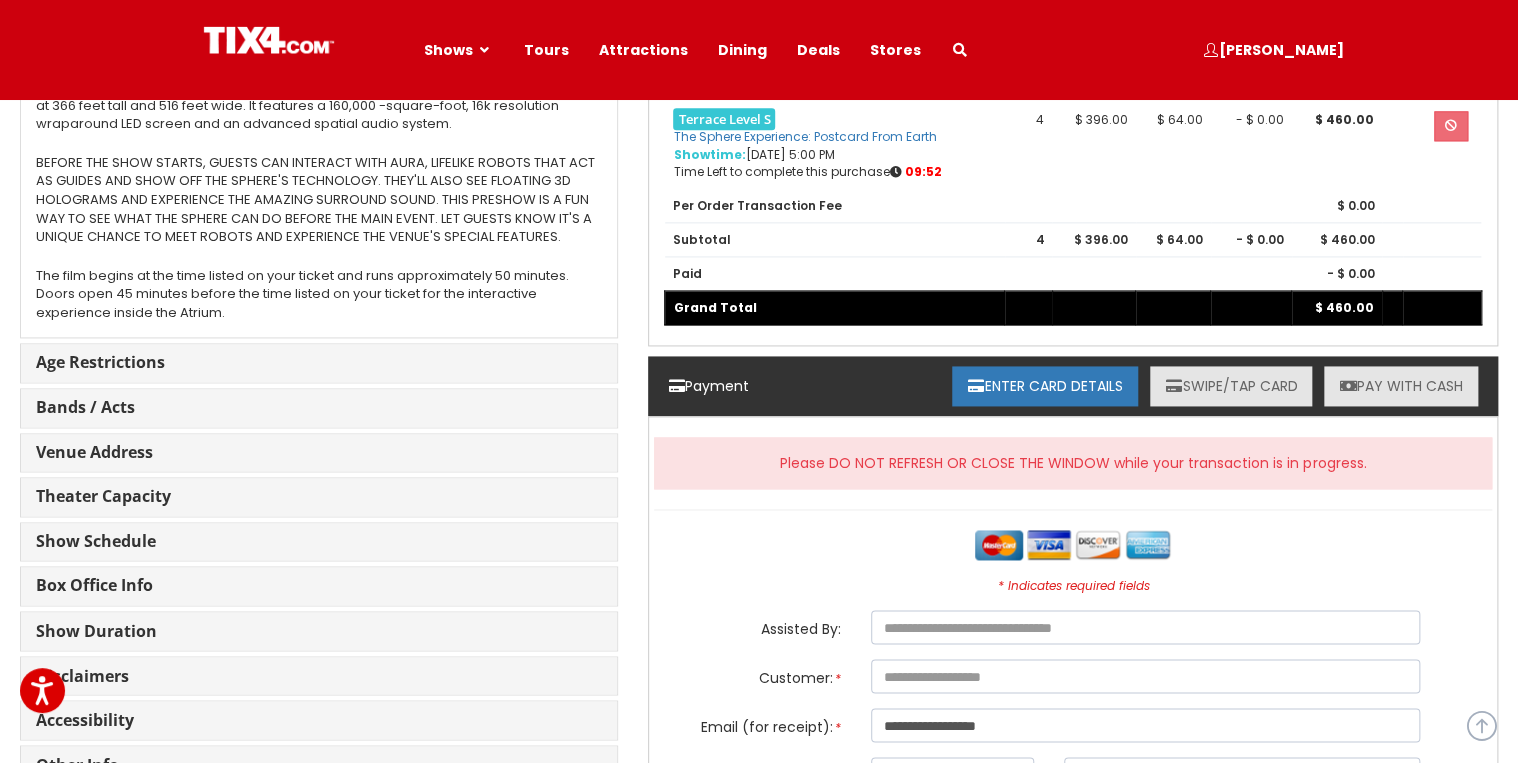 click on "SWIPE/TAP CARD" at bounding box center [1231, 386] 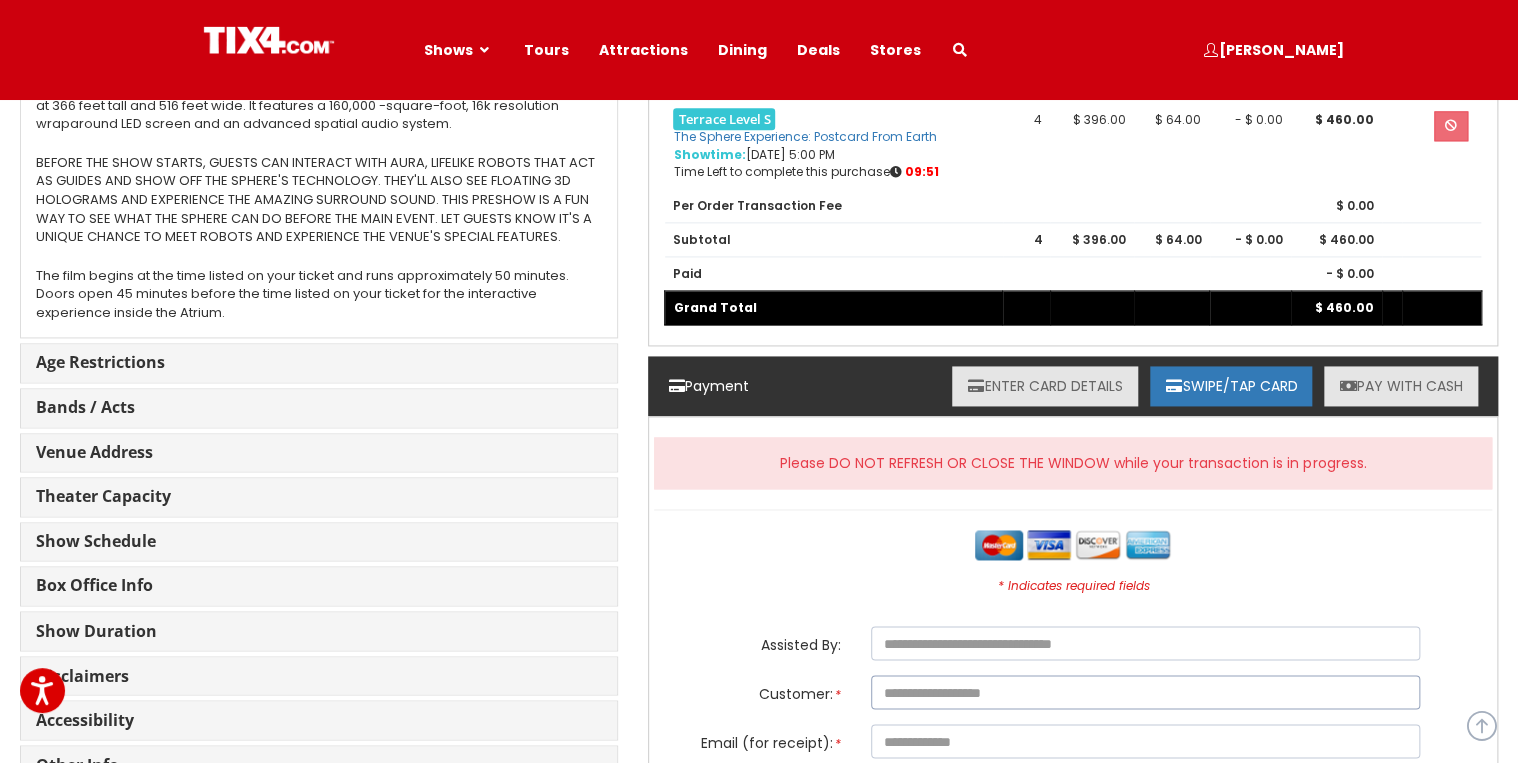click at bounding box center [1145, 692] 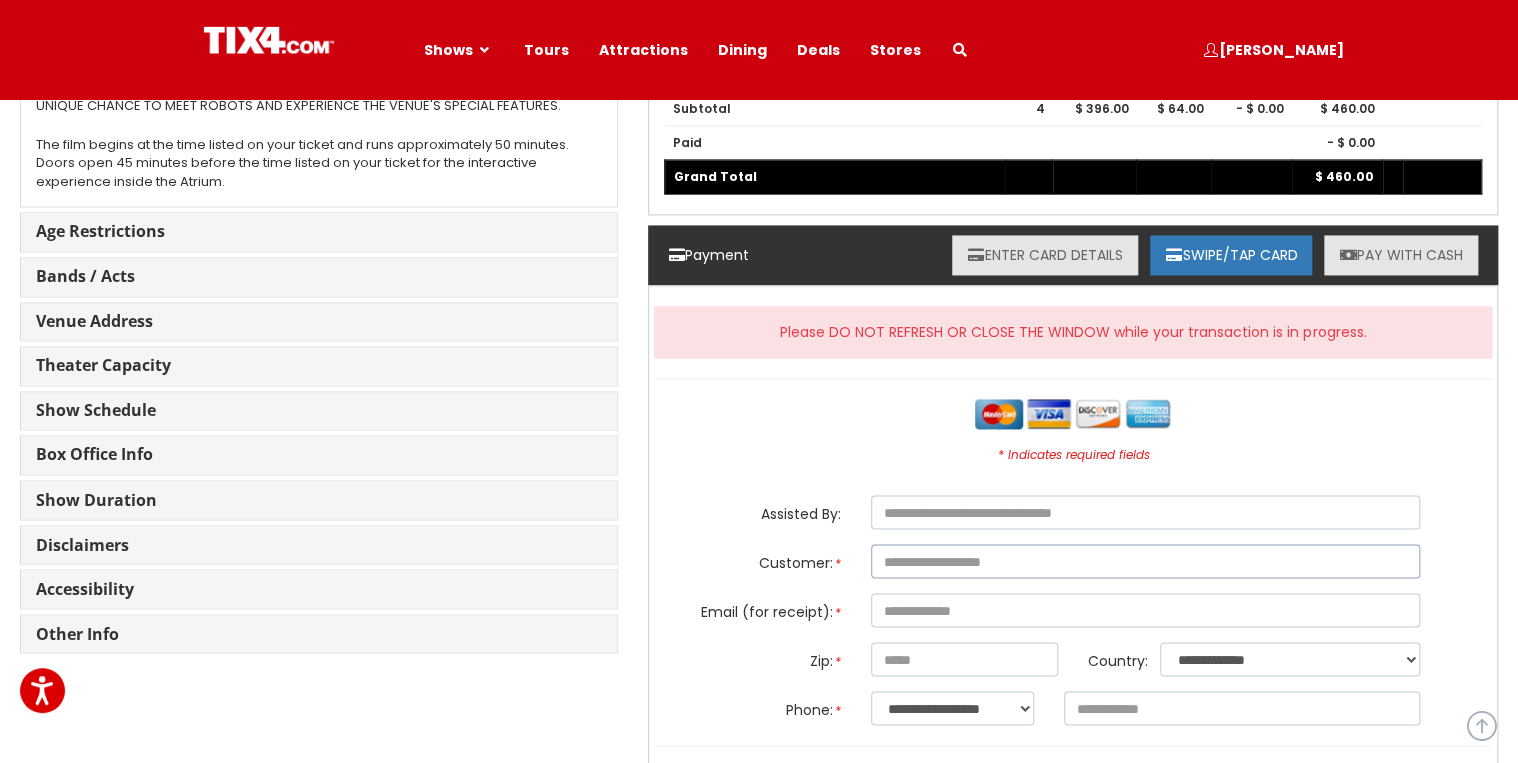 scroll, scrollTop: 1440, scrollLeft: 0, axis: vertical 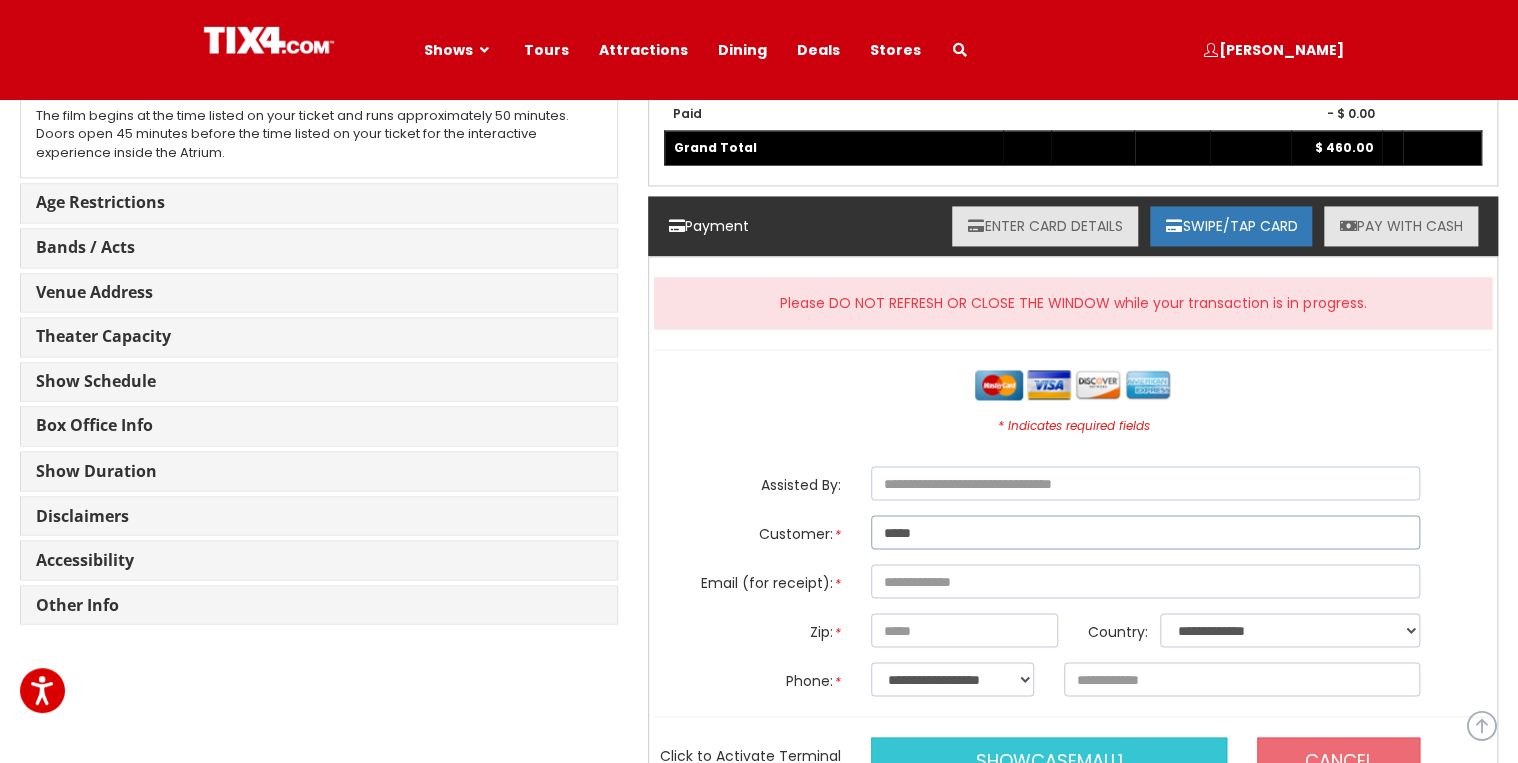 type on "******" 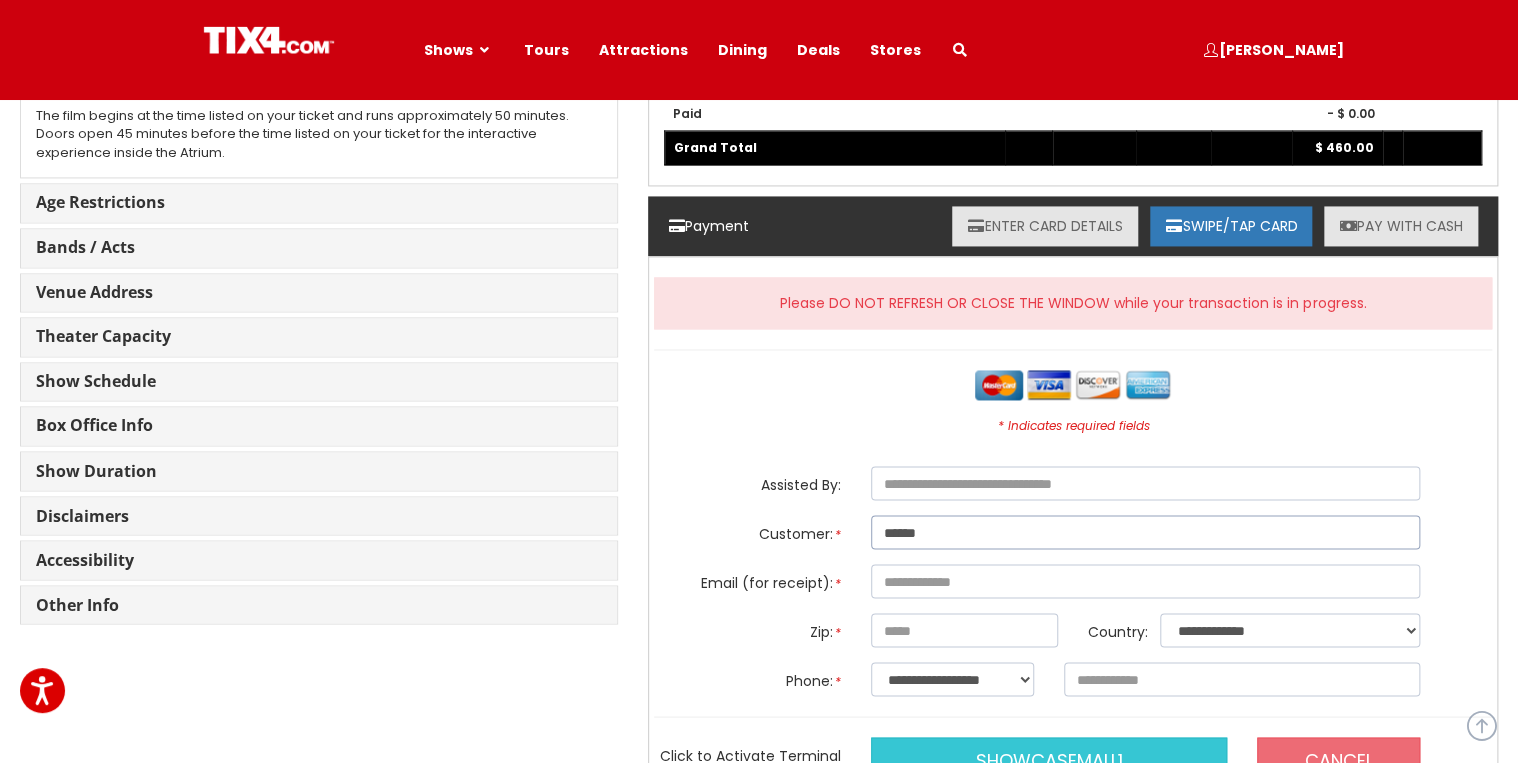 drag, startPoint x: 916, startPoint y: 529, endPoint x: 874, endPoint y: 528, distance: 42.0119 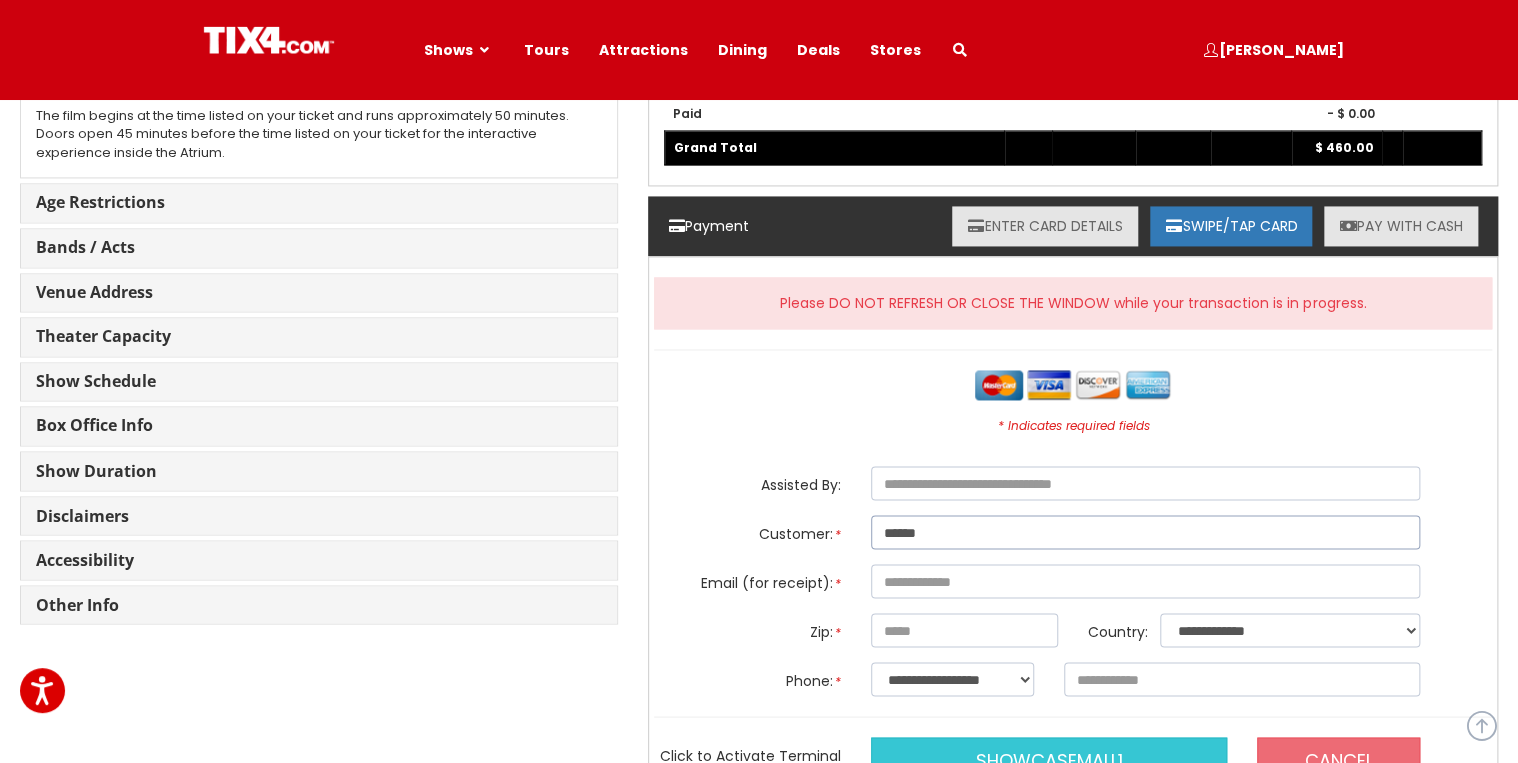 type on "******" 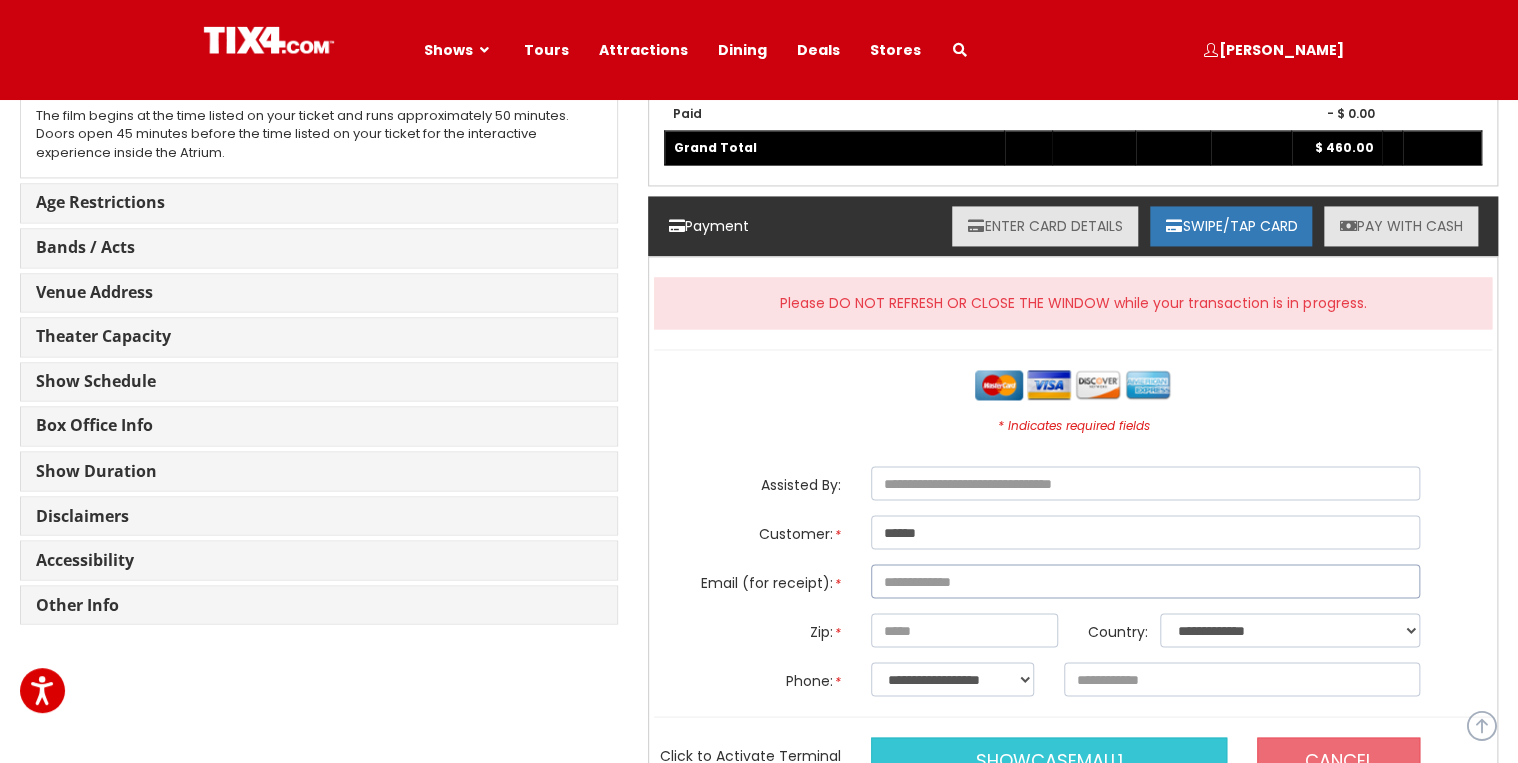 click at bounding box center [1145, 581] 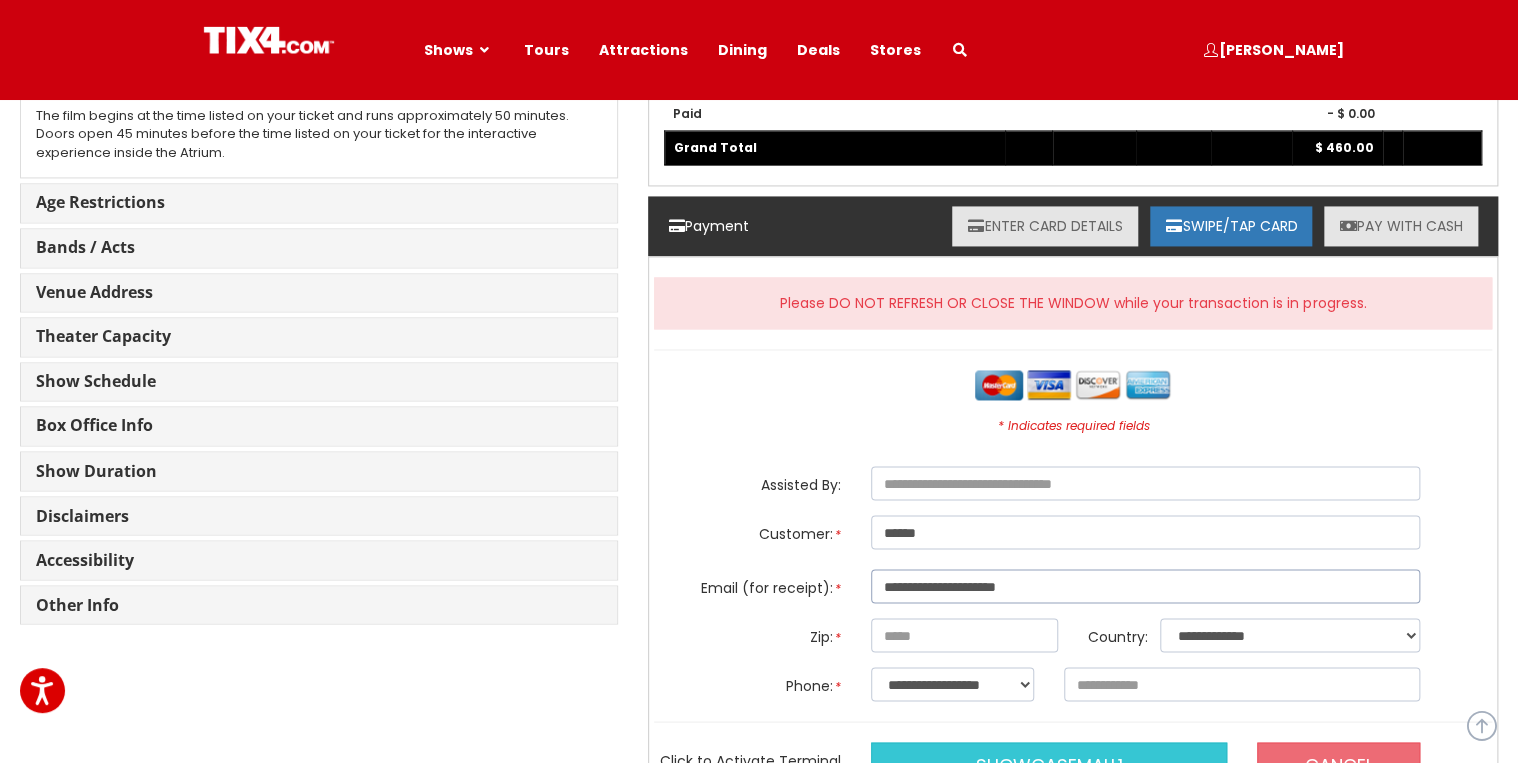 scroll, scrollTop: 1520, scrollLeft: 0, axis: vertical 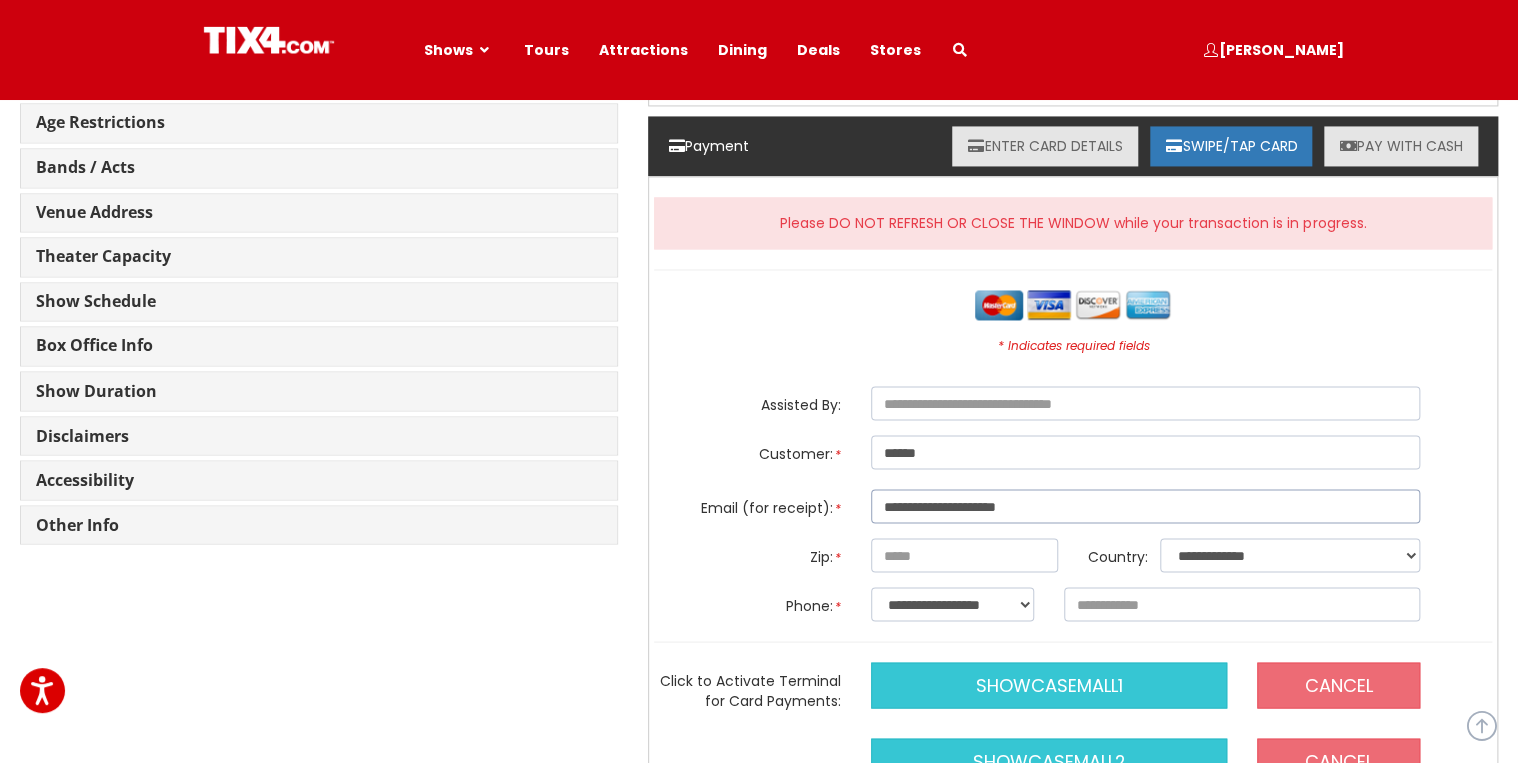 type on "**********" 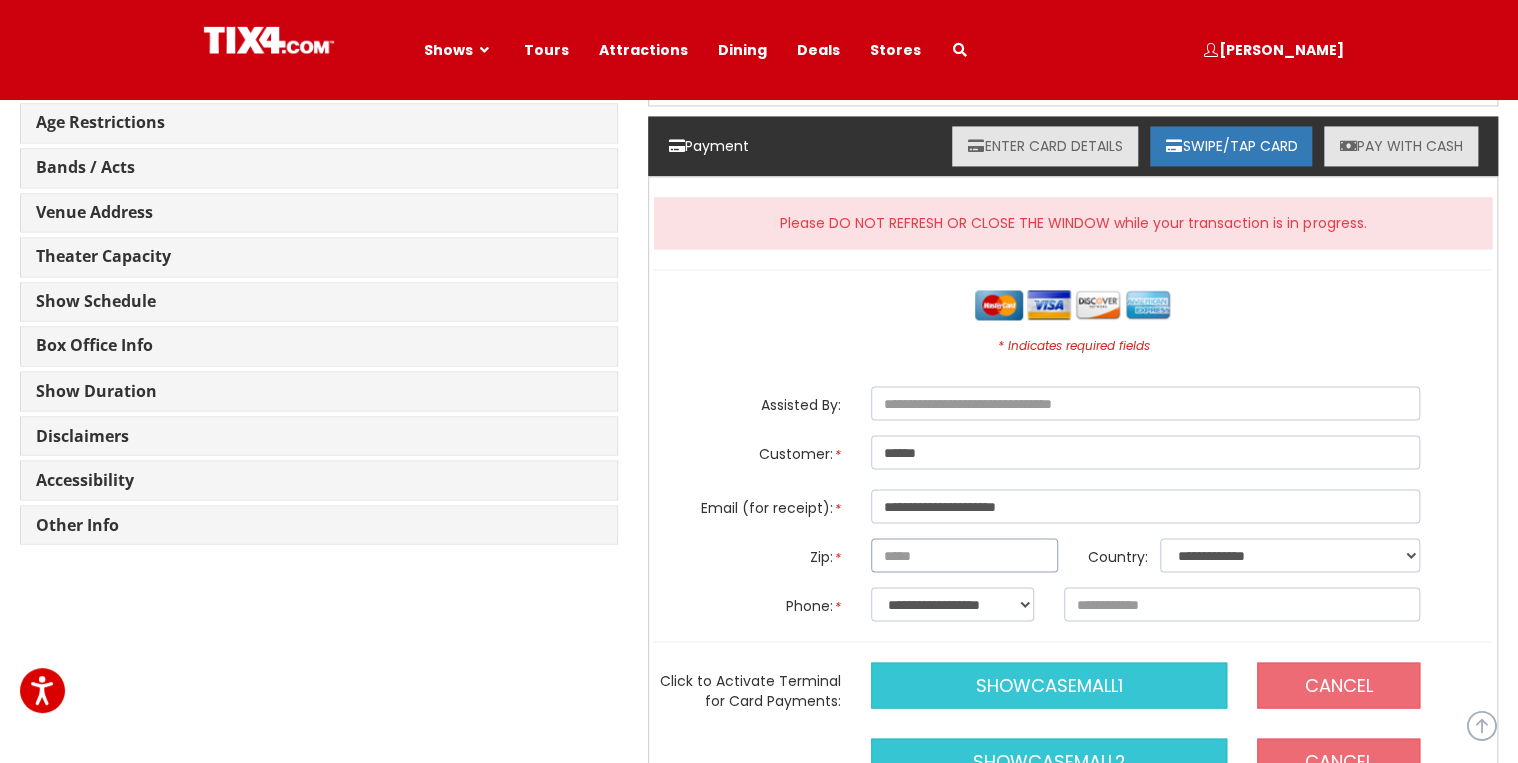 click at bounding box center (964, 555) 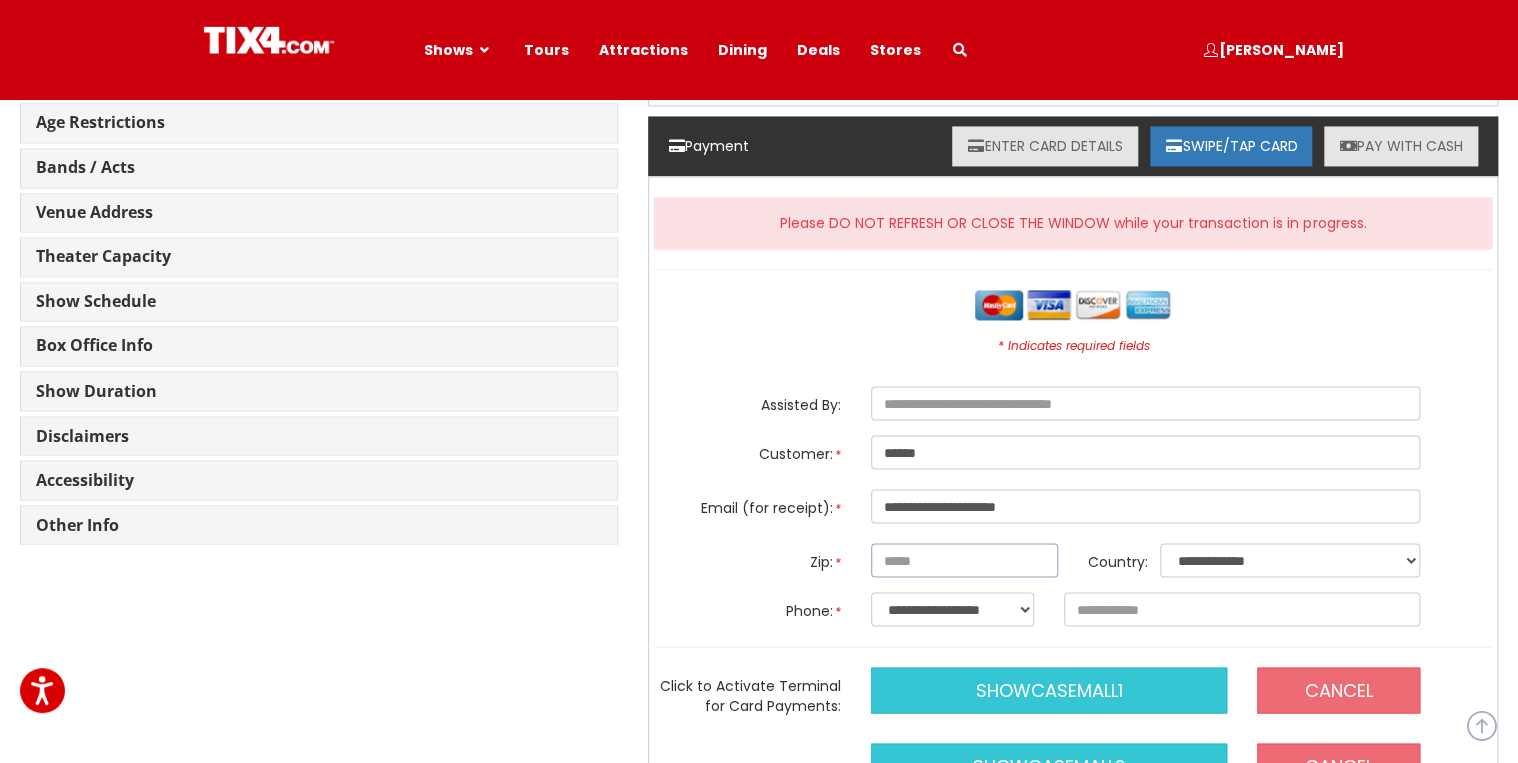 click at bounding box center (964, 560) 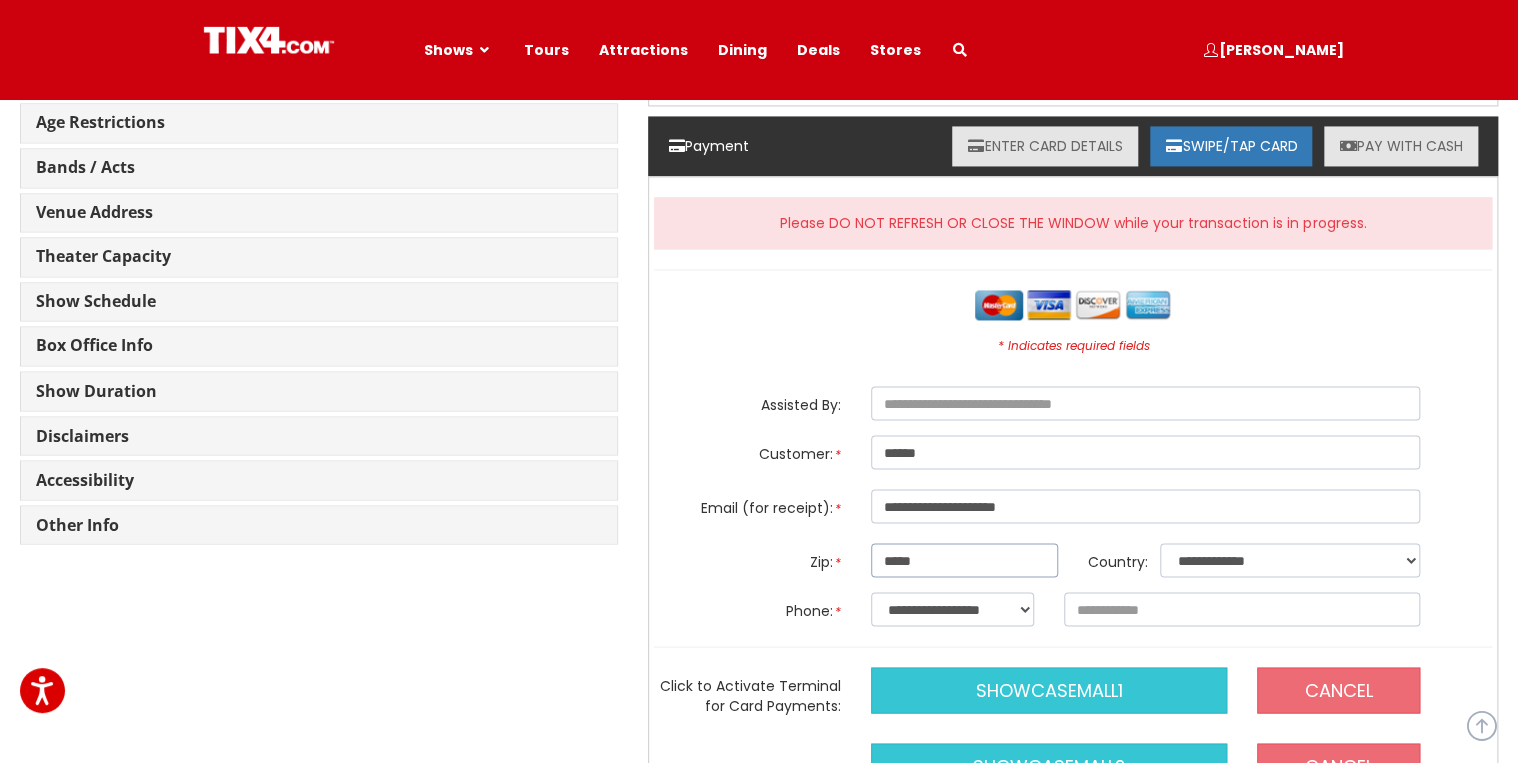 type on "*****" 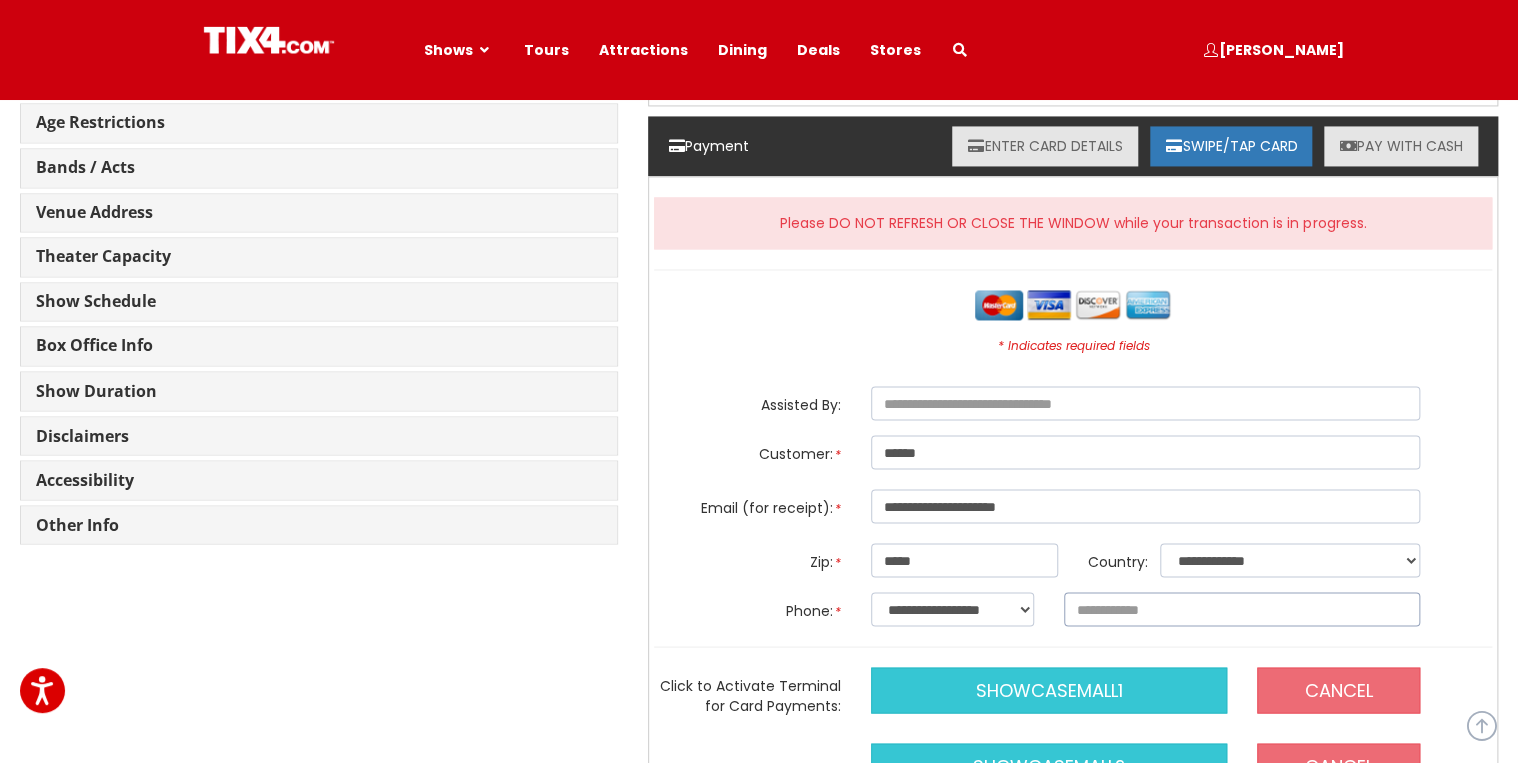click at bounding box center (1242, 609) 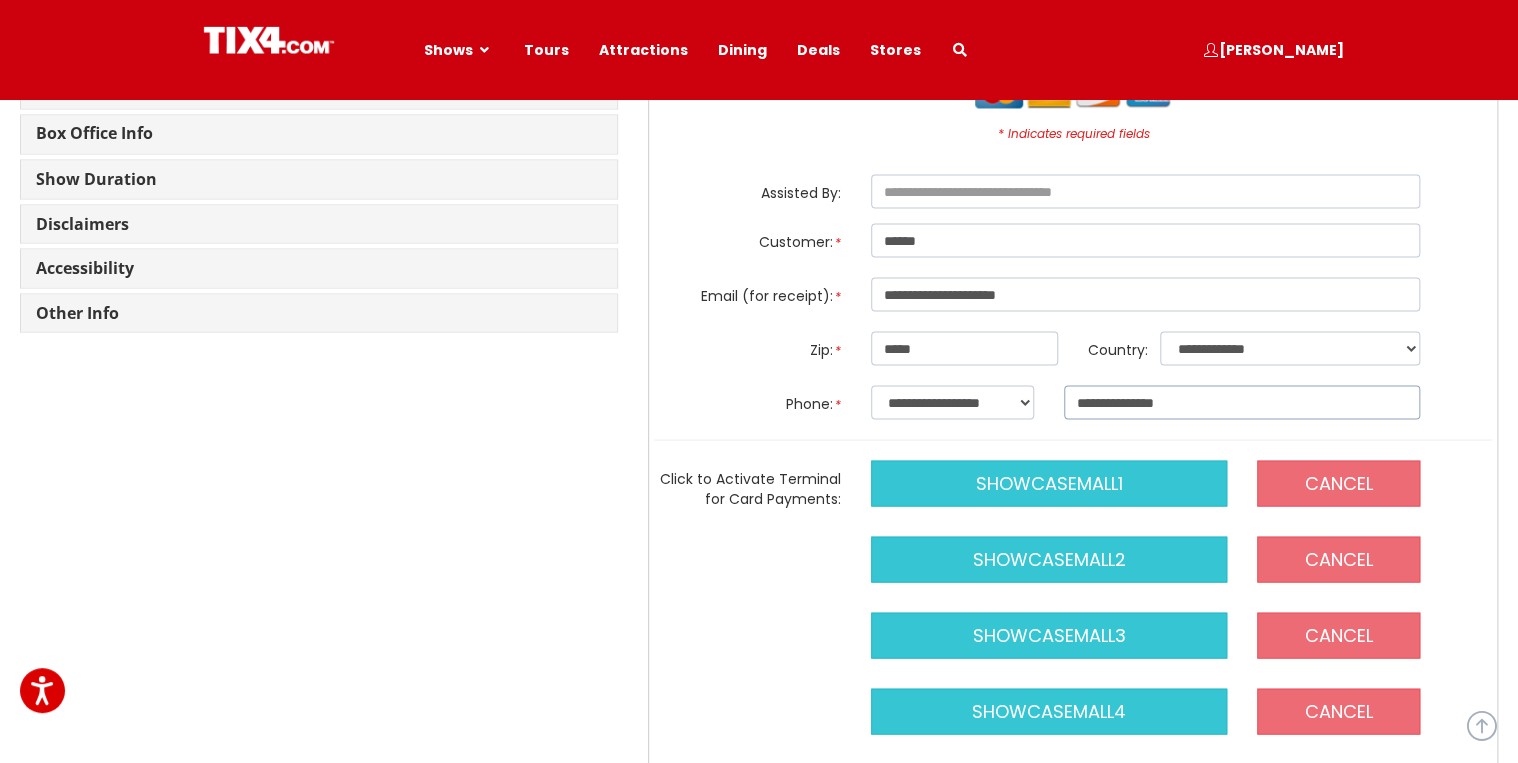 scroll, scrollTop: 1760, scrollLeft: 0, axis: vertical 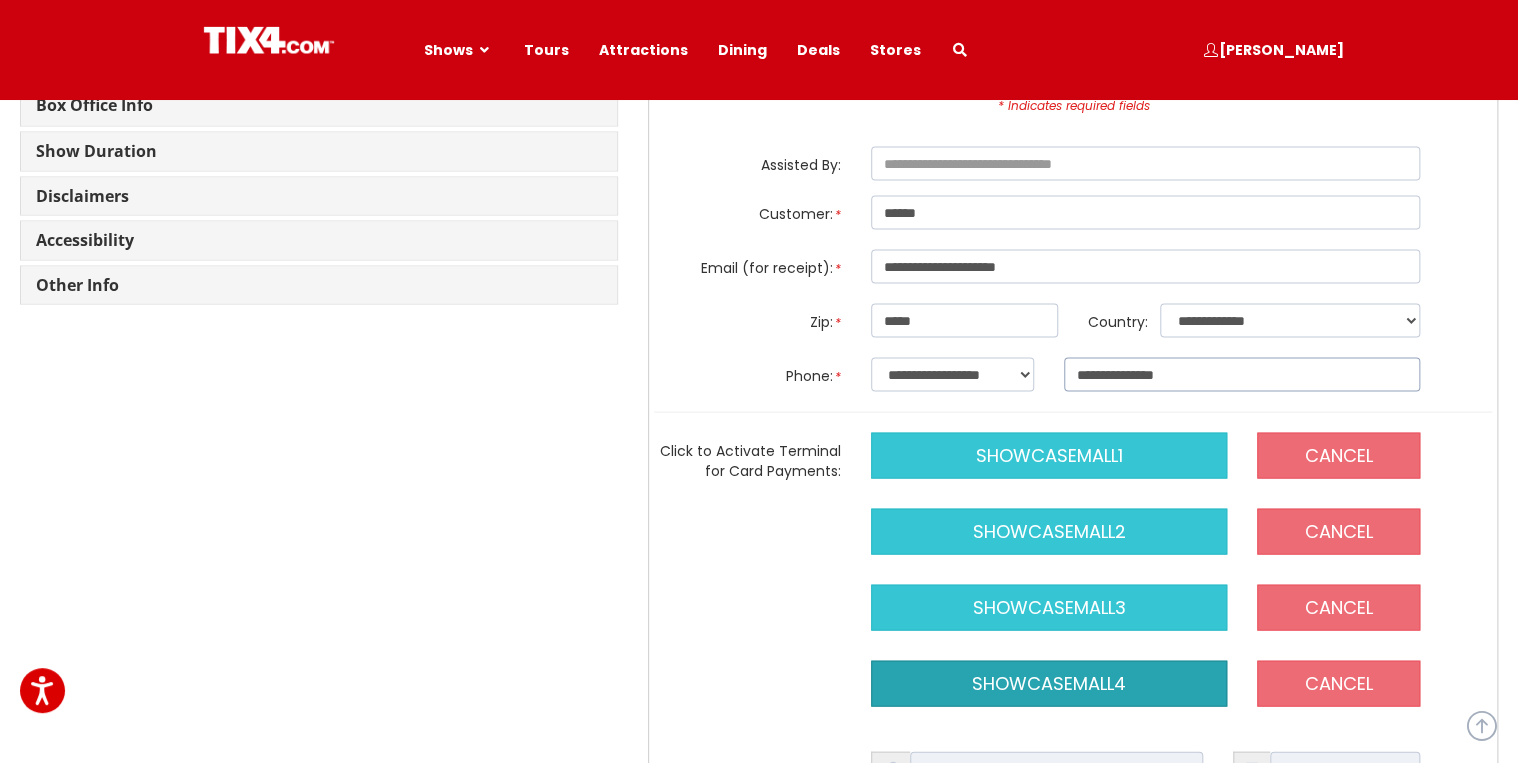 type on "**********" 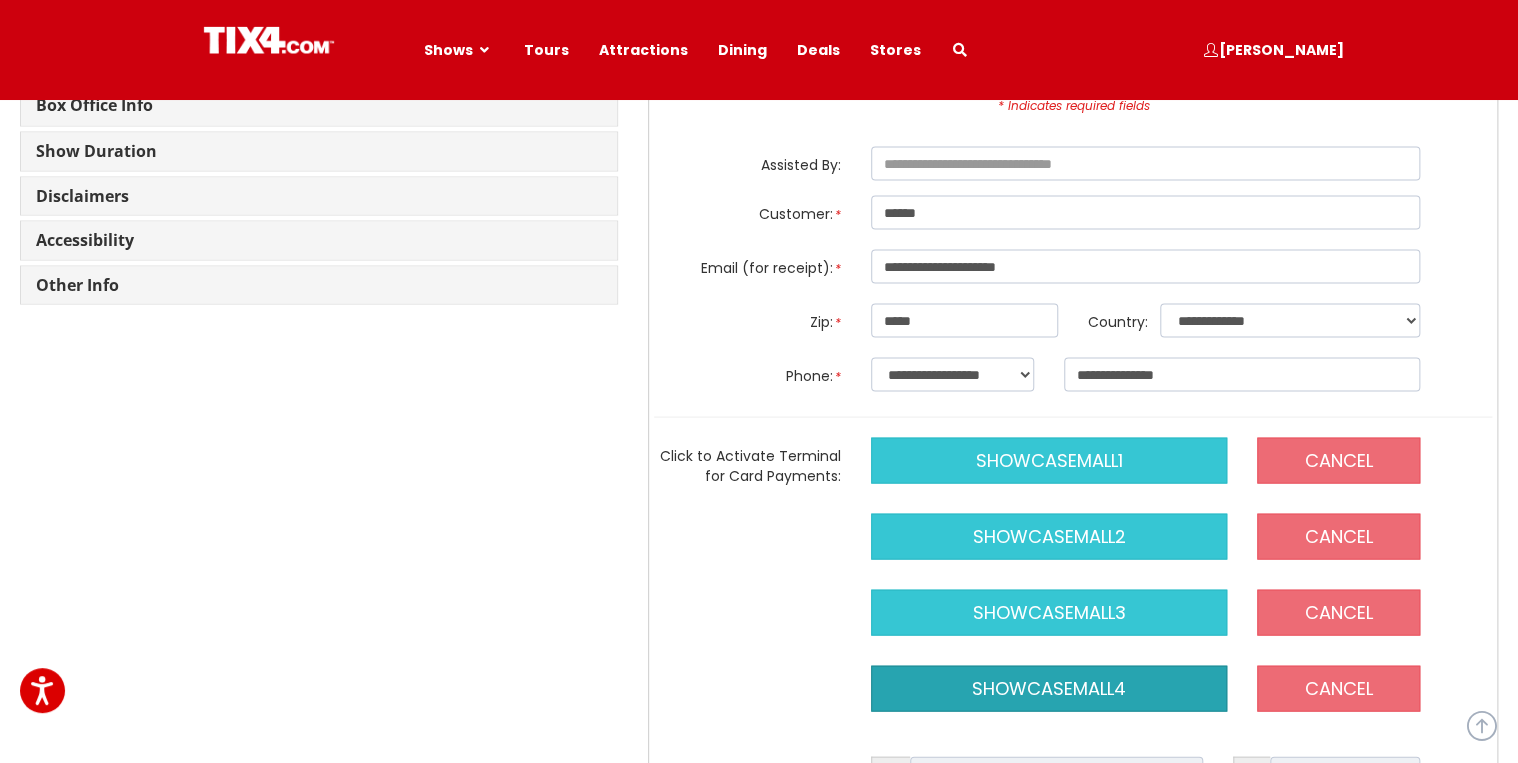 click on "showcasemall4" at bounding box center (1049, 688) 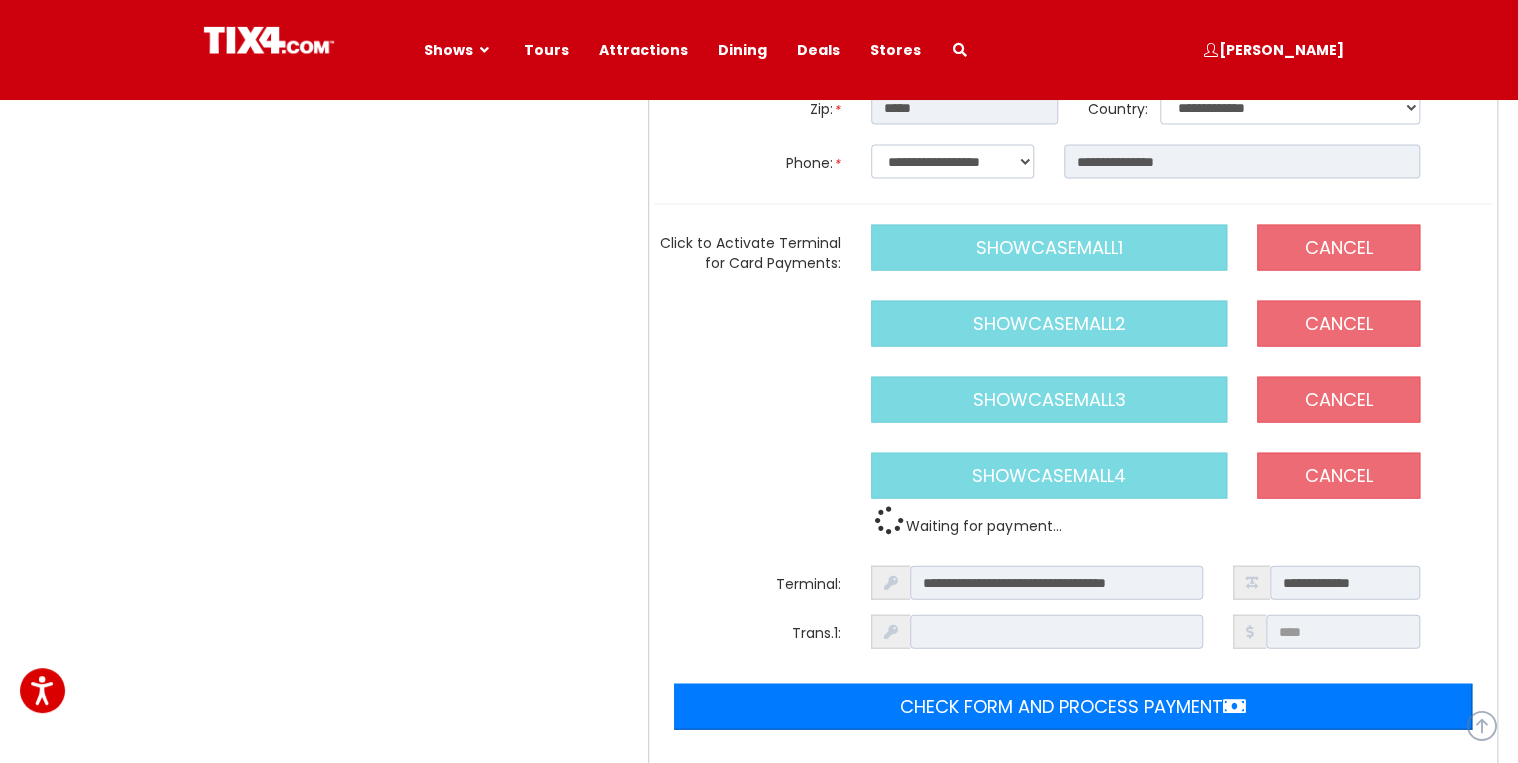 scroll, scrollTop: 2000, scrollLeft: 0, axis: vertical 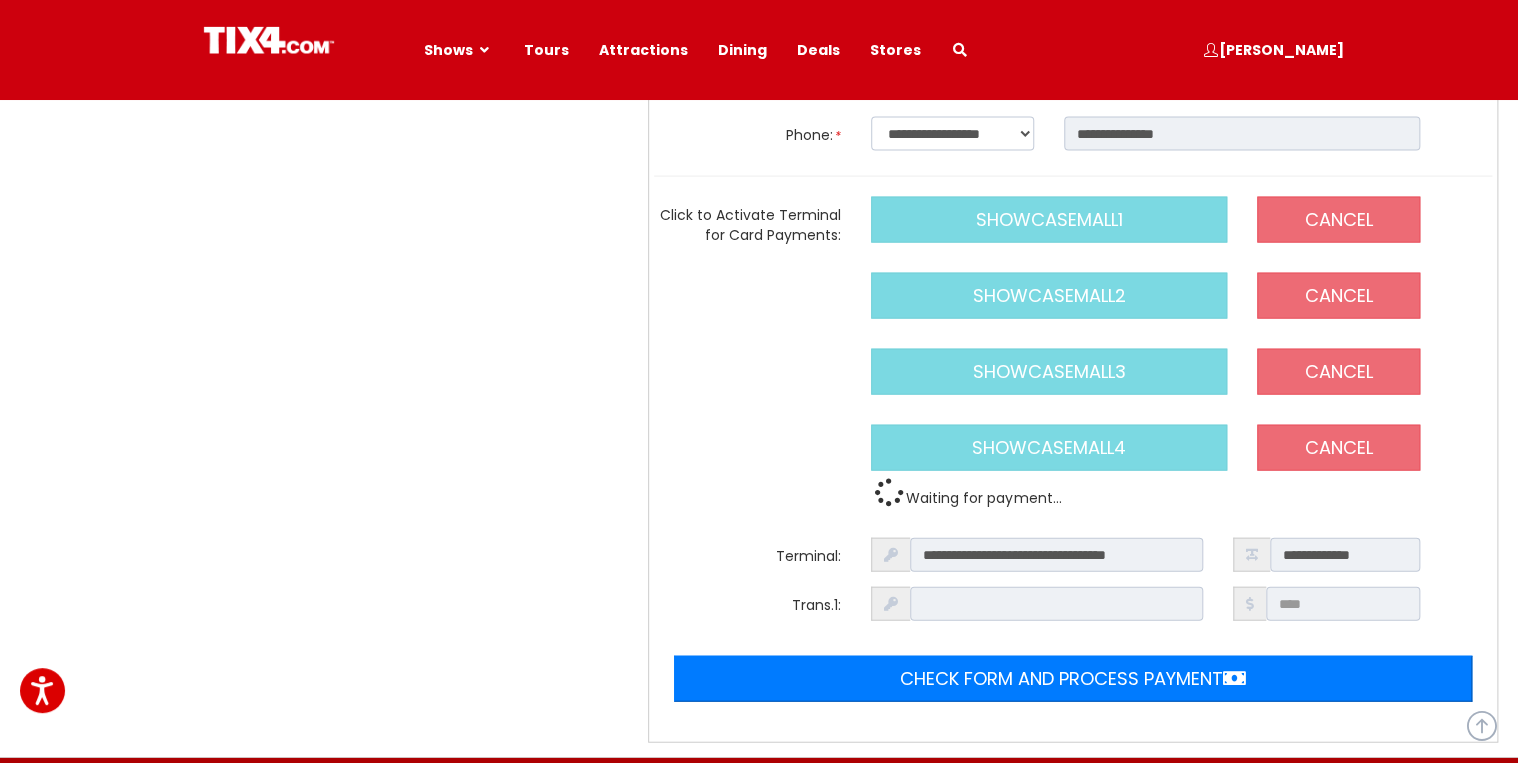 type on "*****" 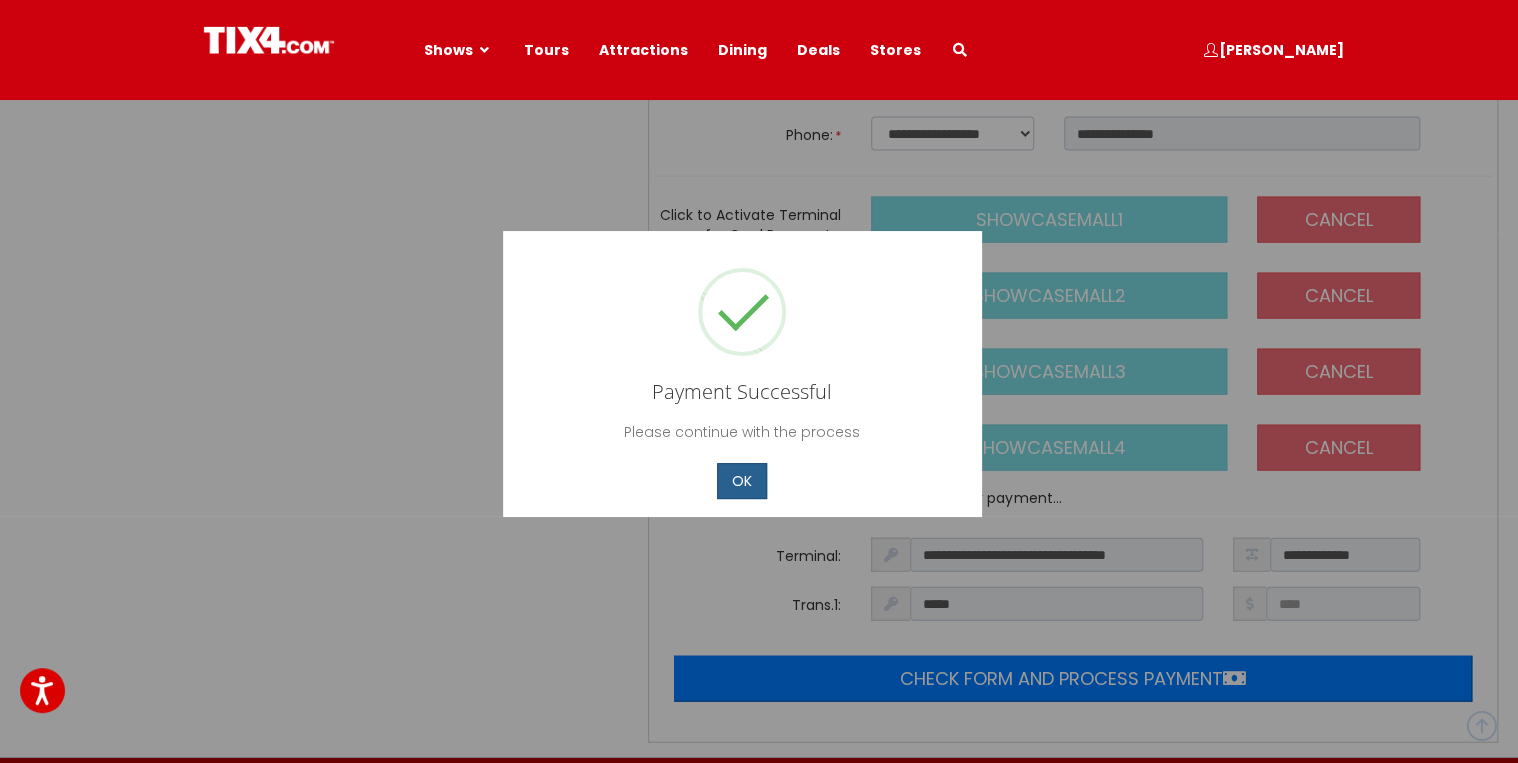 click on "OK" at bounding box center [742, 480] 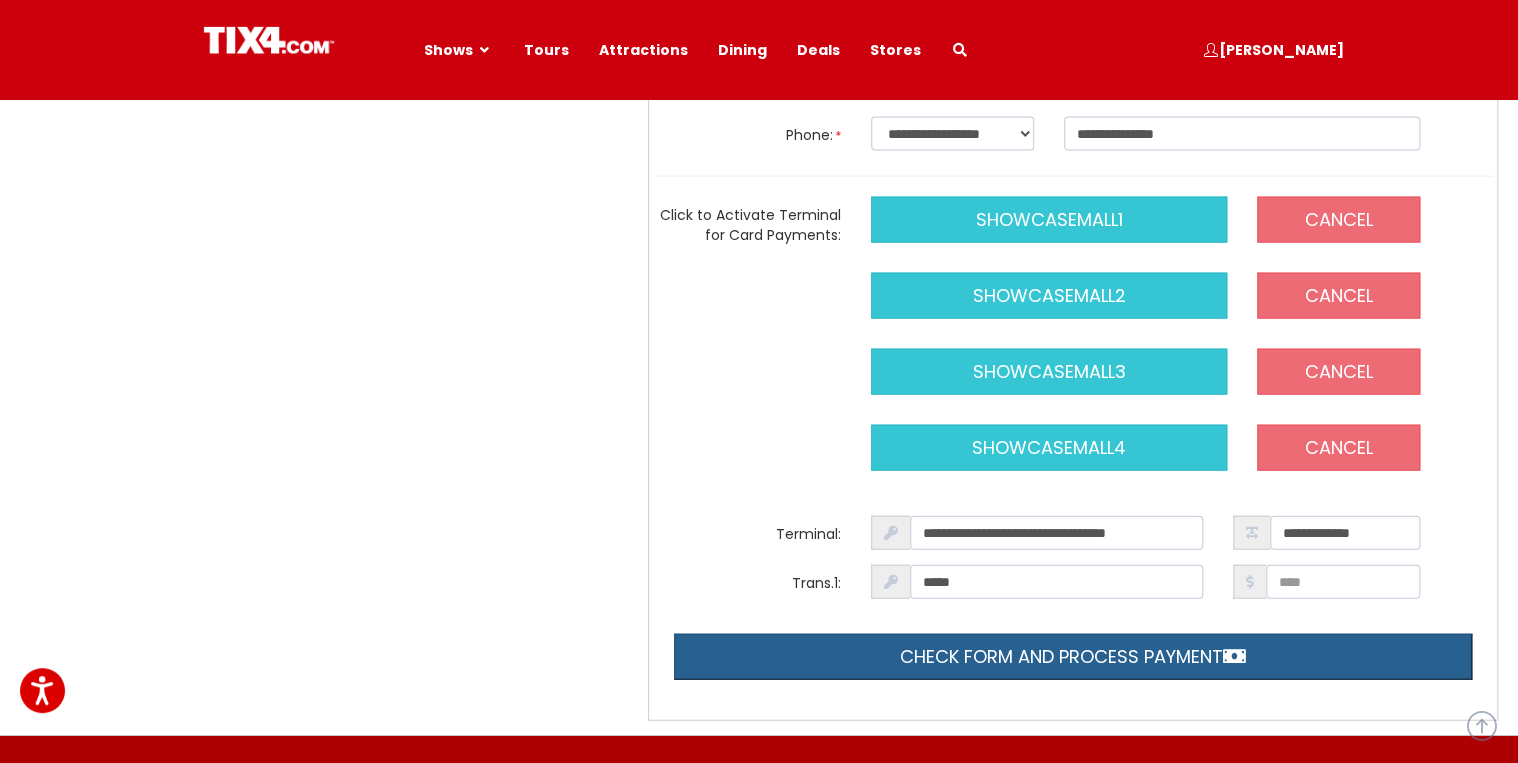 click on "Check form and process payment" at bounding box center (1073, 657) 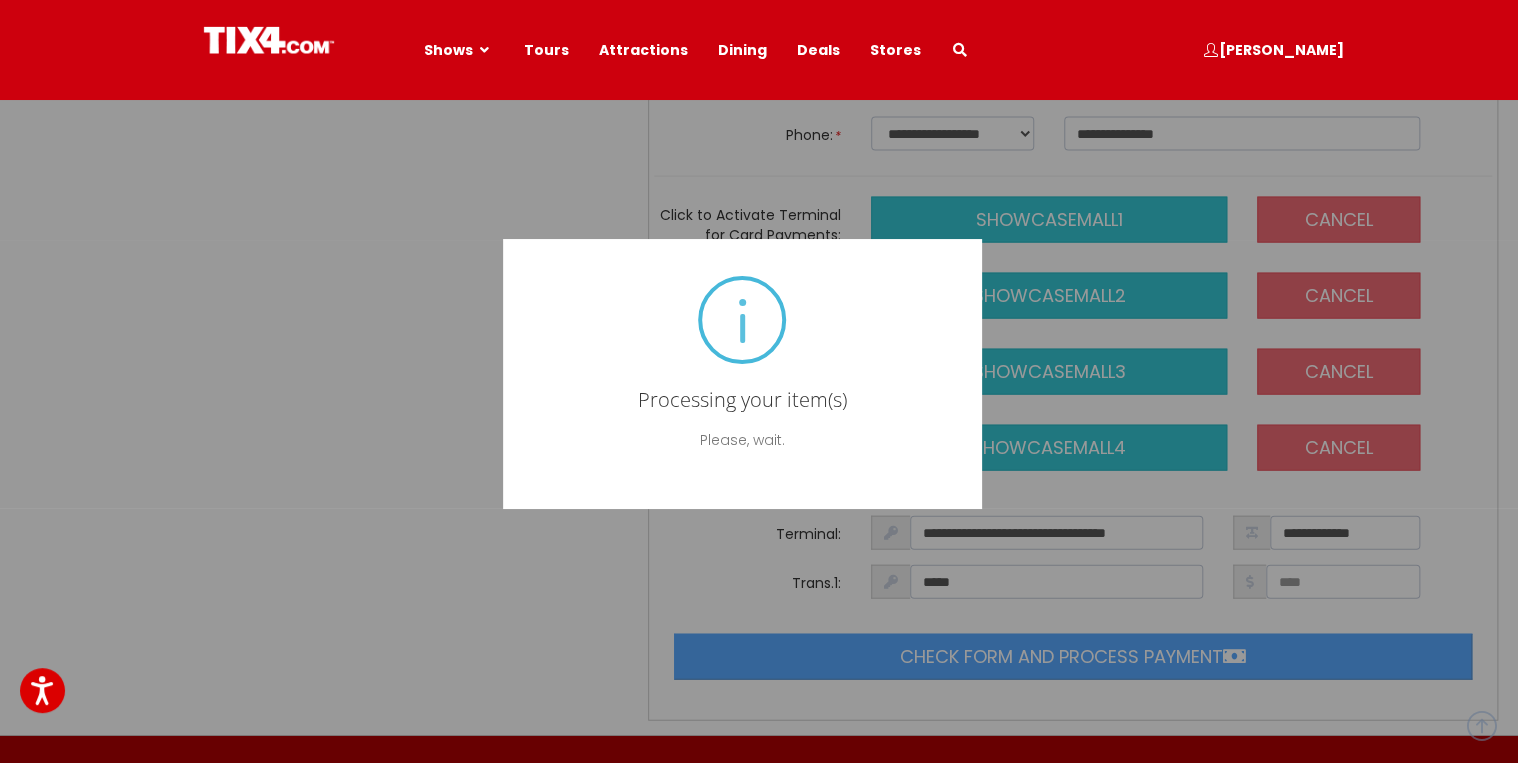 type on "**********" 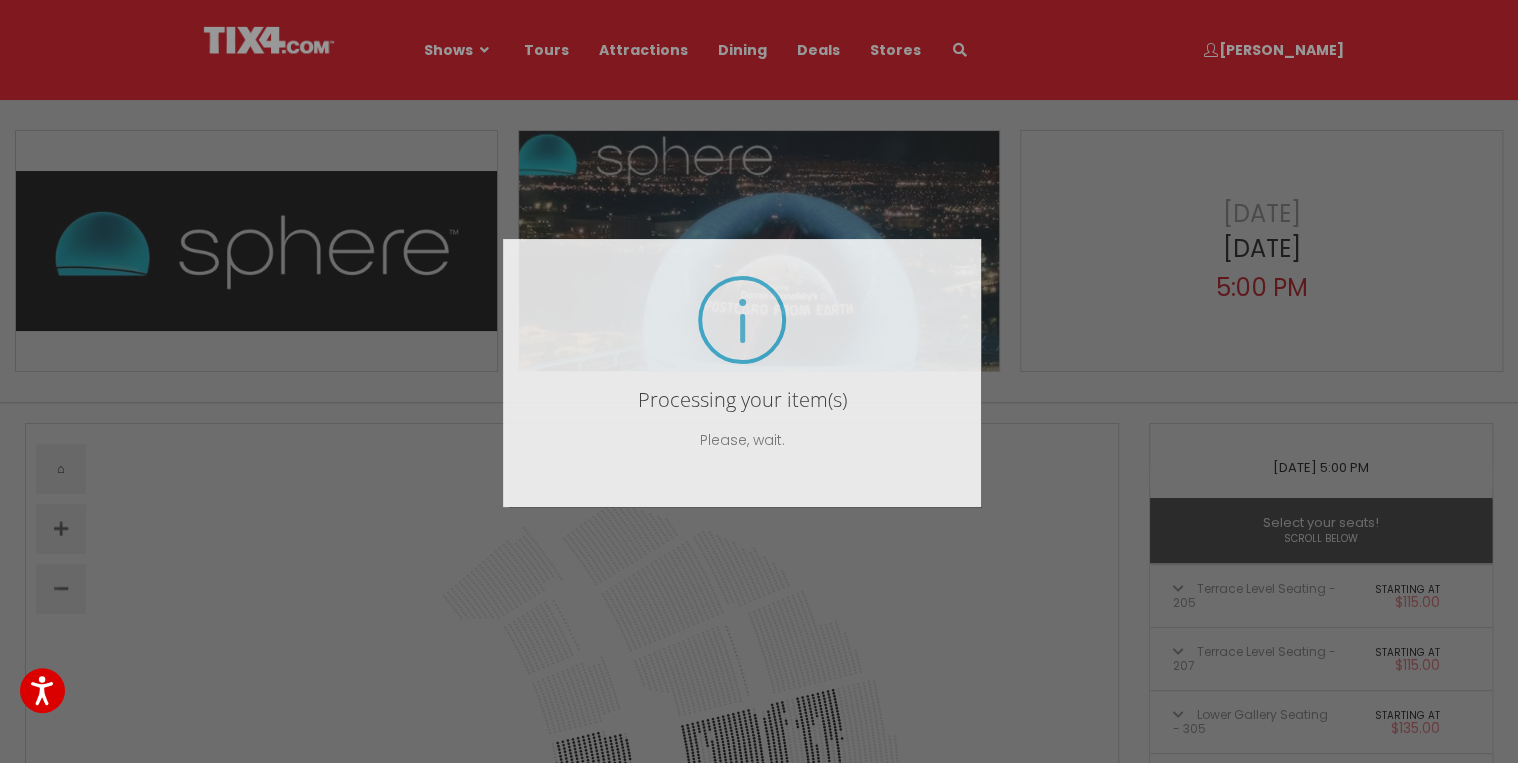 scroll, scrollTop: 0, scrollLeft: 0, axis: both 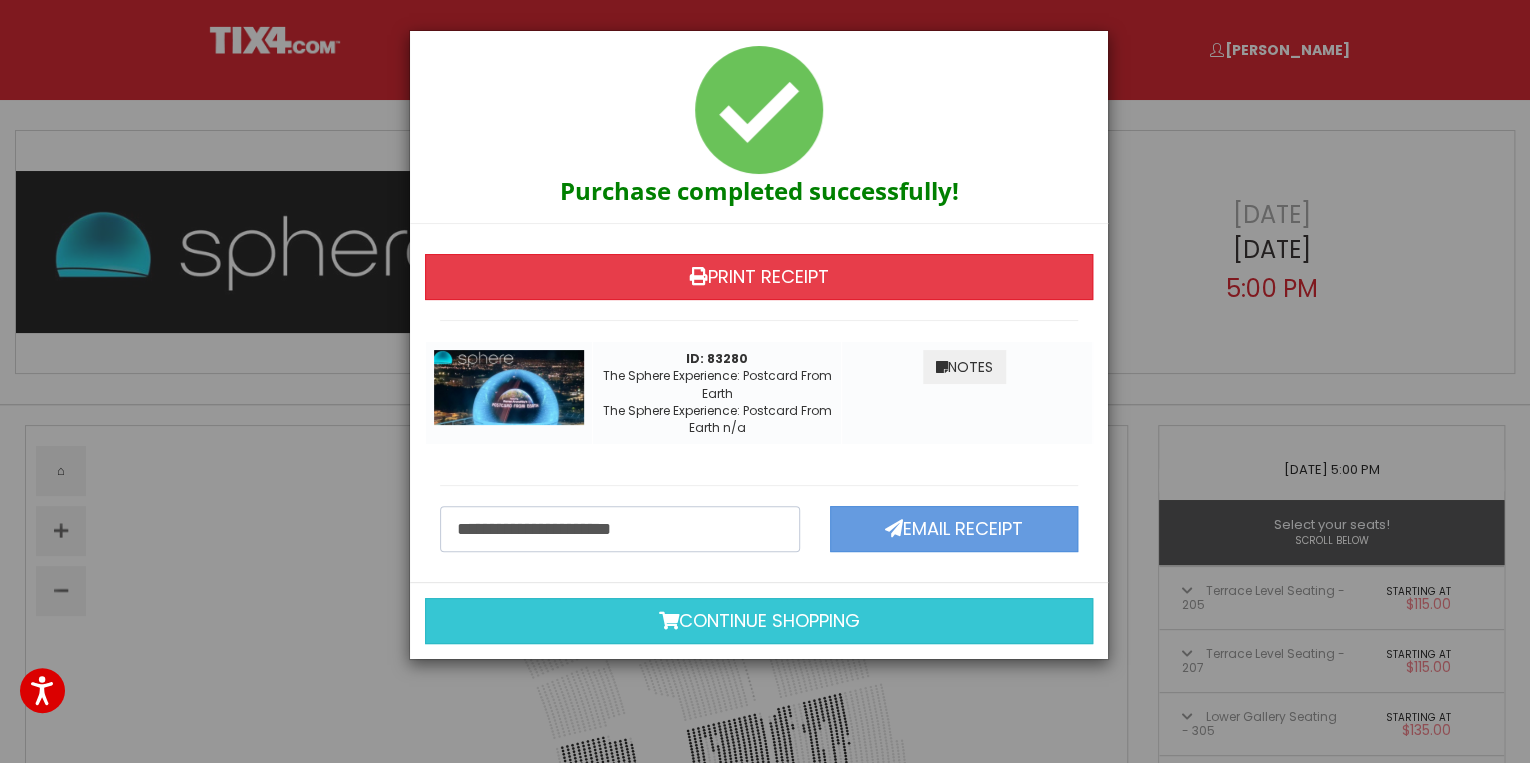 click at bounding box center [699, 276] 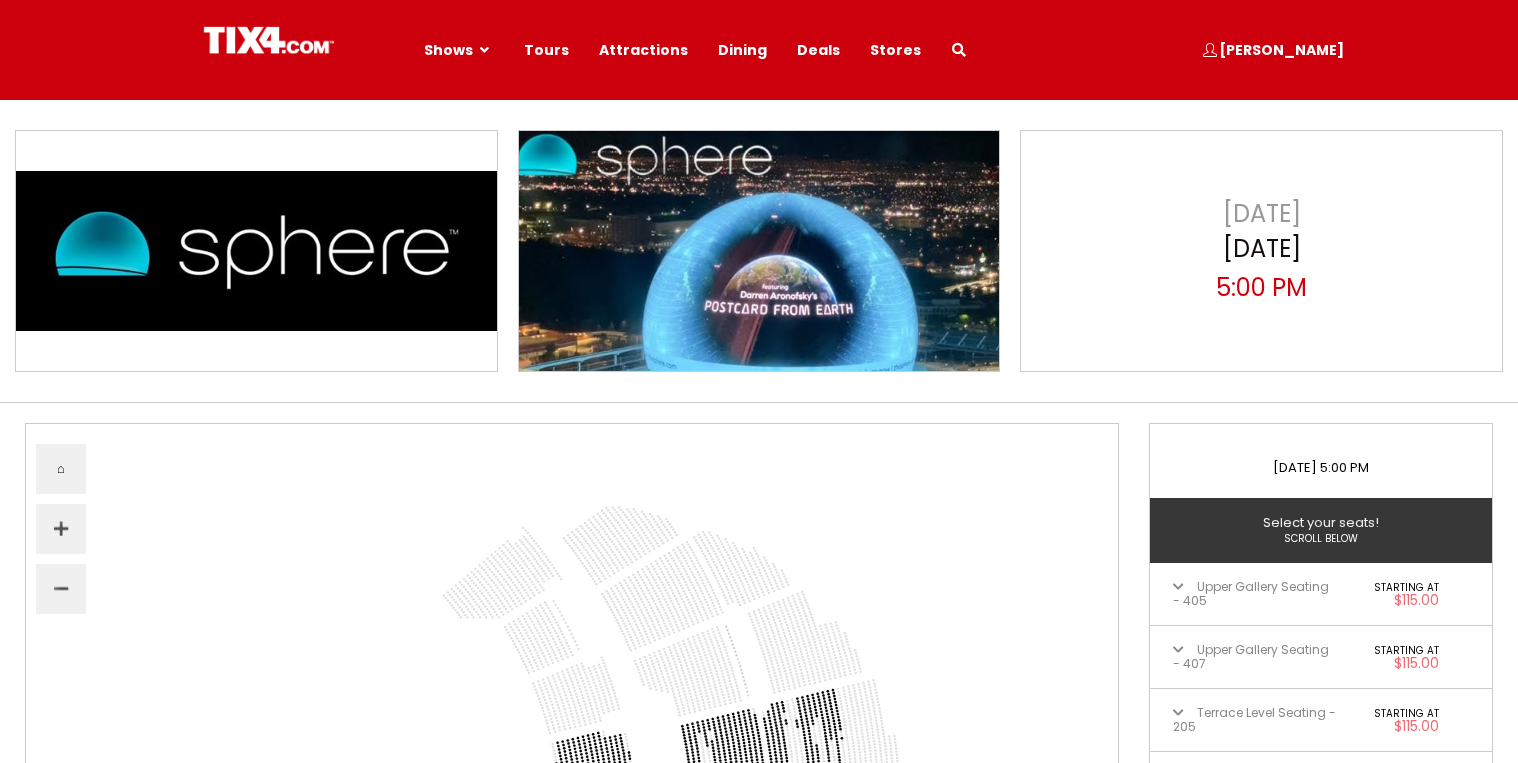 select 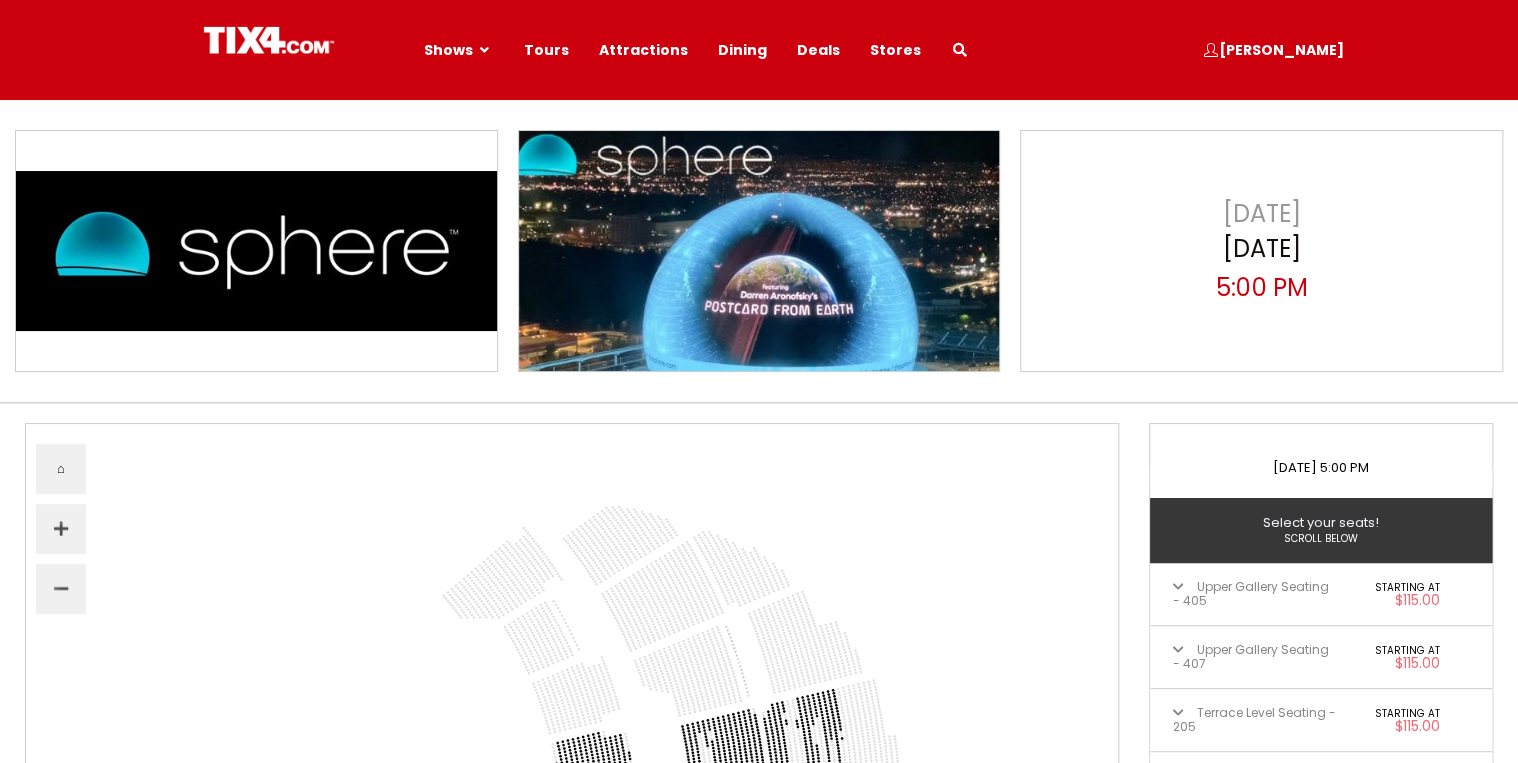 scroll, scrollTop: 0, scrollLeft: 0, axis: both 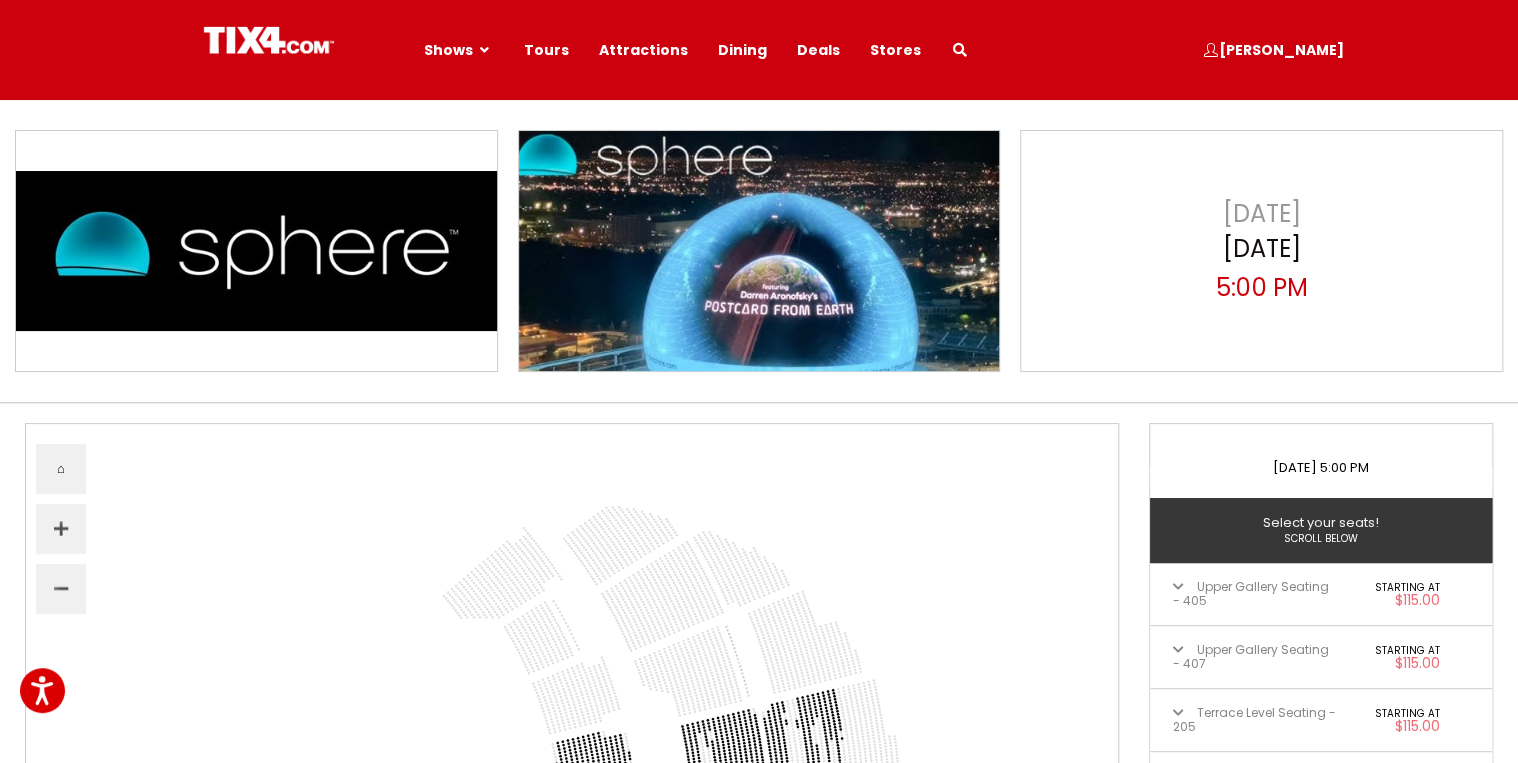 click at bounding box center [960, 50] 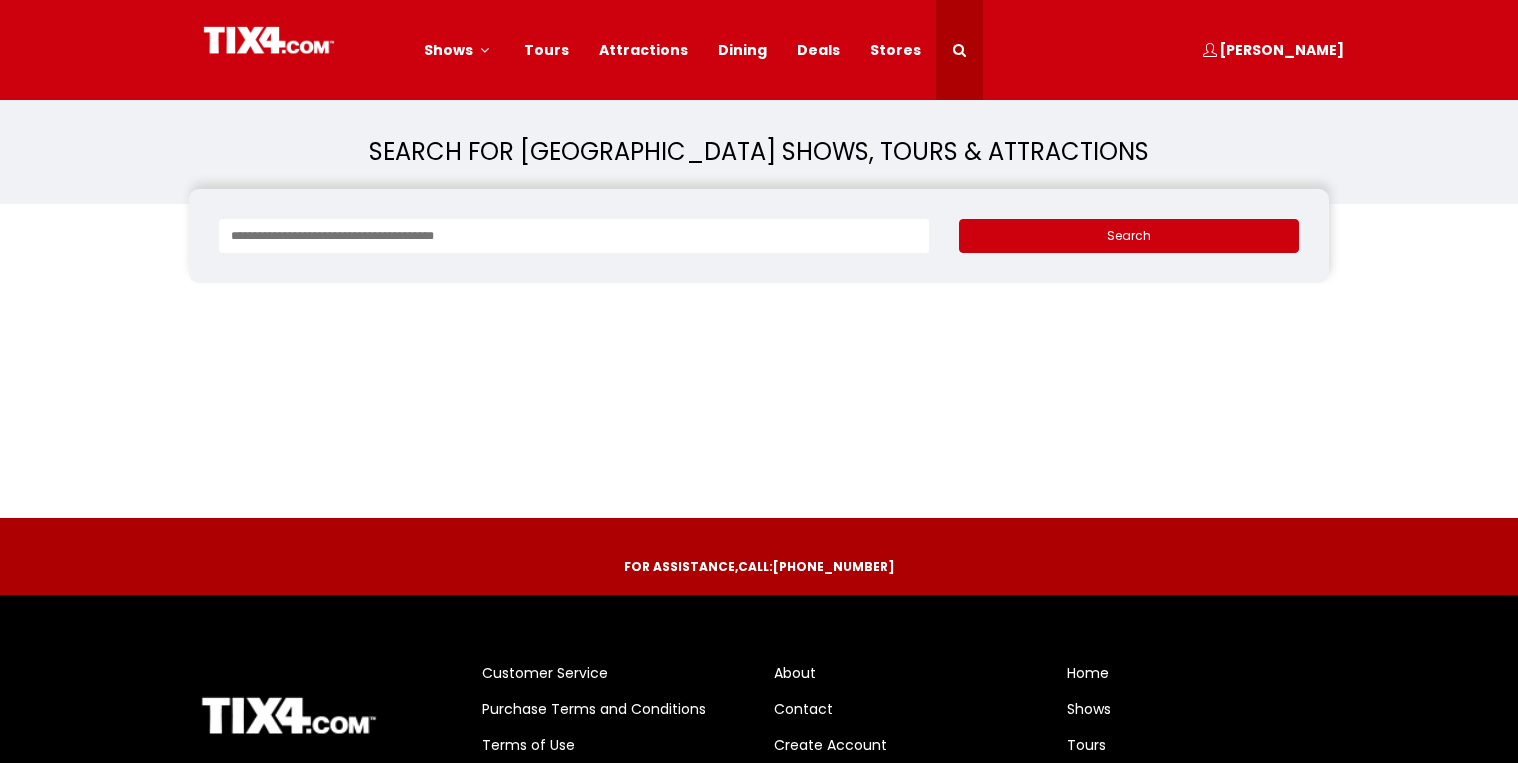 scroll, scrollTop: 0, scrollLeft: 0, axis: both 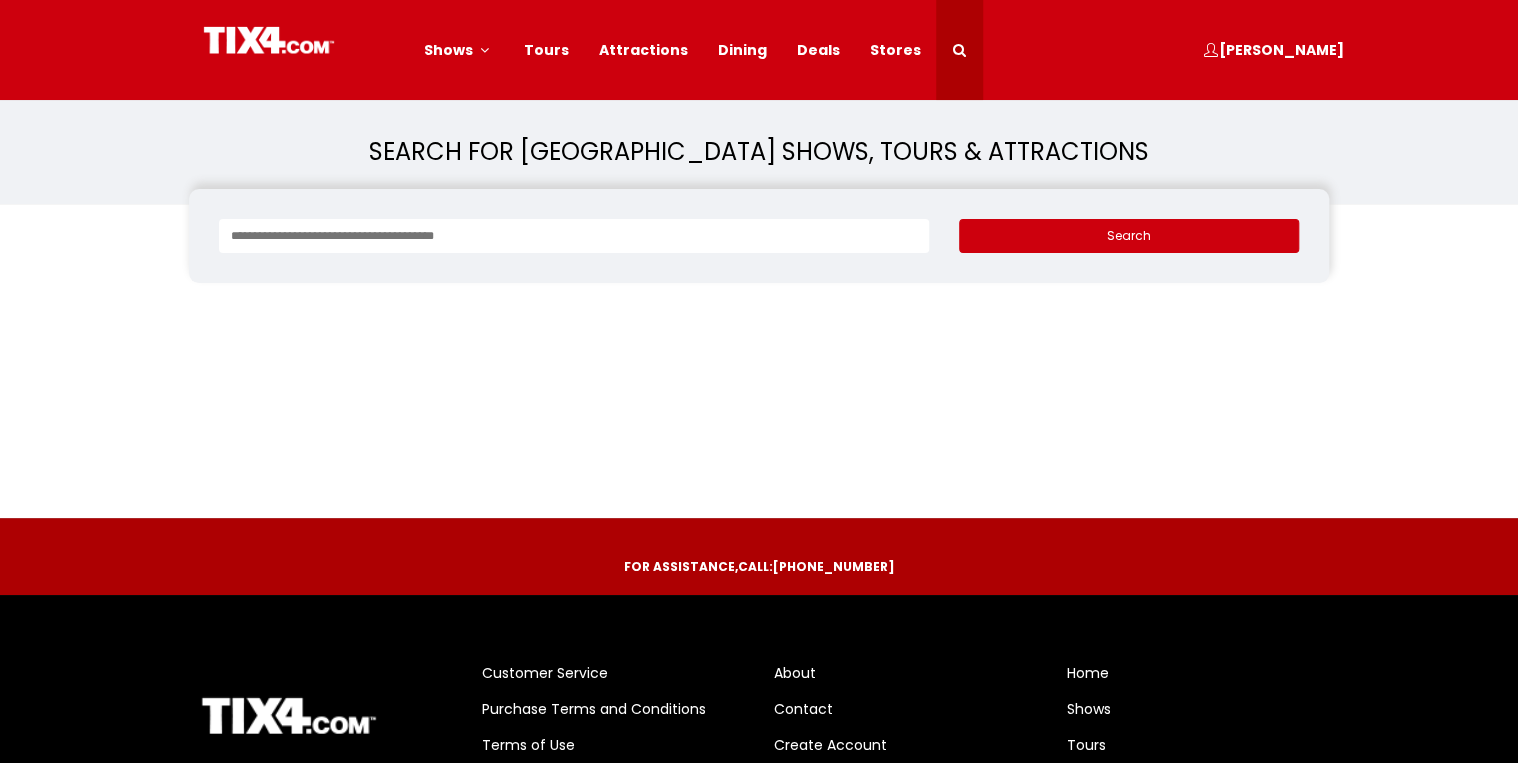 click at bounding box center [574, 236] 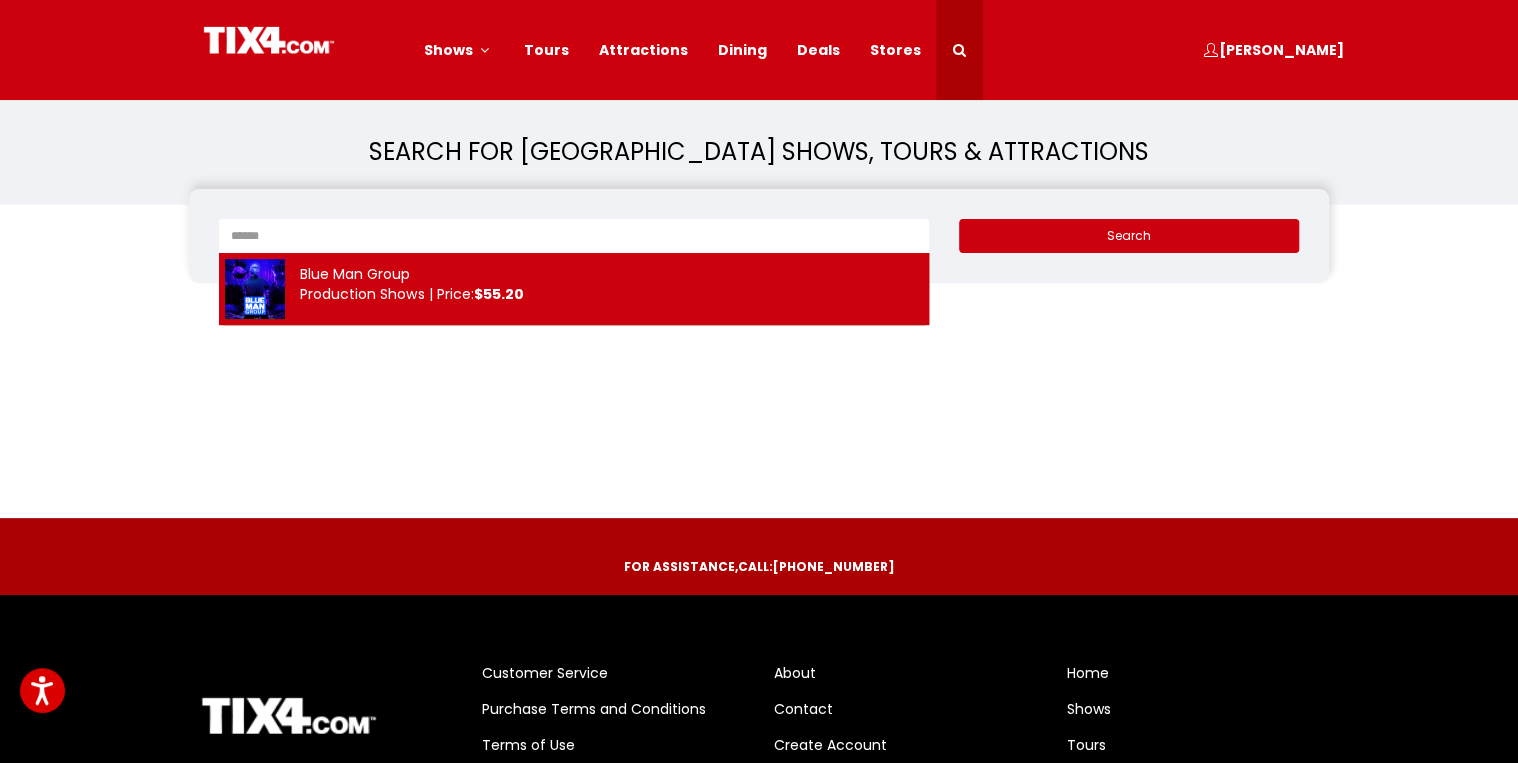 click on "Blue Man Group
Production Shows | Price:  $55.20" at bounding box center (574, 289) 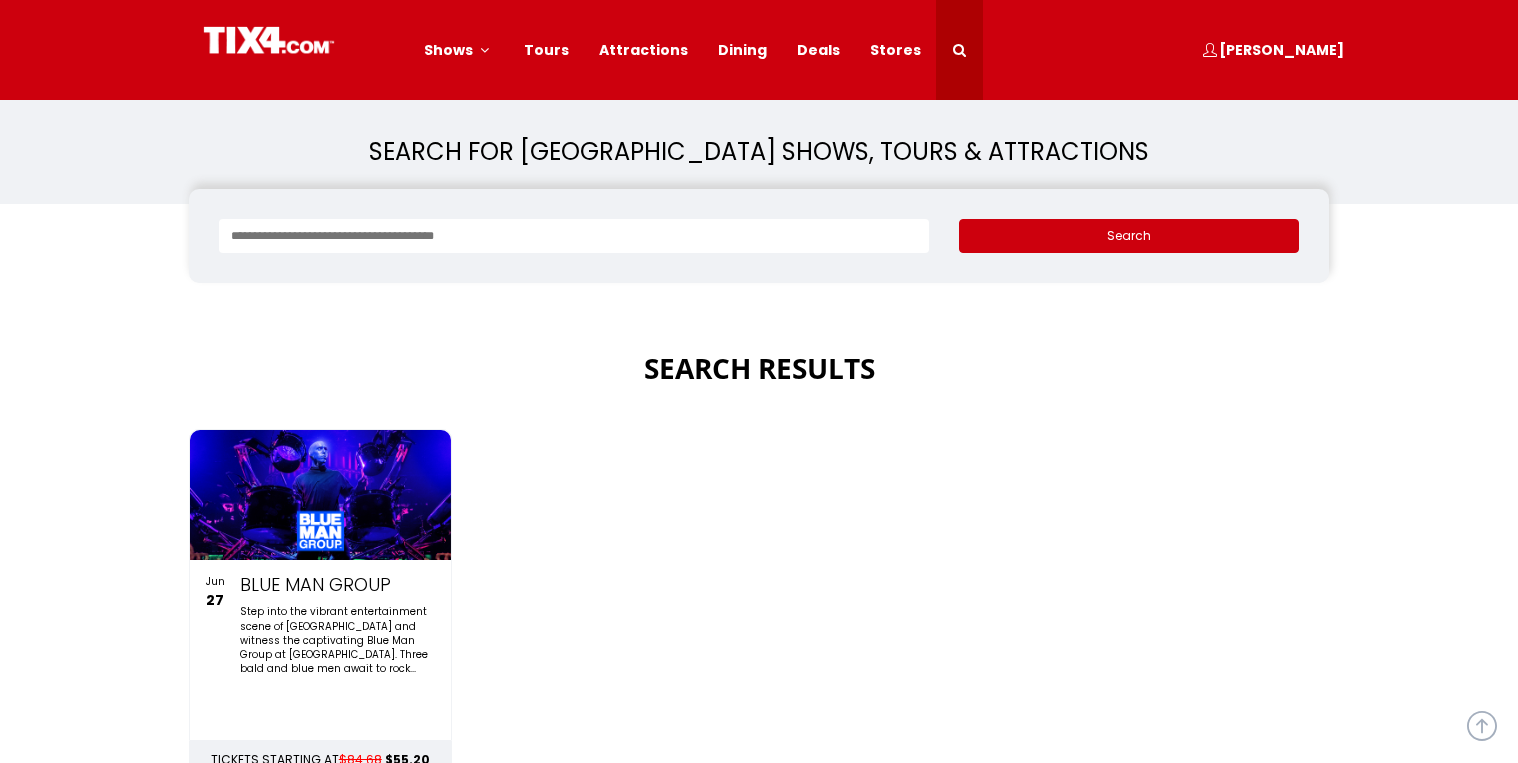 scroll, scrollTop: 160, scrollLeft: 0, axis: vertical 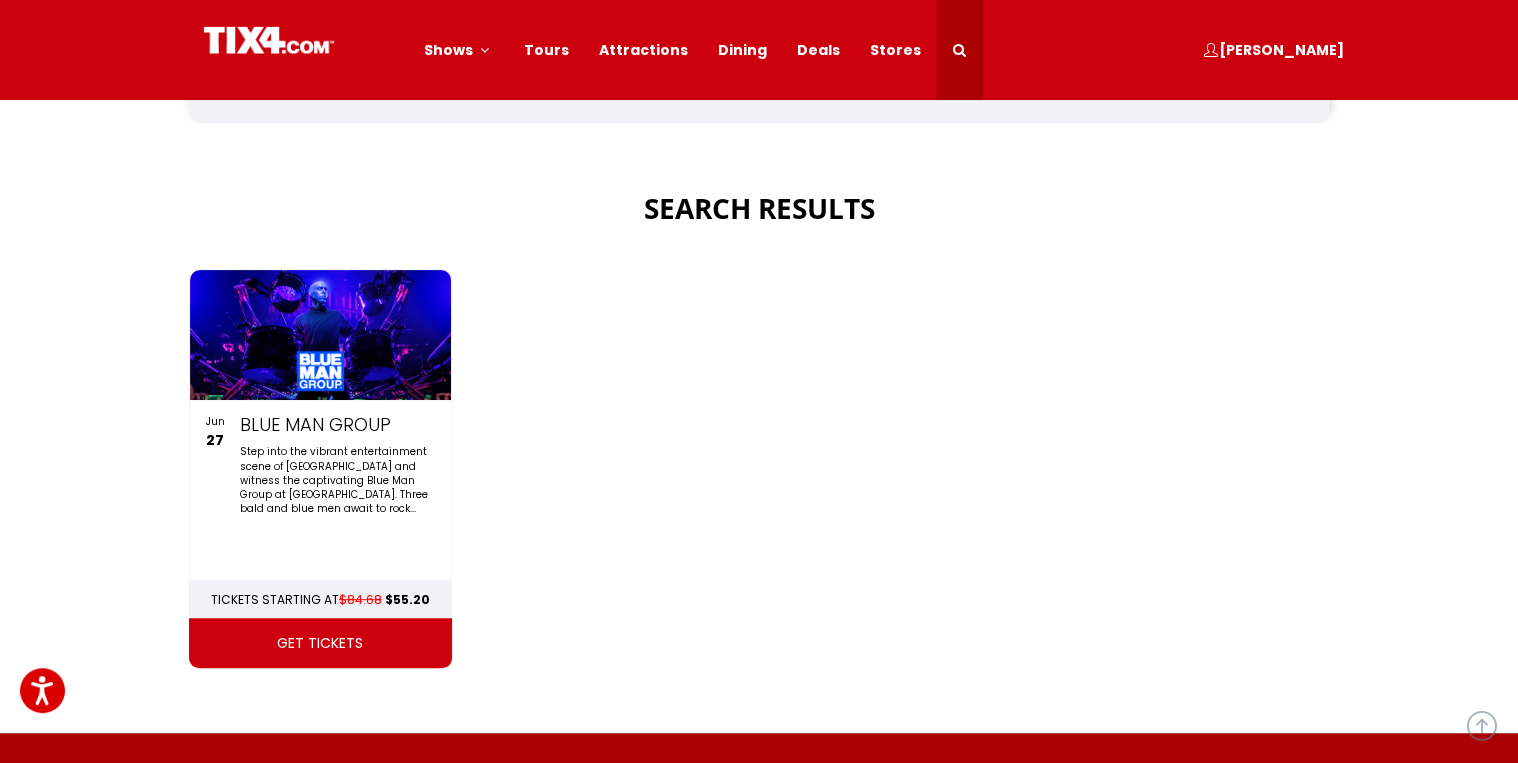 click on "get tickets" at bounding box center (320, 643) 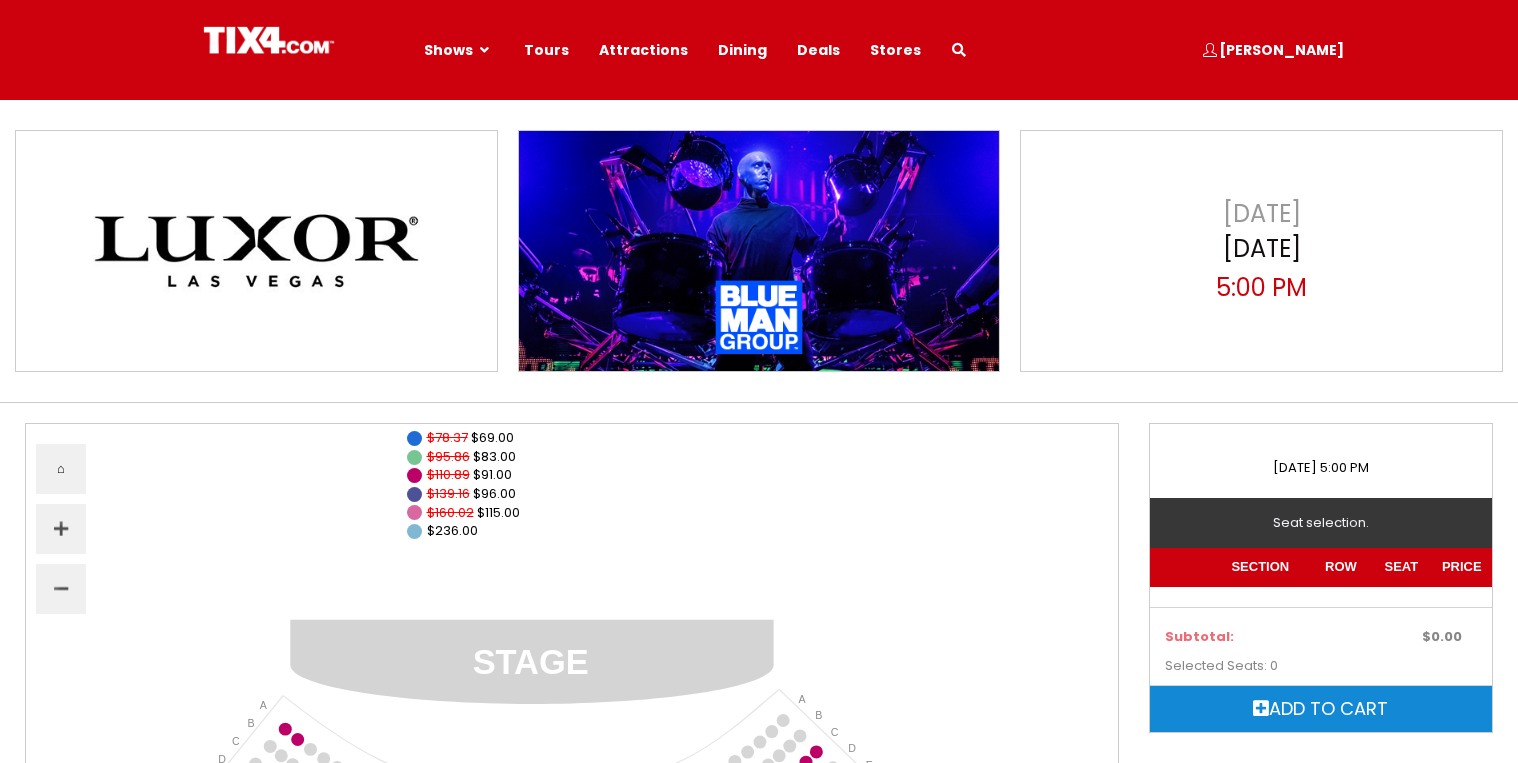 select 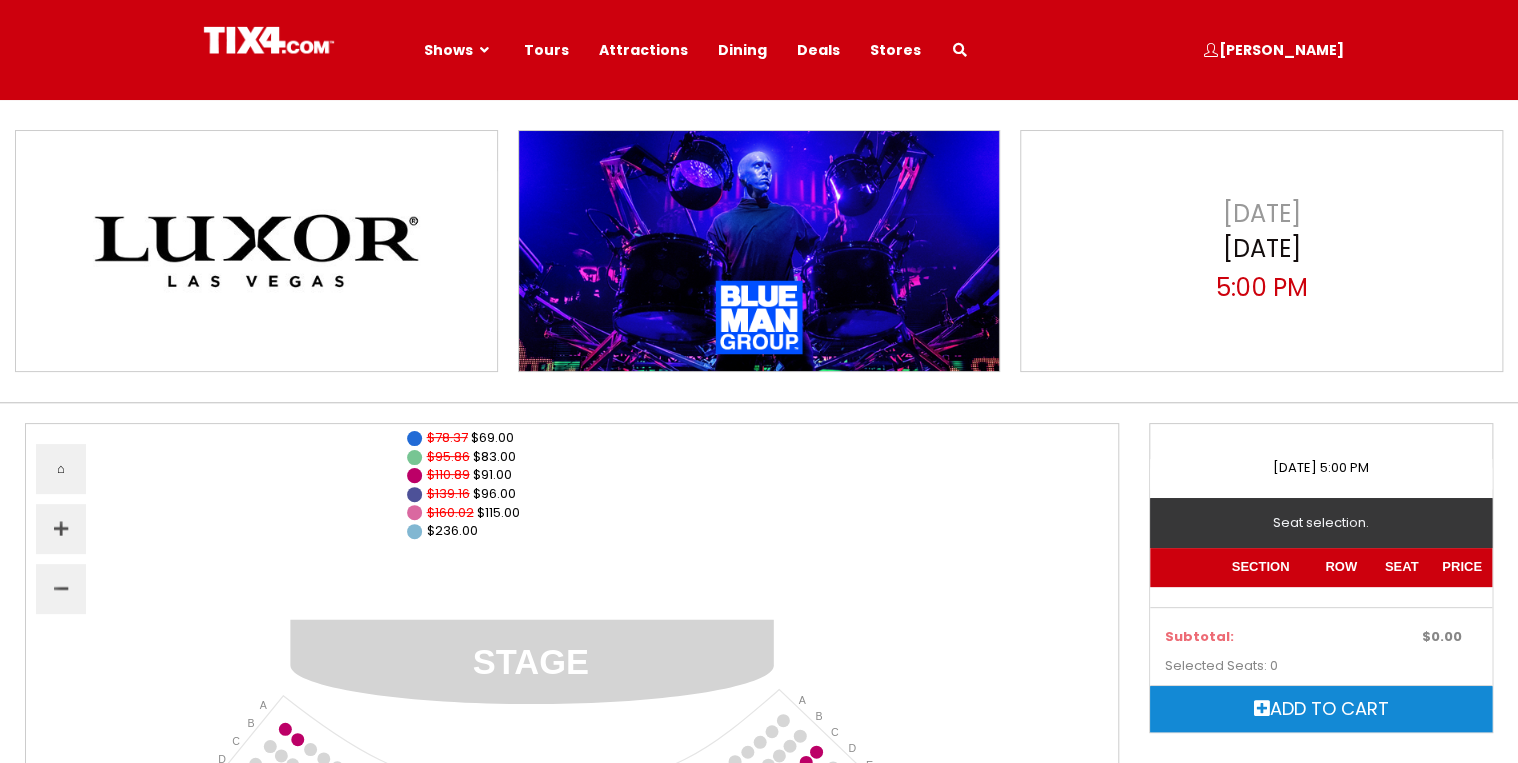 scroll, scrollTop: 0, scrollLeft: 0, axis: both 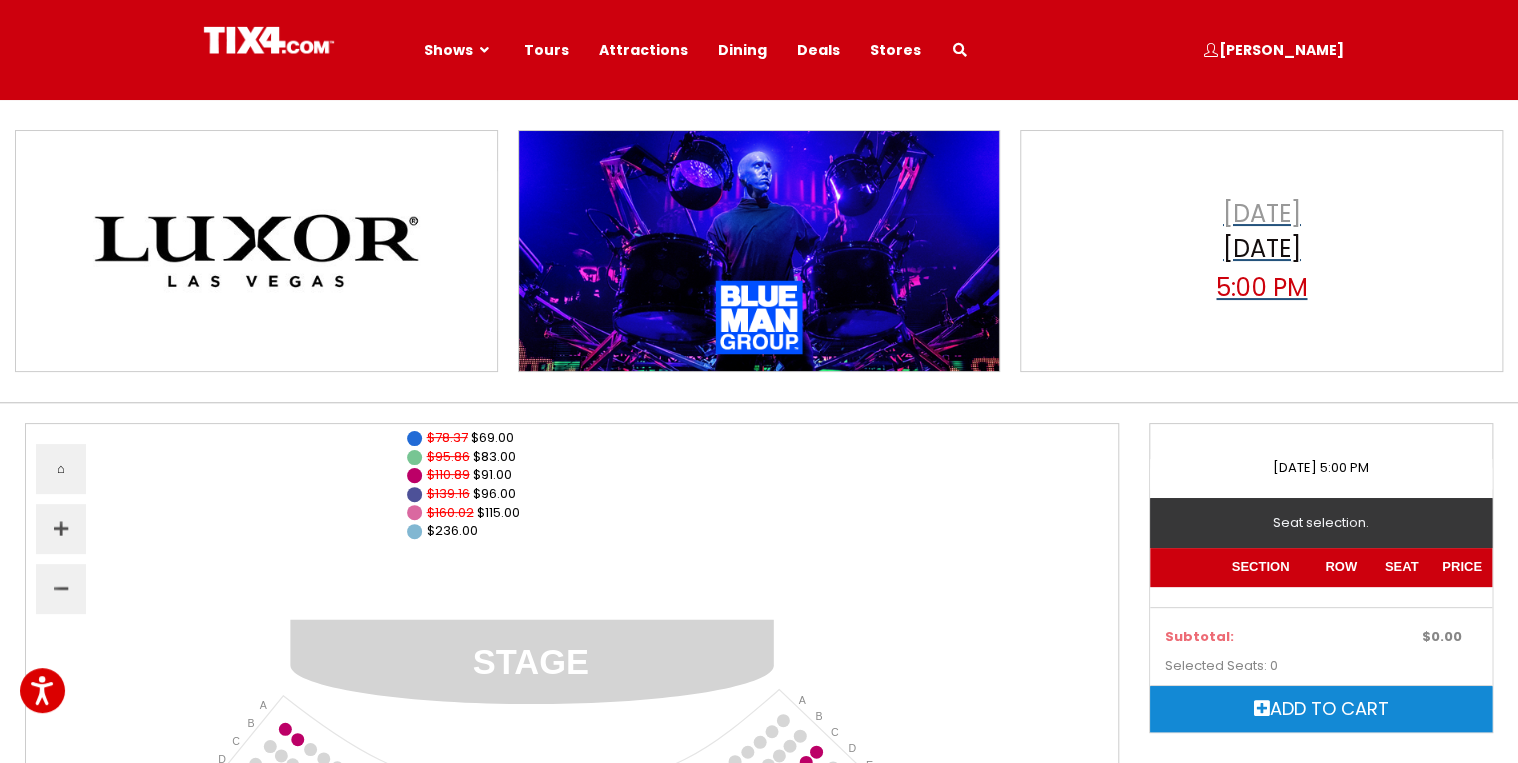 click on "[DATE]" at bounding box center [1262, 251] 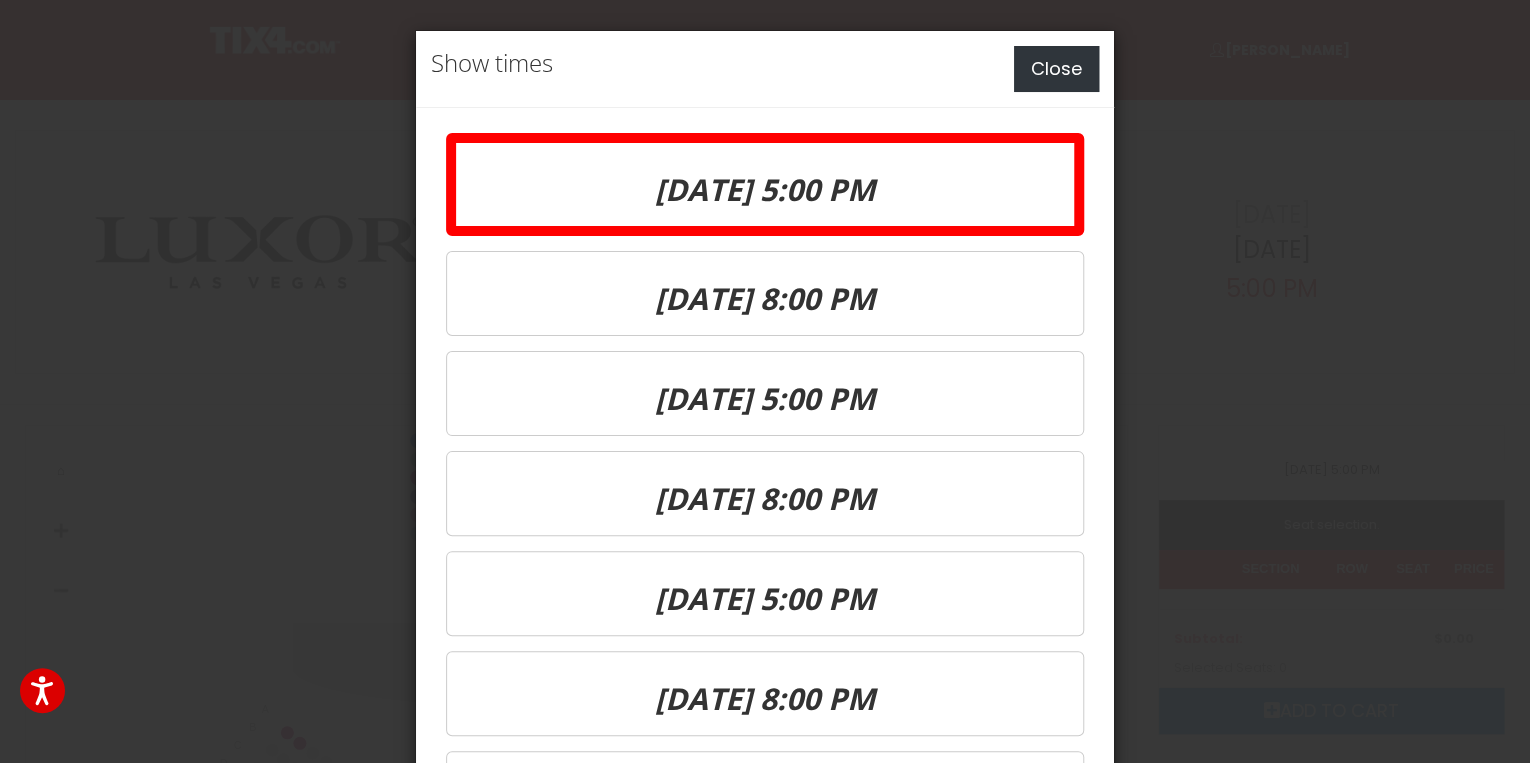 click on "Close" at bounding box center (1056, 69) 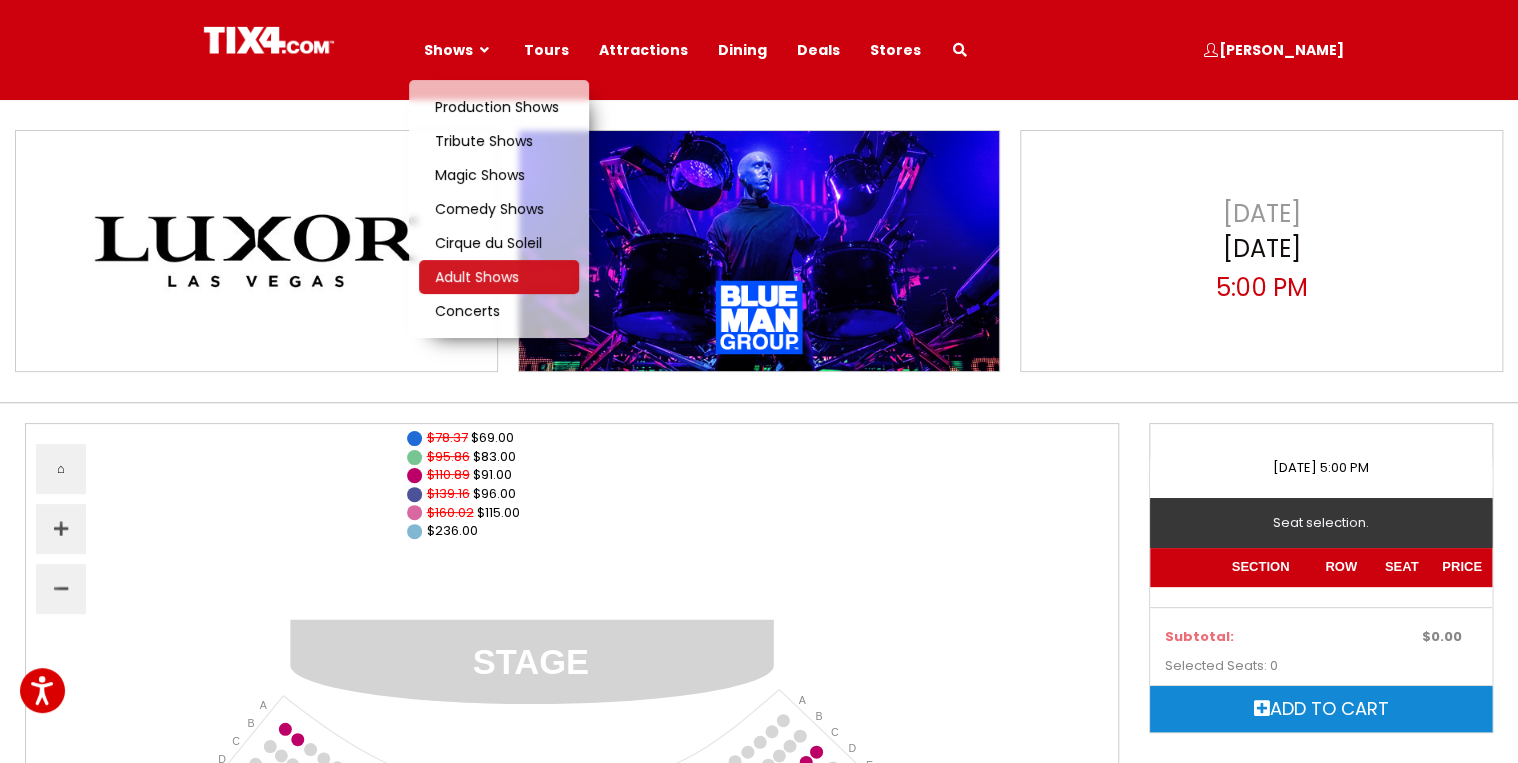 click on "Adult Shows" at bounding box center (477, 277) 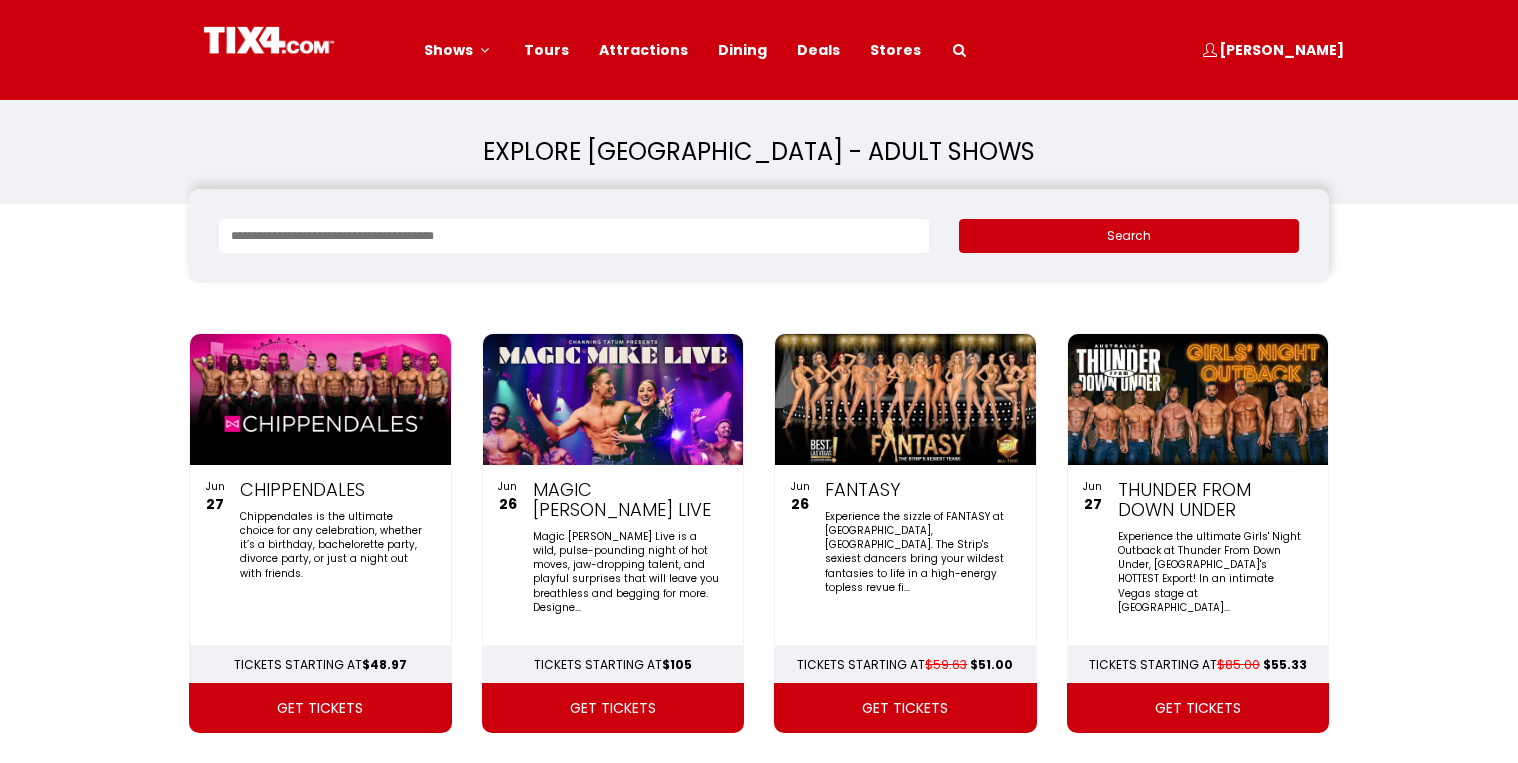 scroll, scrollTop: 0, scrollLeft: 0, axis: both 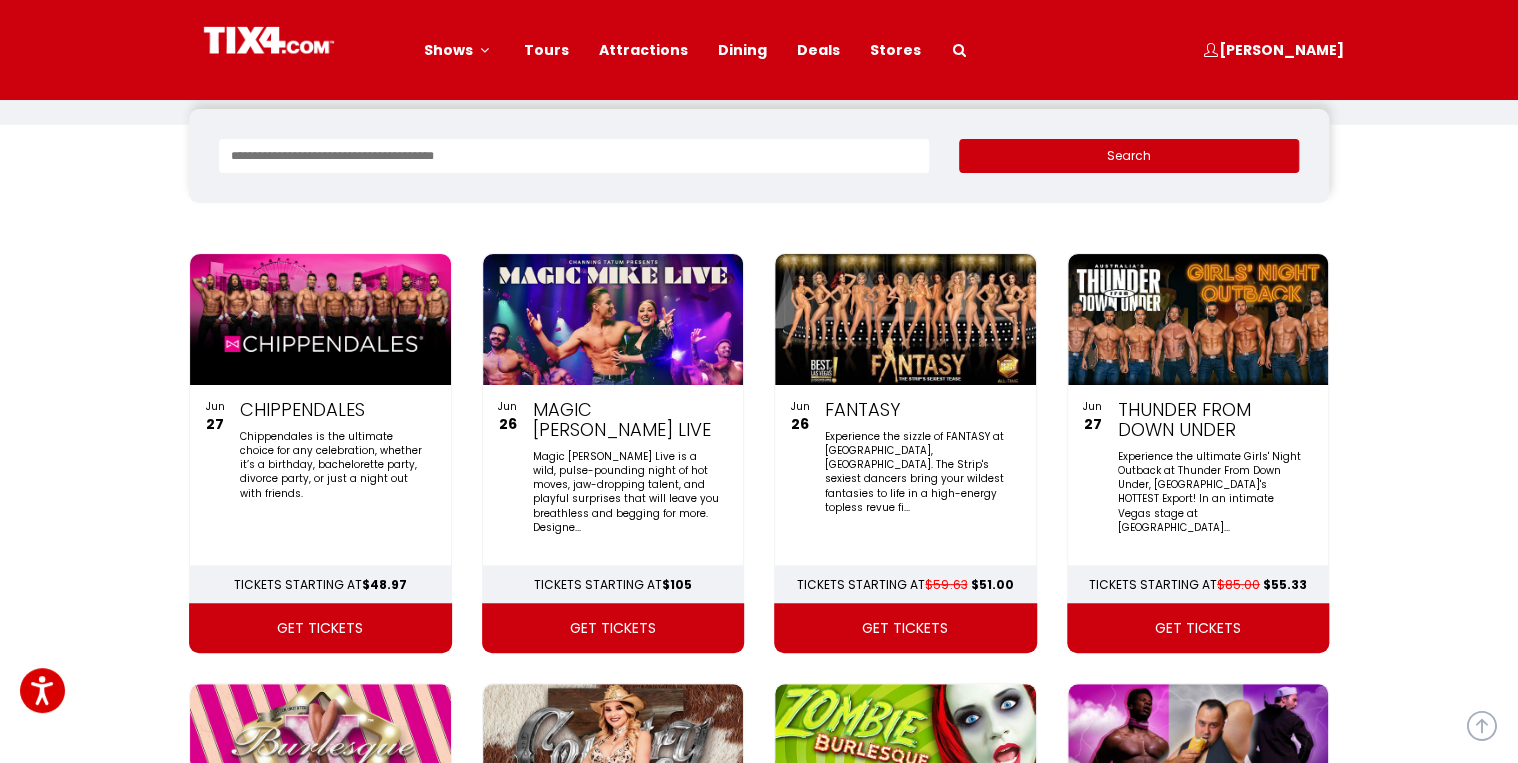 click on "get tickets" at bounding box center [320, 628] 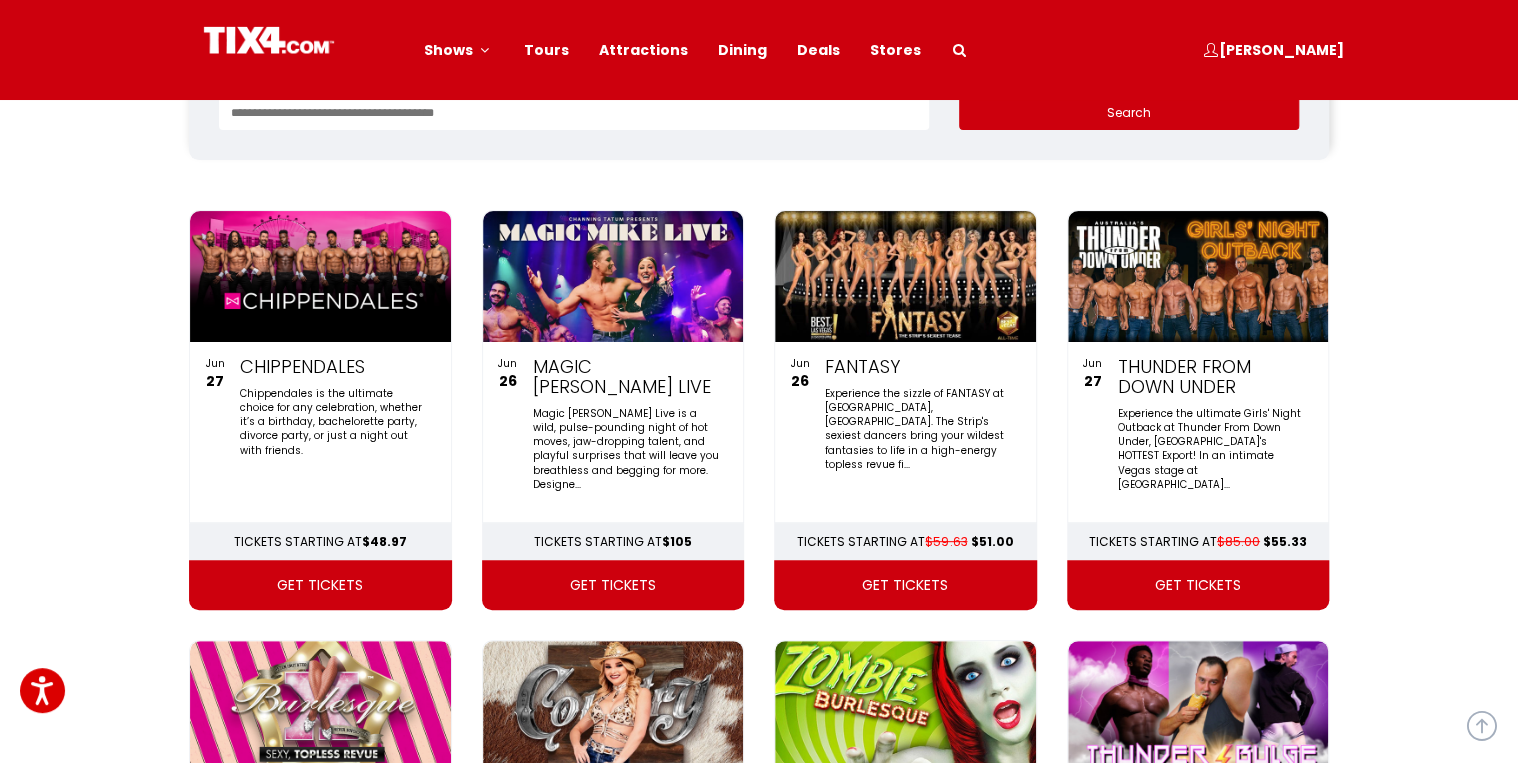 scroll, scrollTop: 160, scrollLeft: 0, axis: vertical 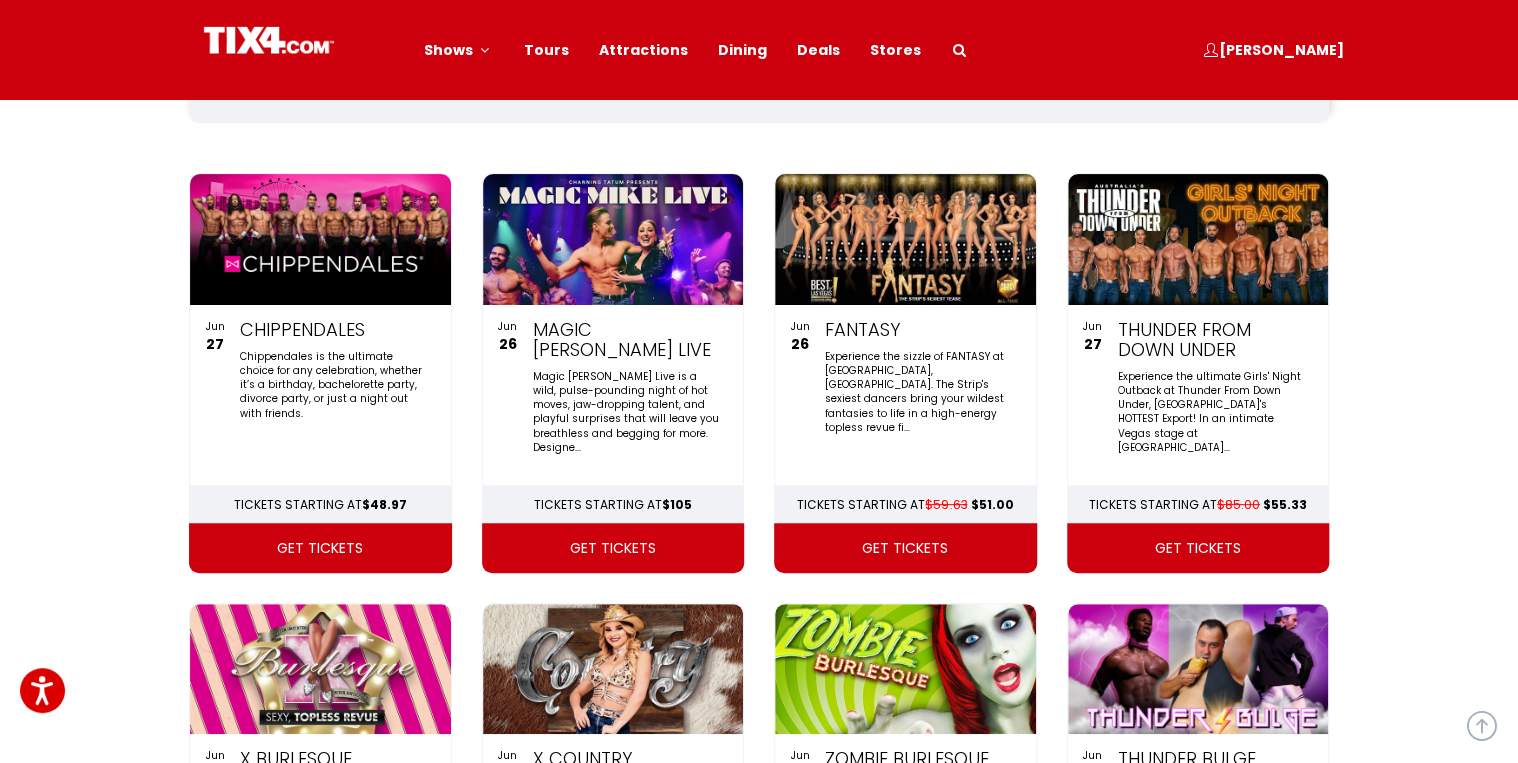 click on "get tickets" at bounding box center [1198, 548] 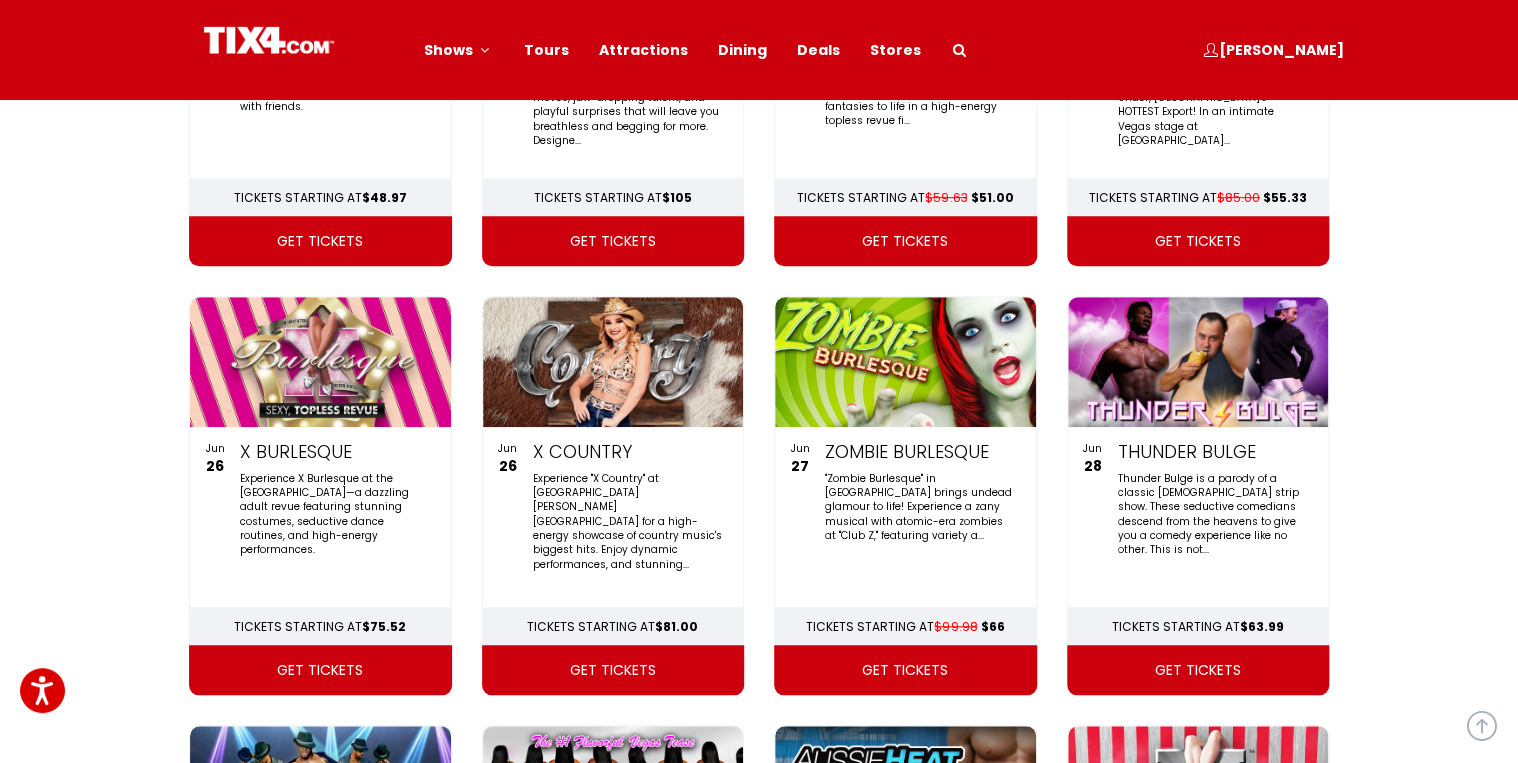 scroll, scrollTop: 560, scrollLeft: 0, axis: vertical 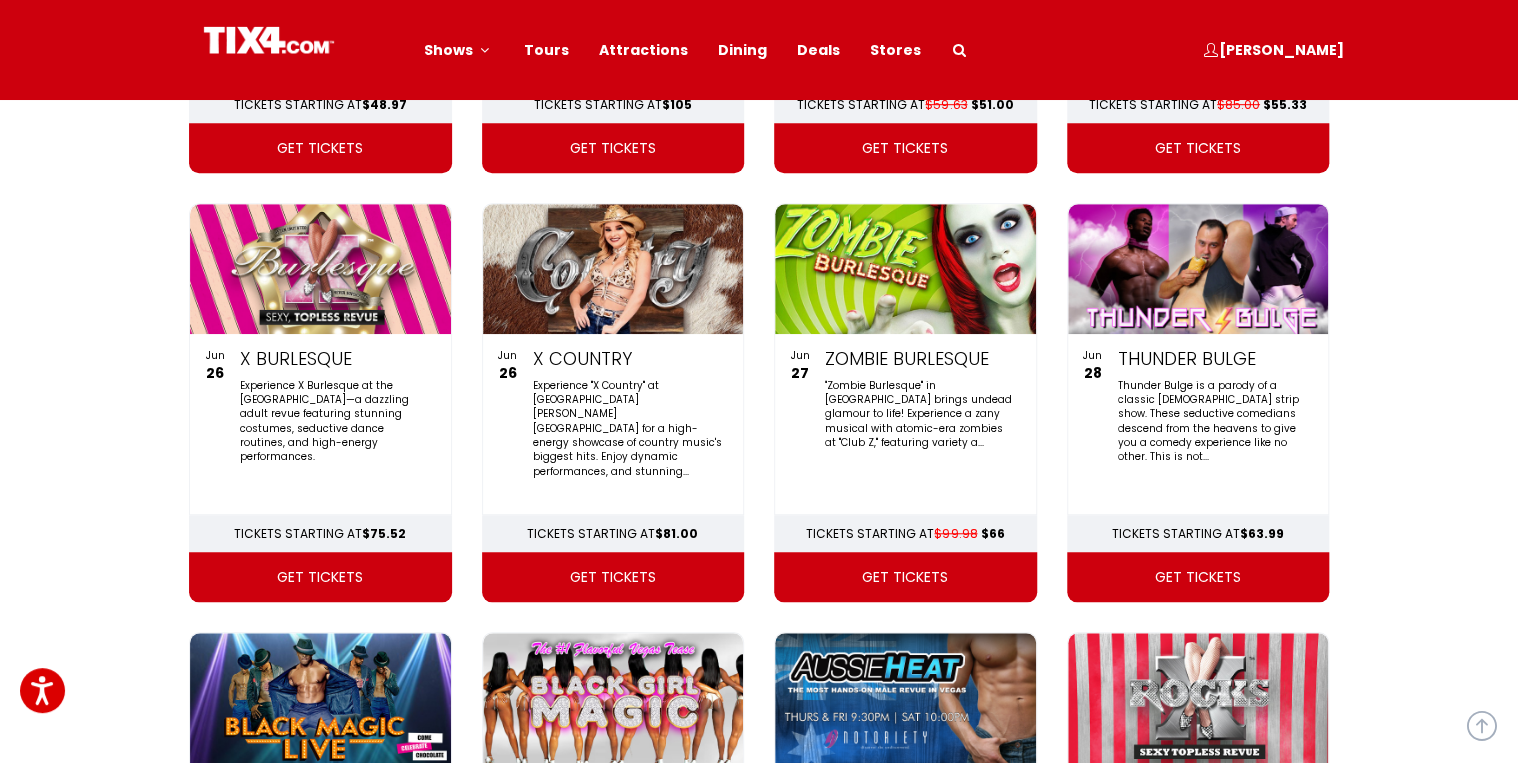 click on "get tickets" at bounding box center [1198, 577] 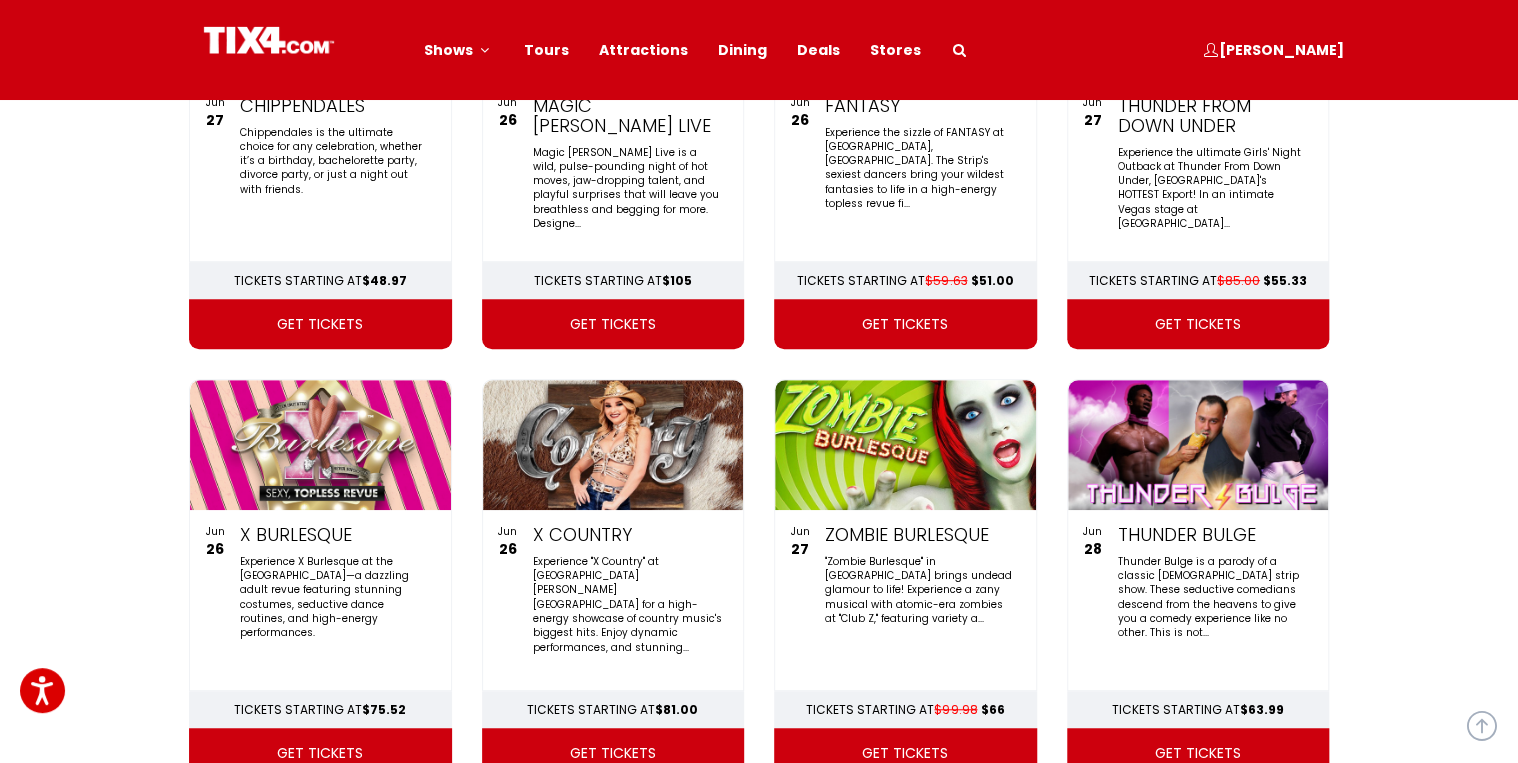 scroll, scrollTop: 480, scrollLeft: 0, axis: vertical 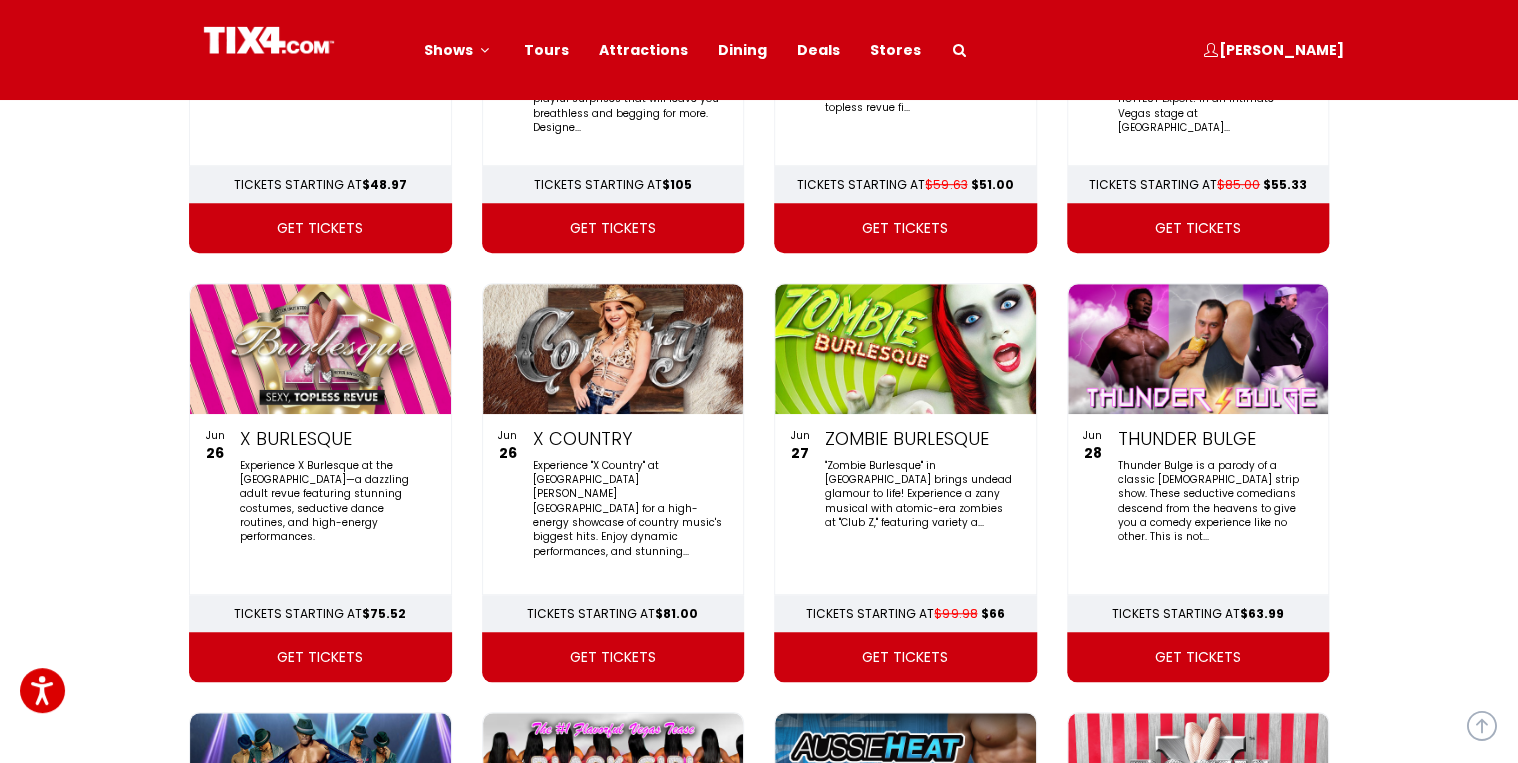 click on "get tickets" at bounding box center (613, 657) 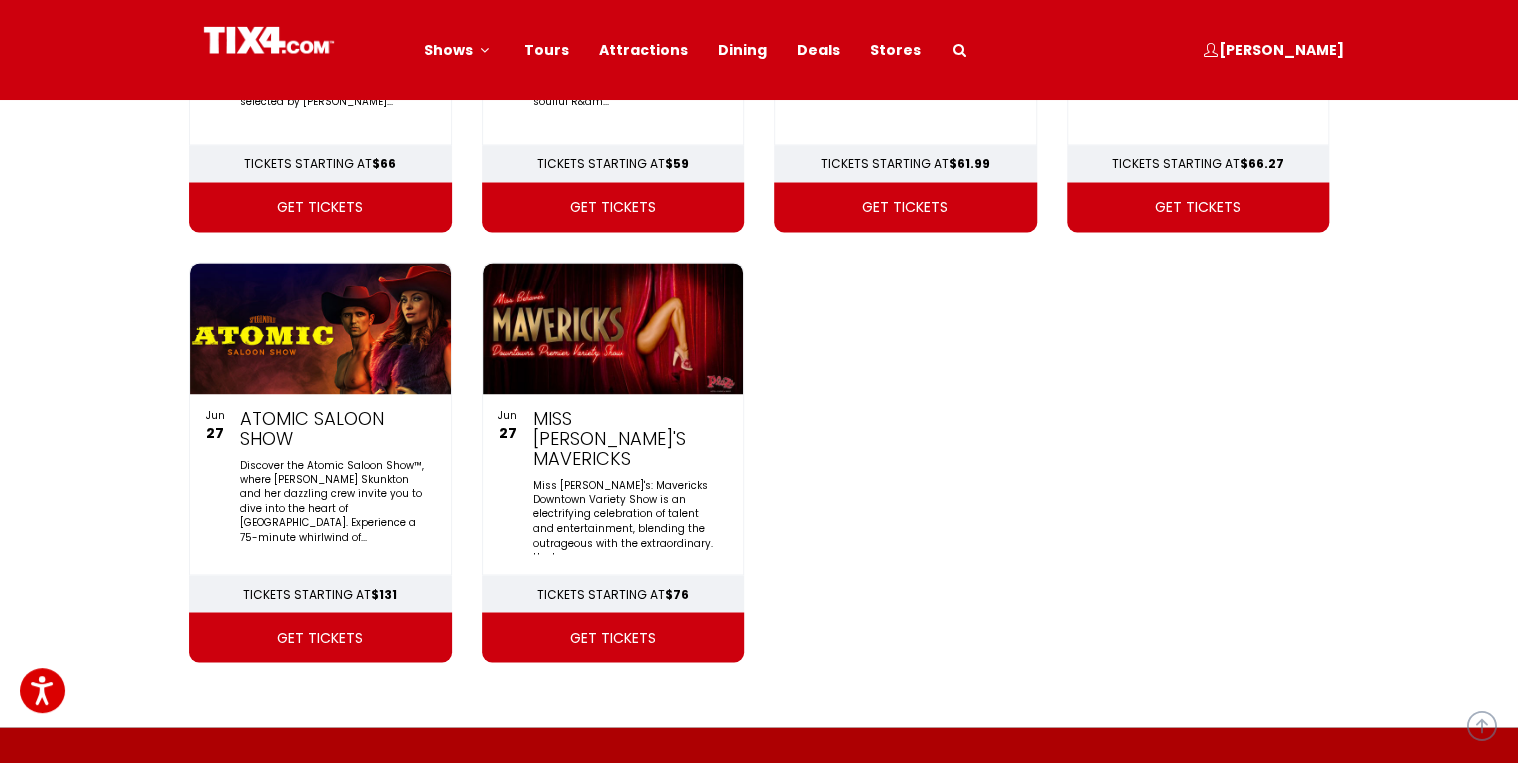 scroll, scrollTop: 1360, scrollLeft: 0, axis: vertical 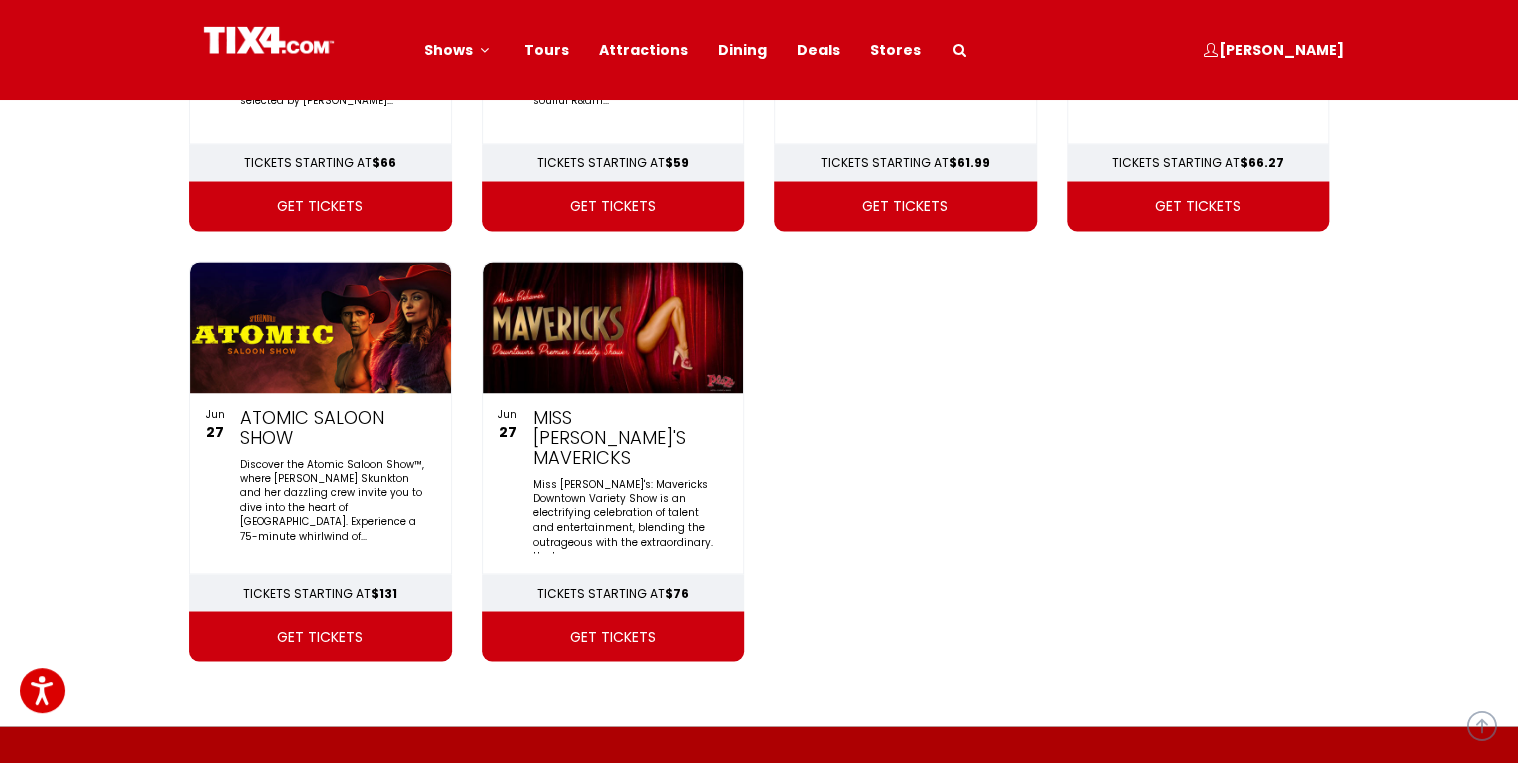 click on "get tickets" at bounding box center [320, 636] 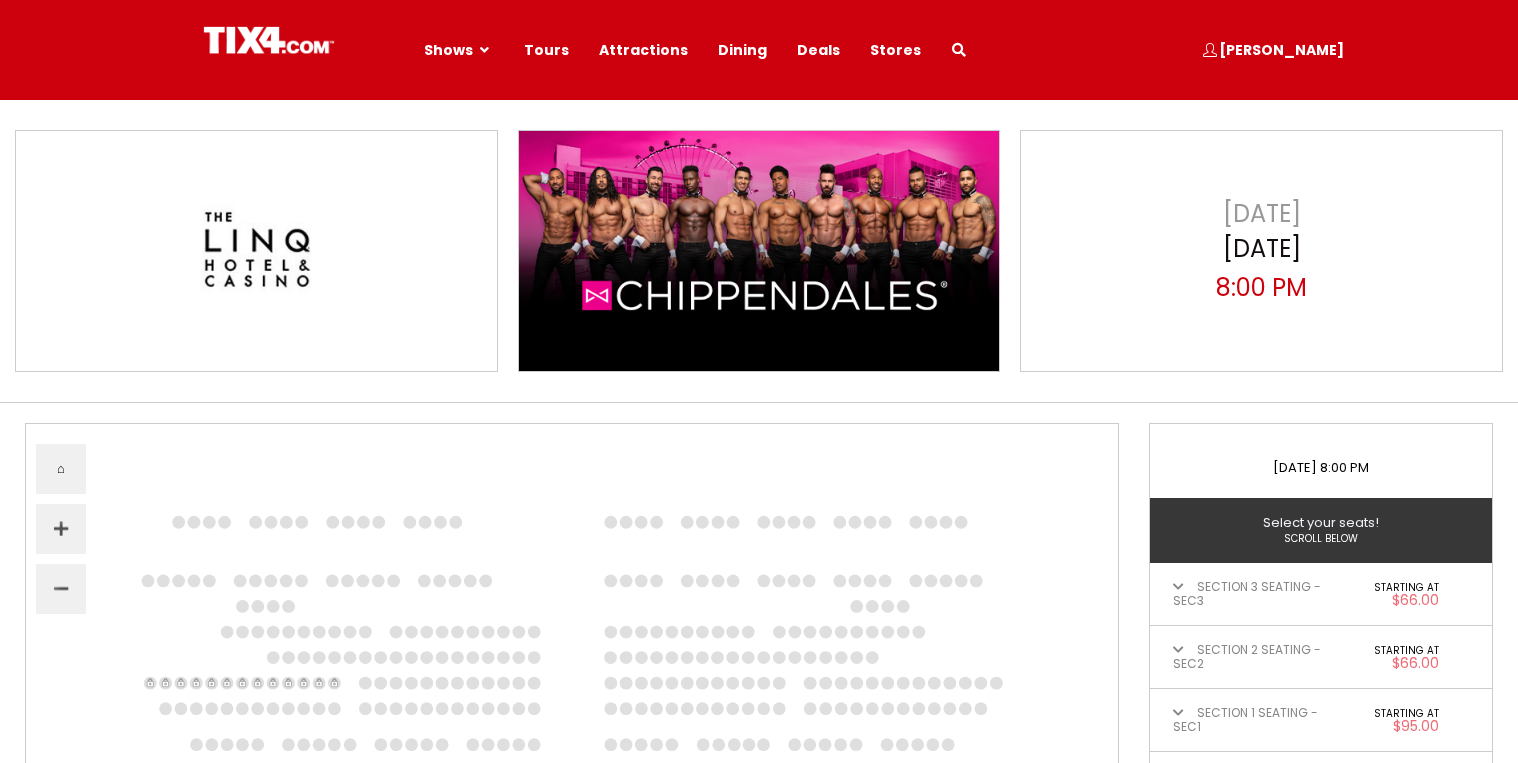 select 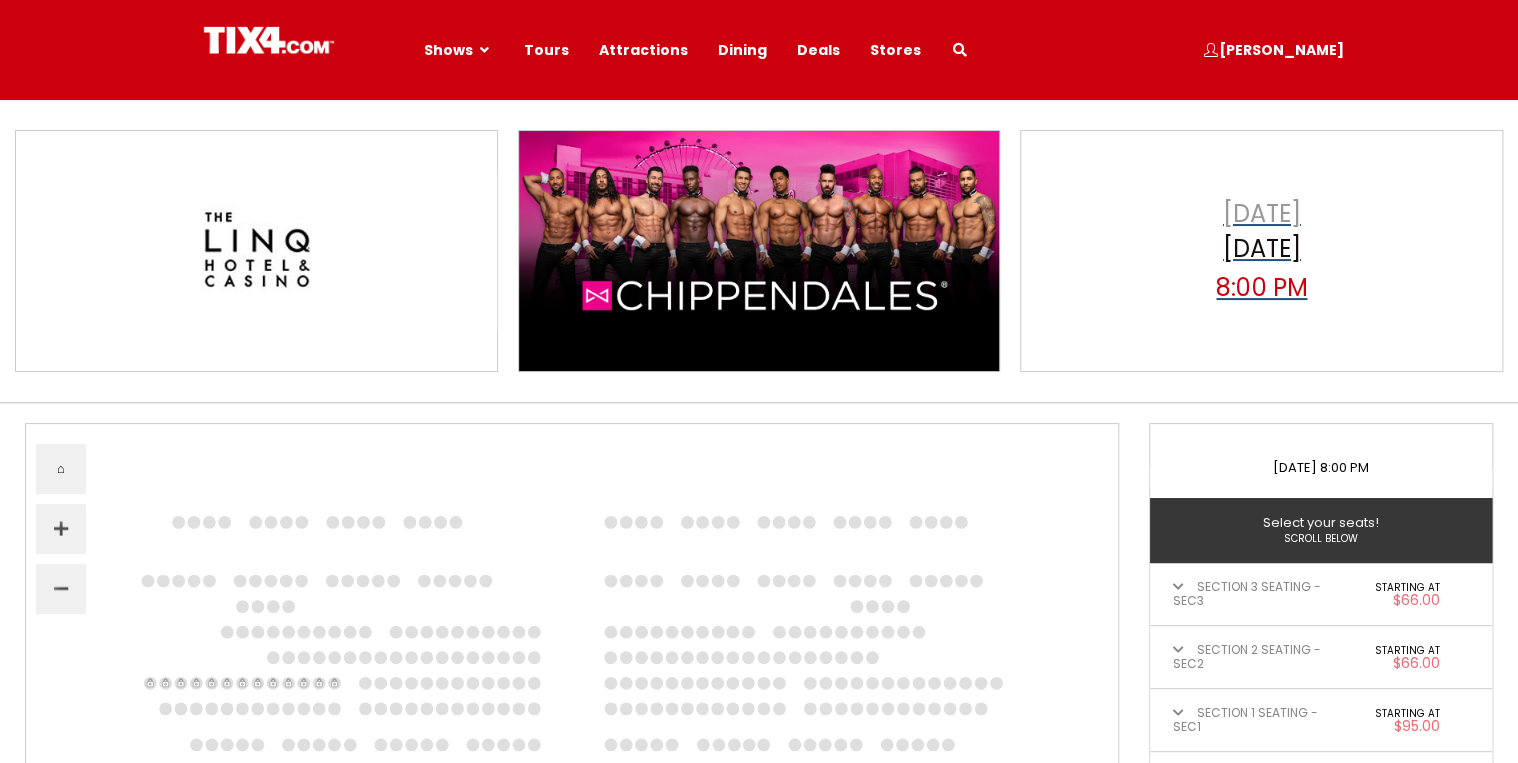 scroll, scrollTop: 0, scrollLeft: 0, axis: both 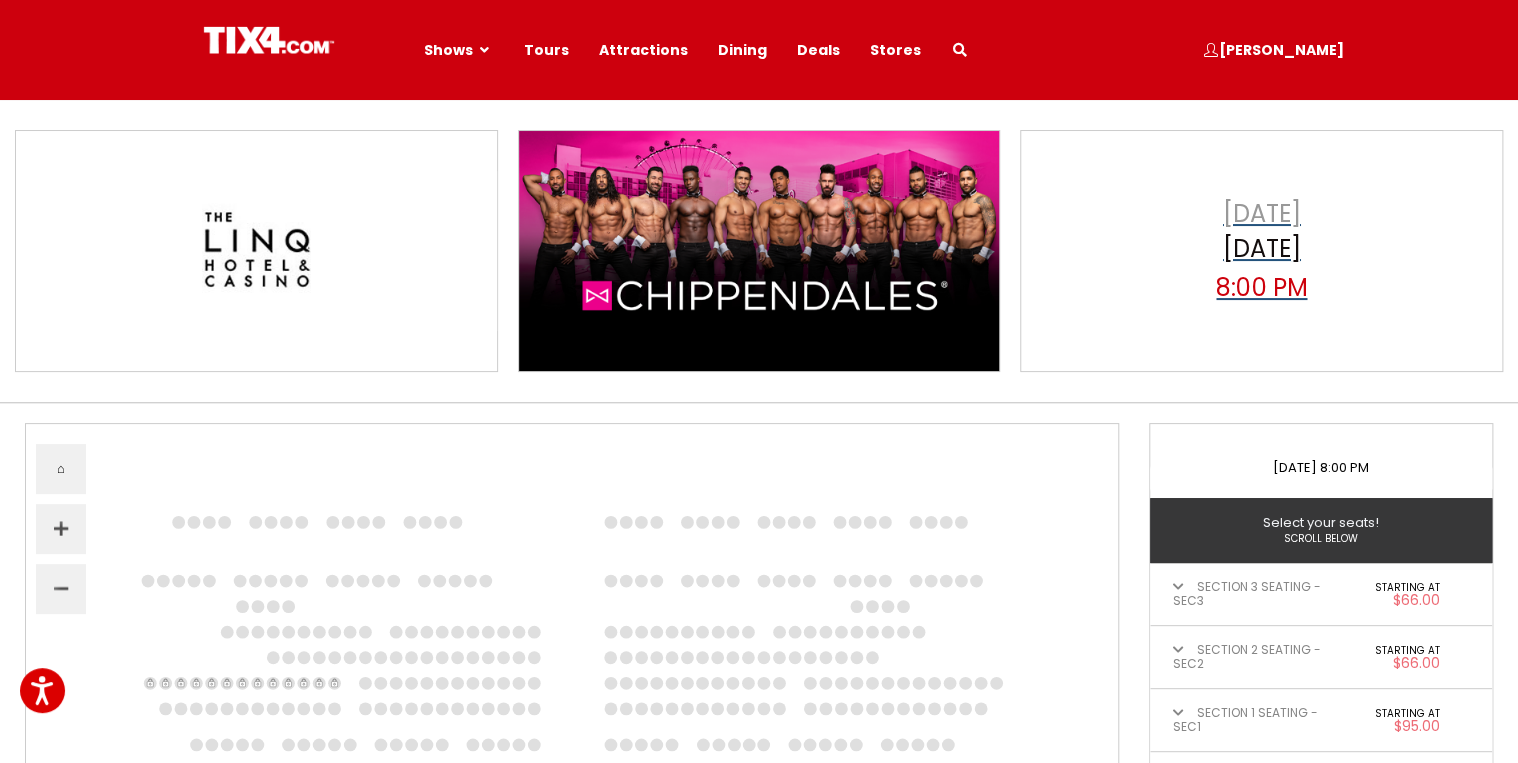 click on "[DATE]" at bounding box center [1262, 214] 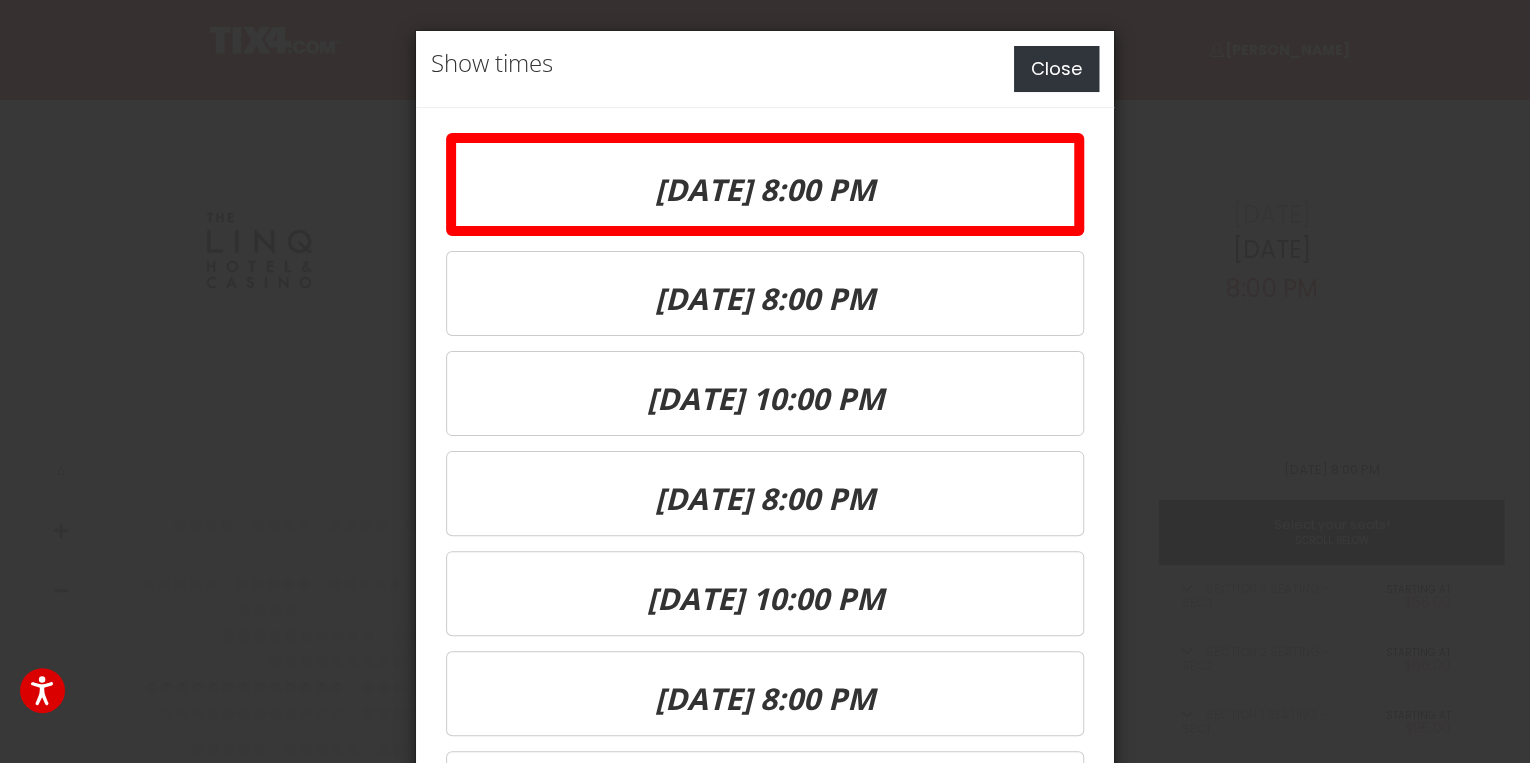 click on "Close" at bounding box center (1056, 69) 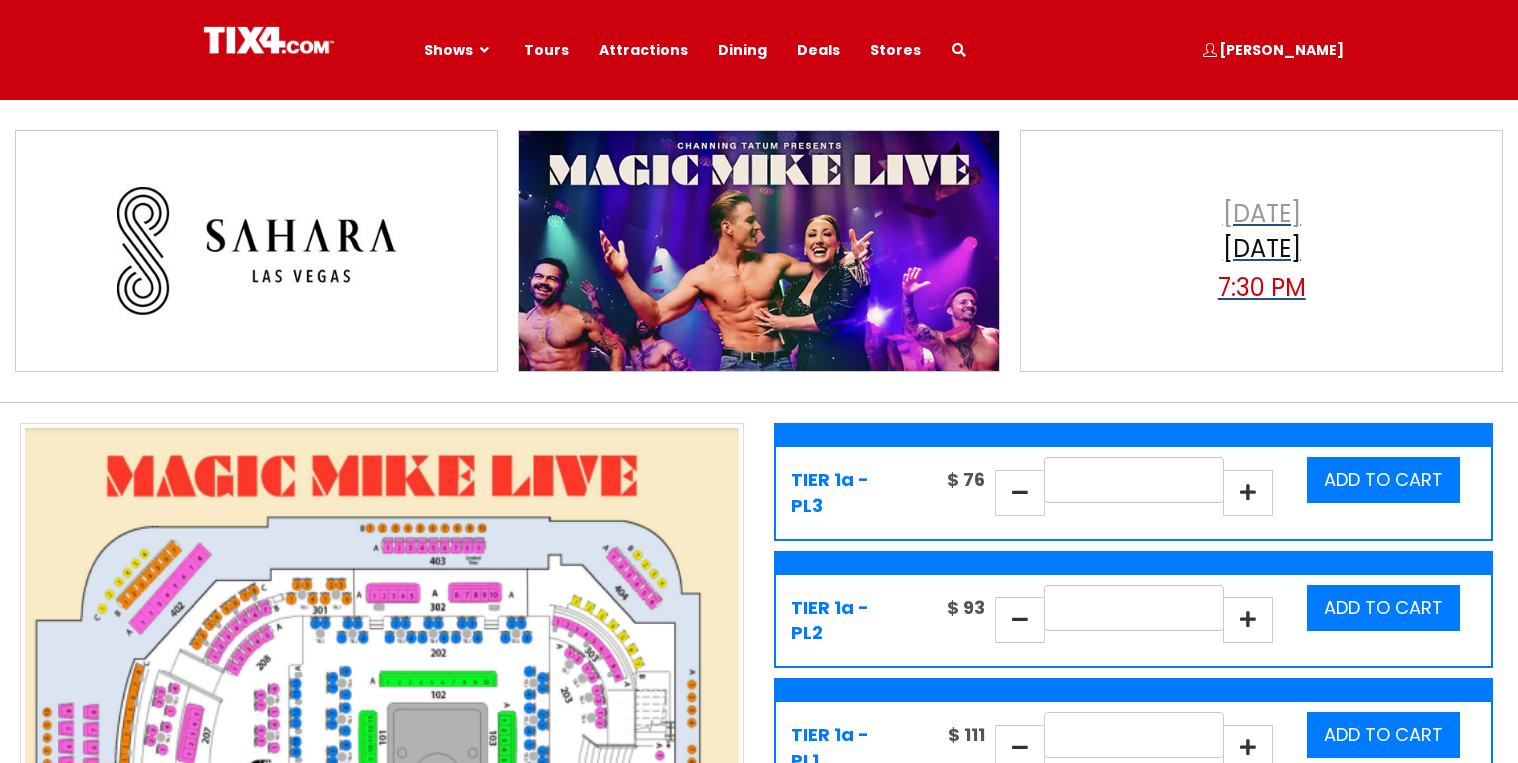 scroll, scrollTop: 0, scrollLeft: 0, axis: both 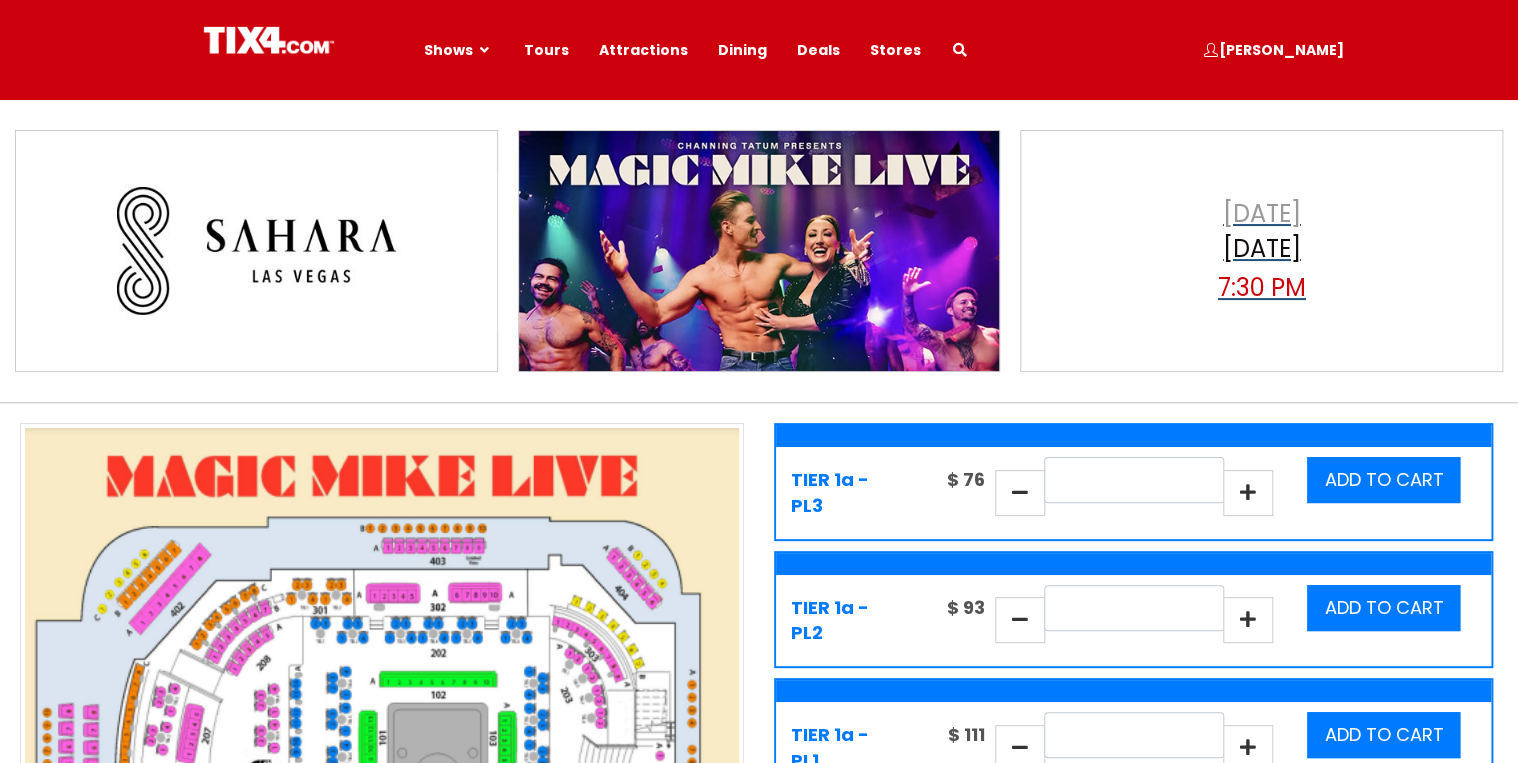 select 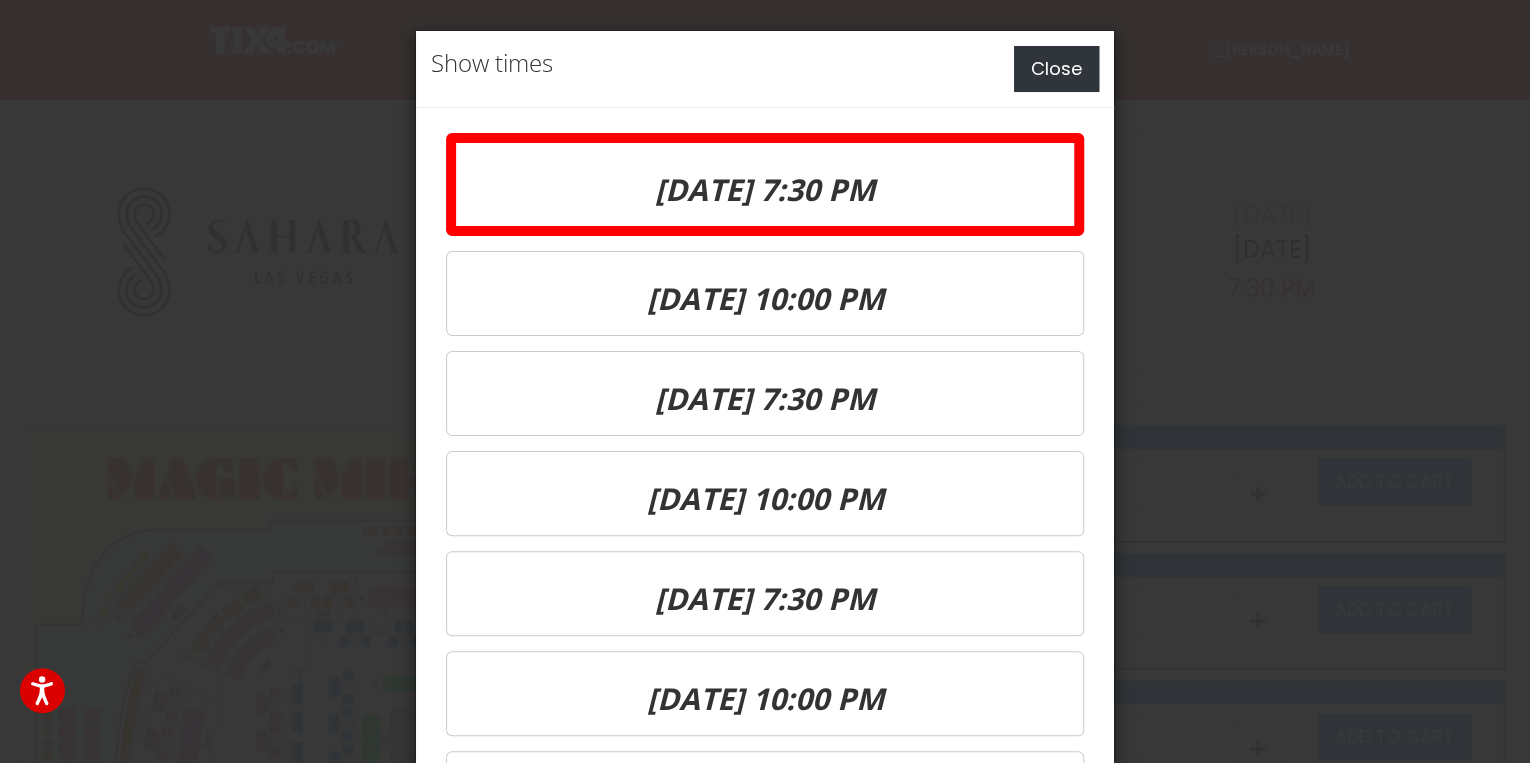click on "Close" at bounding box center [1056, 69] 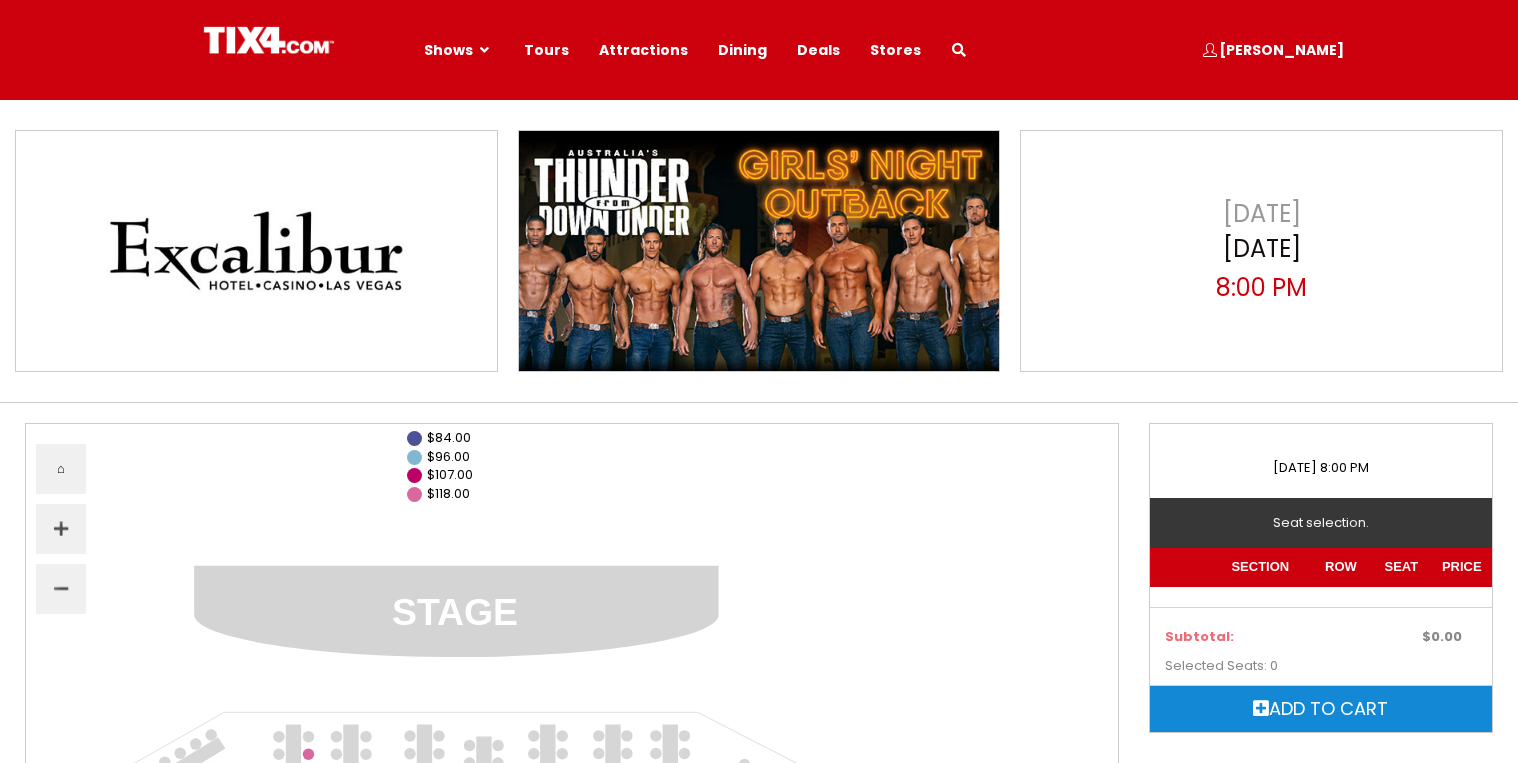 select 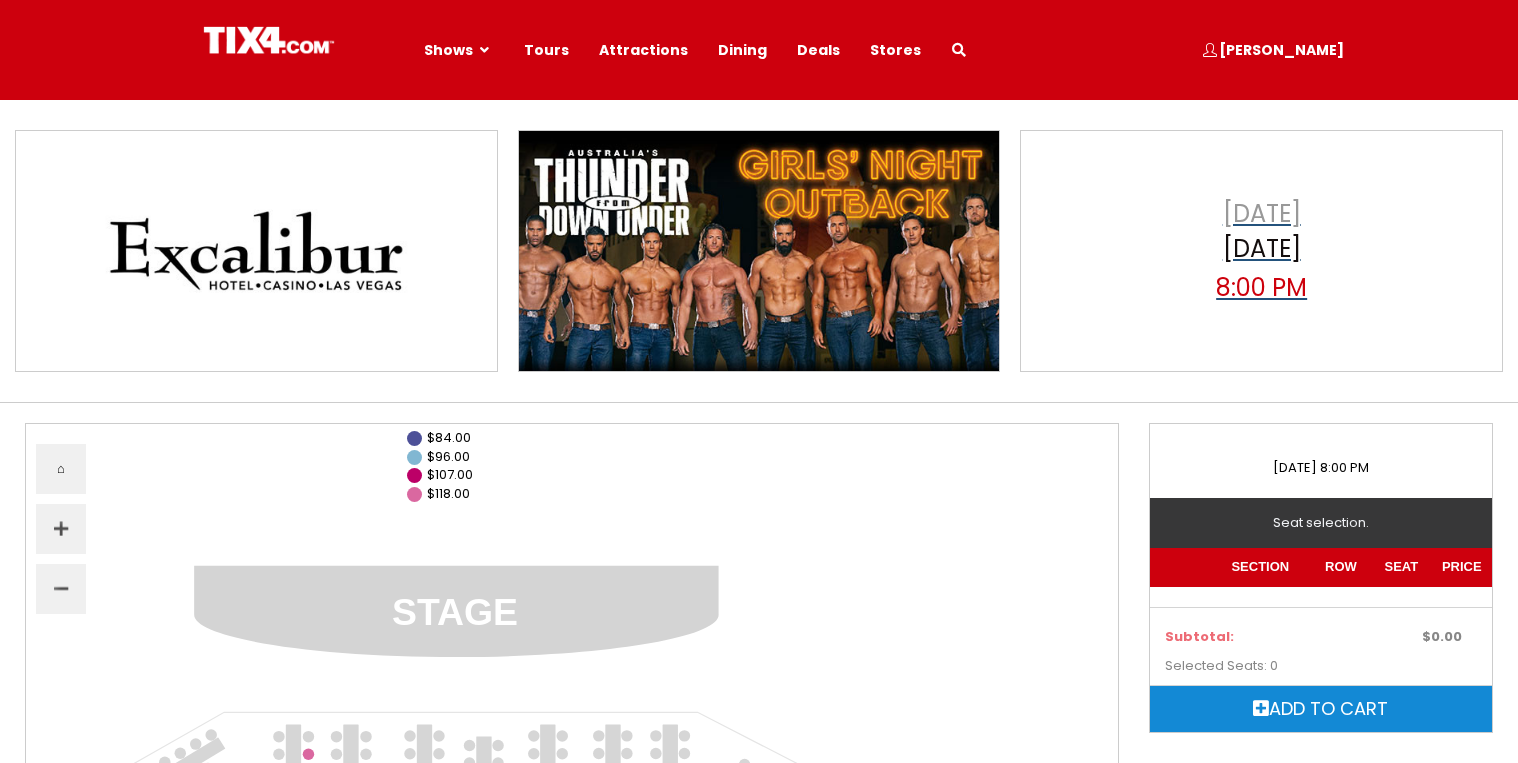 scroll, scrollTop: 0, scrollLeft: 0, axis: both 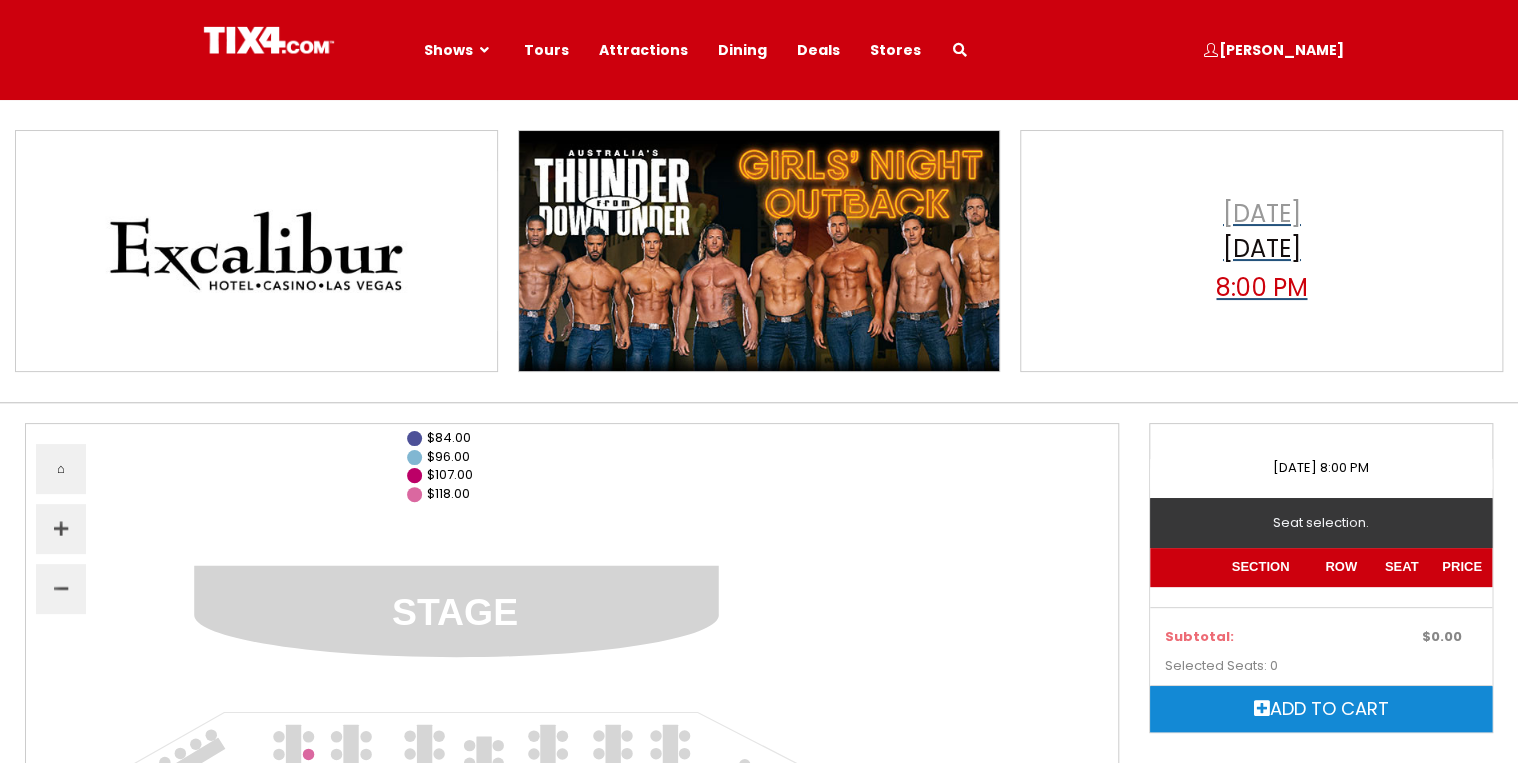 click on "Jul 1, 2025" at bounding box center [1262, 251] 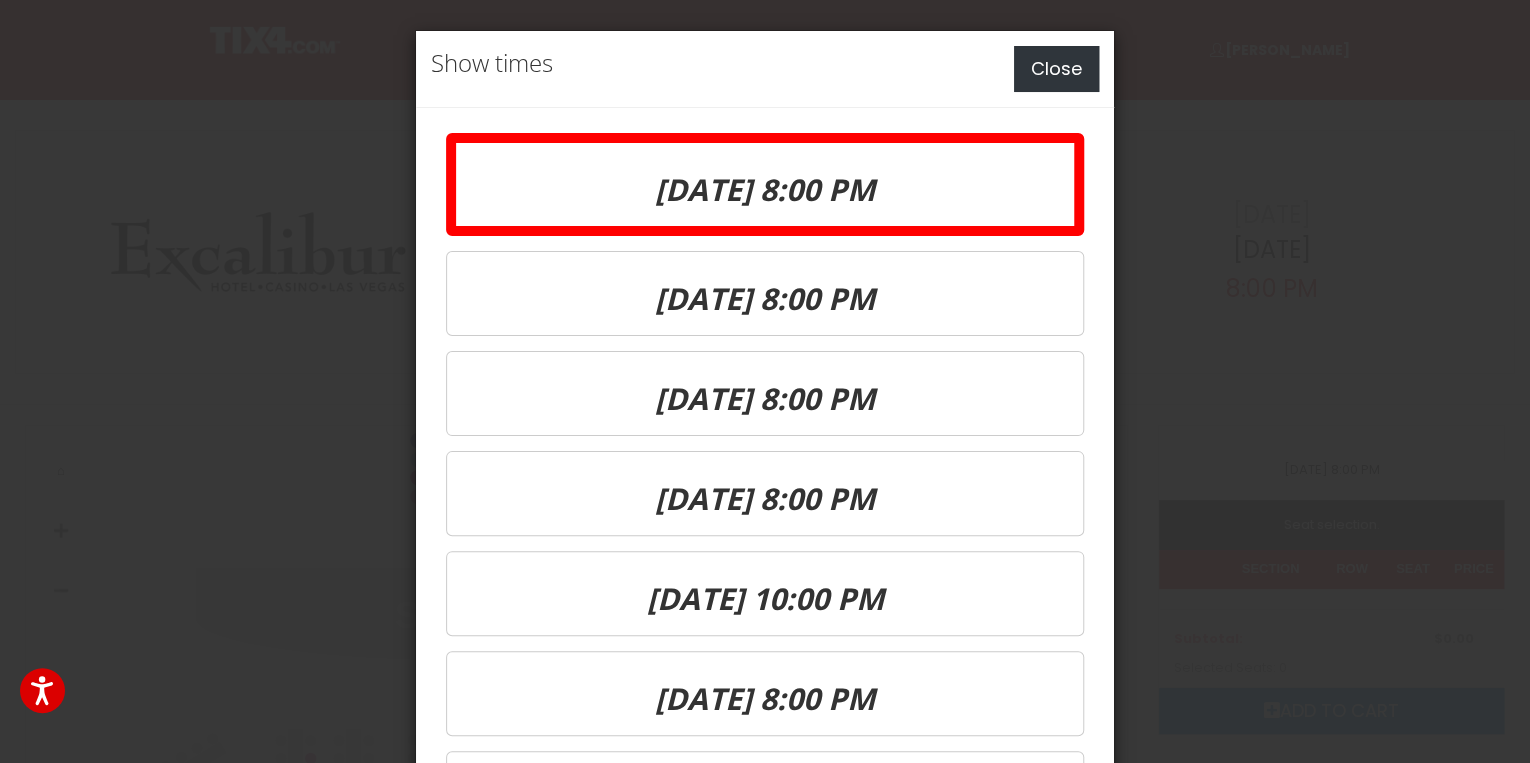 click on "Close" at bounding box center (1056, 69) 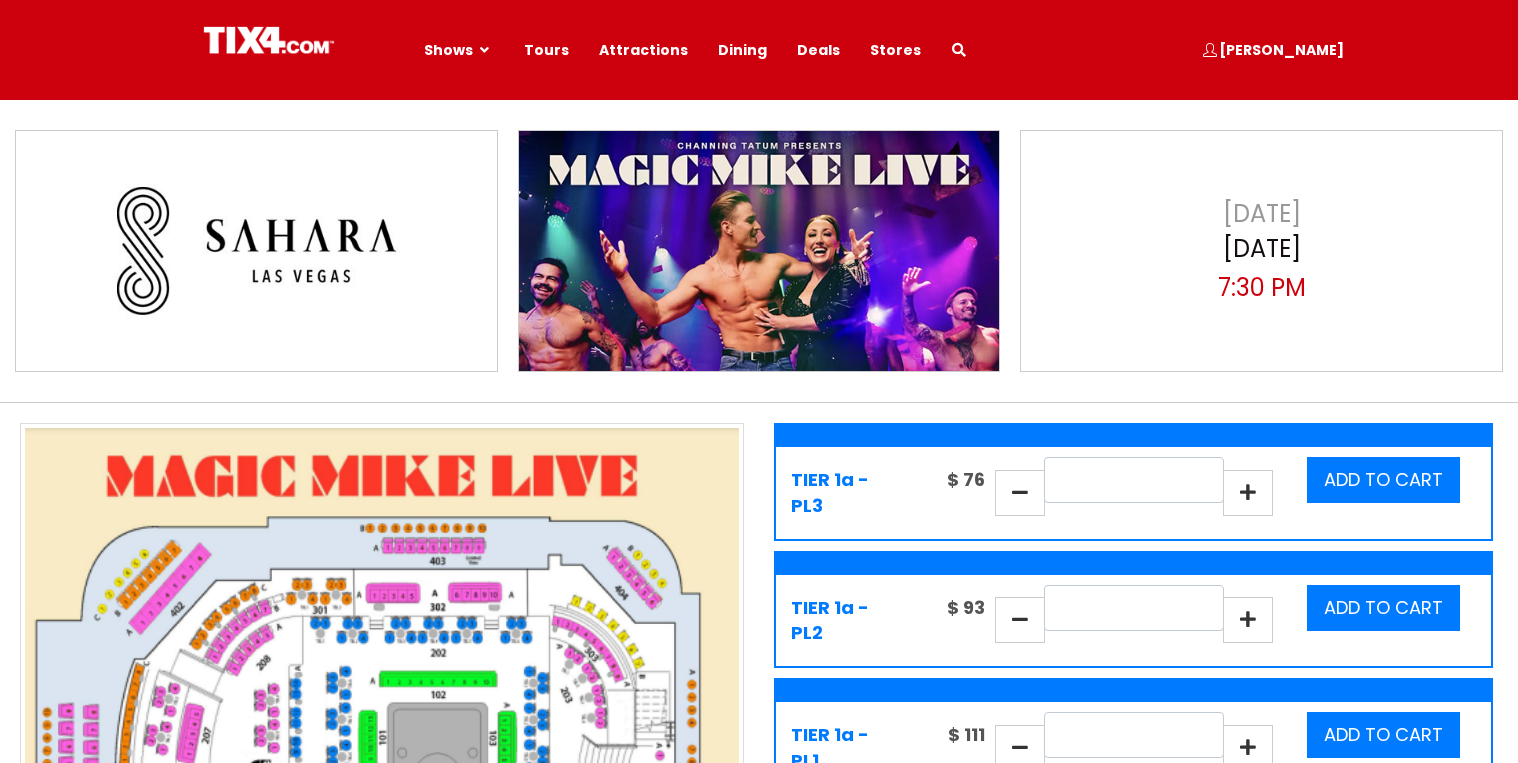 select 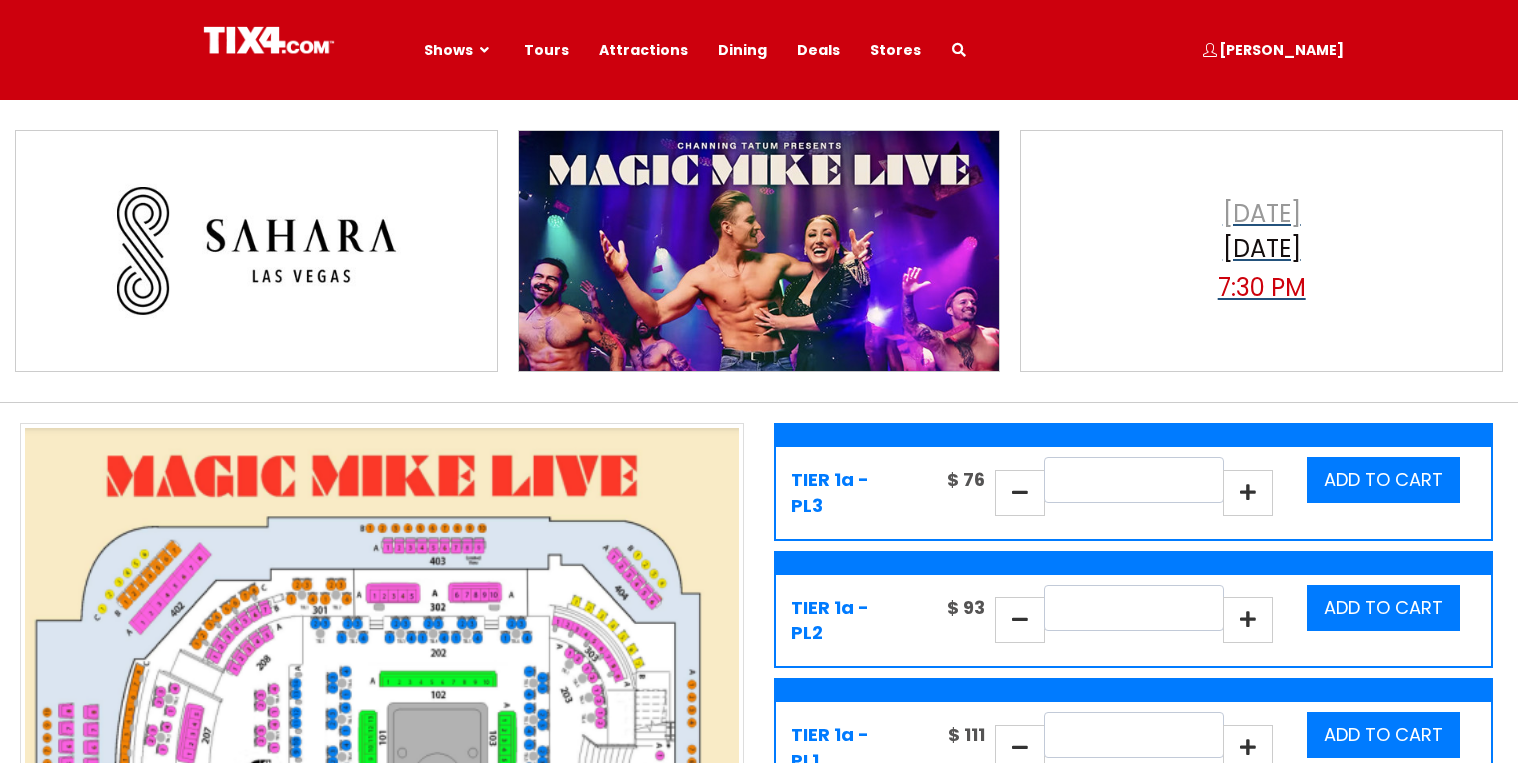 scroll, scrollTop: 0, scrollLeft: 0, axis: both 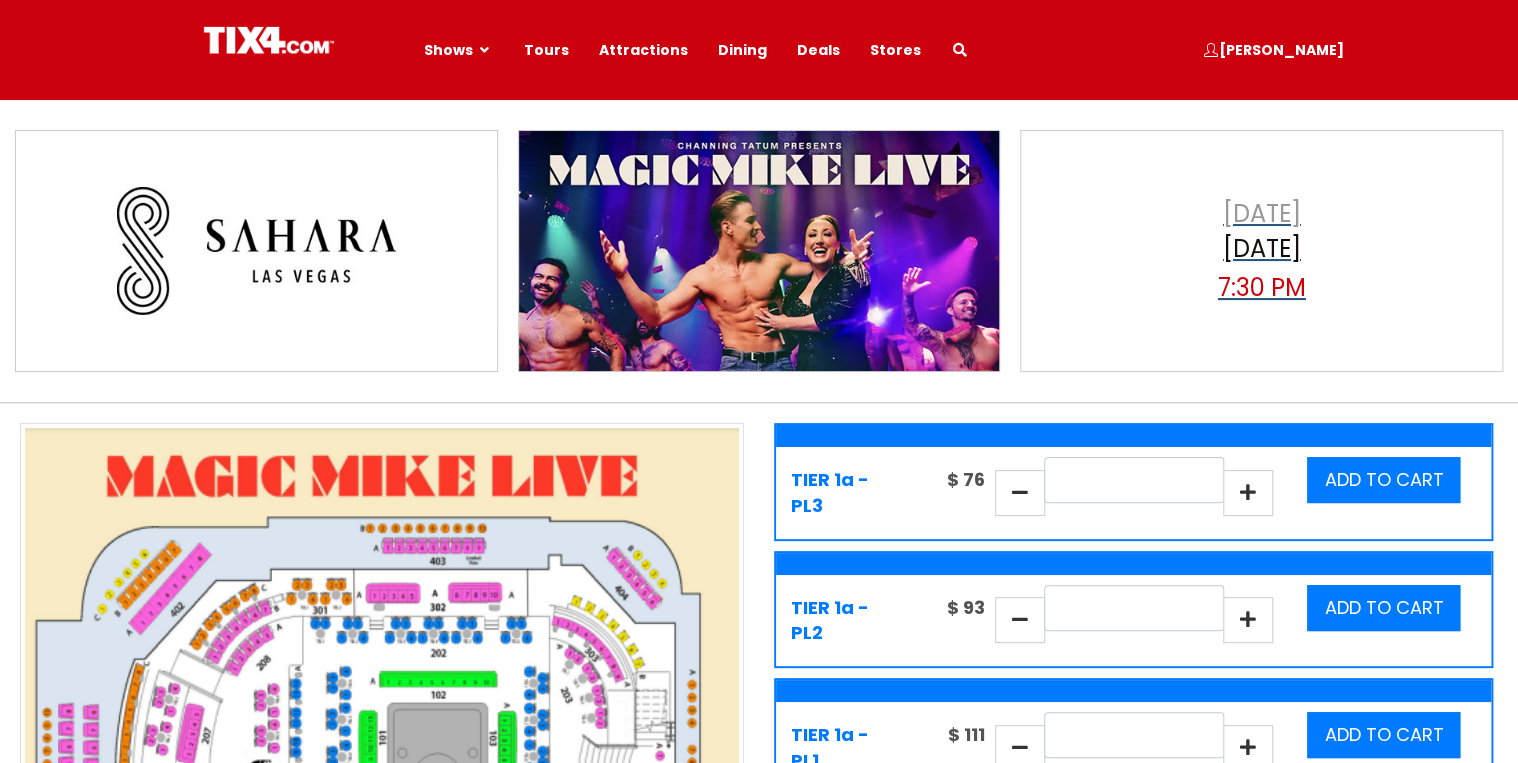 click on "[DATE]
7:30 PM" at bounding box center (1261, 251) 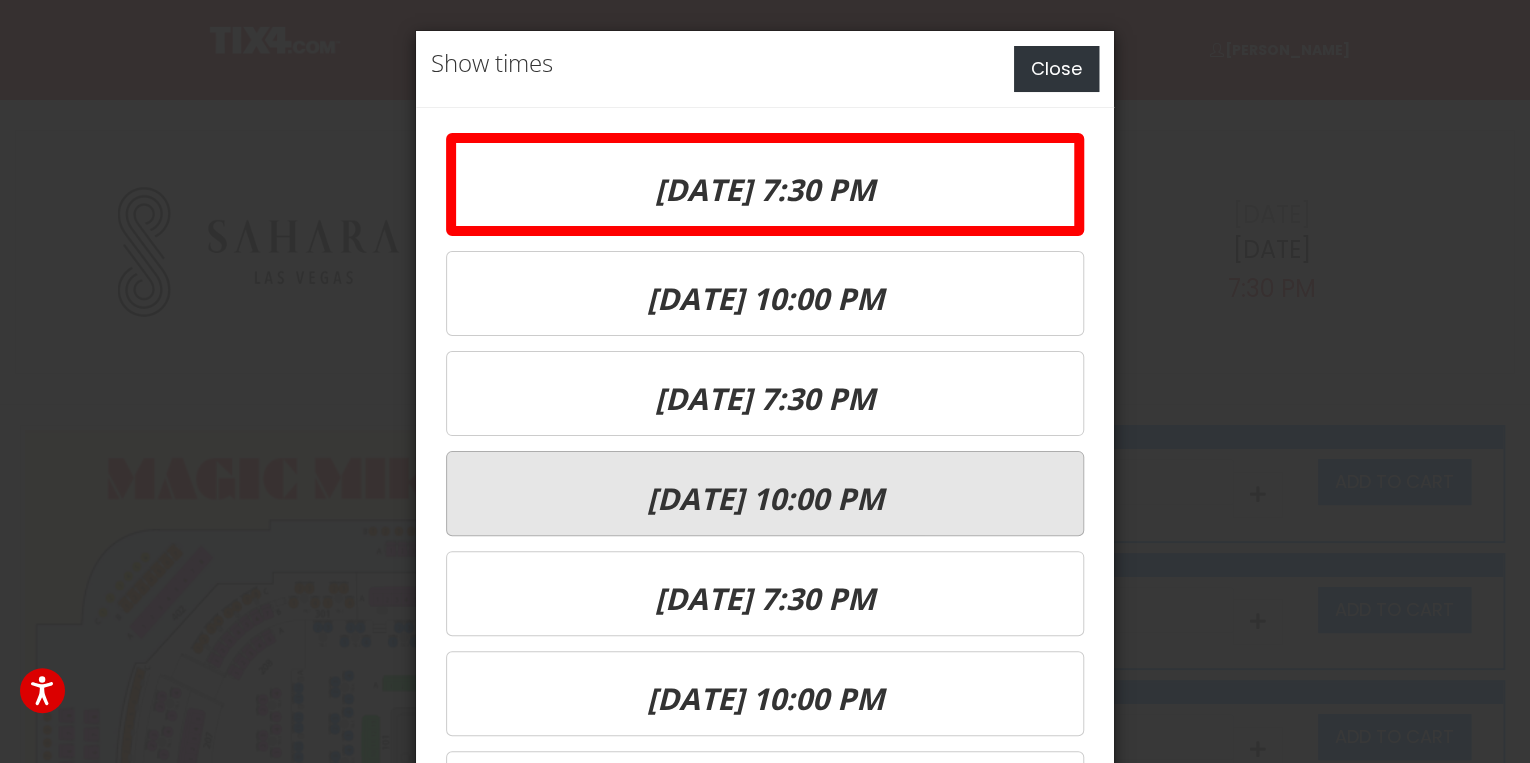 drag, startPoint x: 1085, startPoint y: 52, endPoint x: 1059, endPoint y: 44, distance: 27.202942 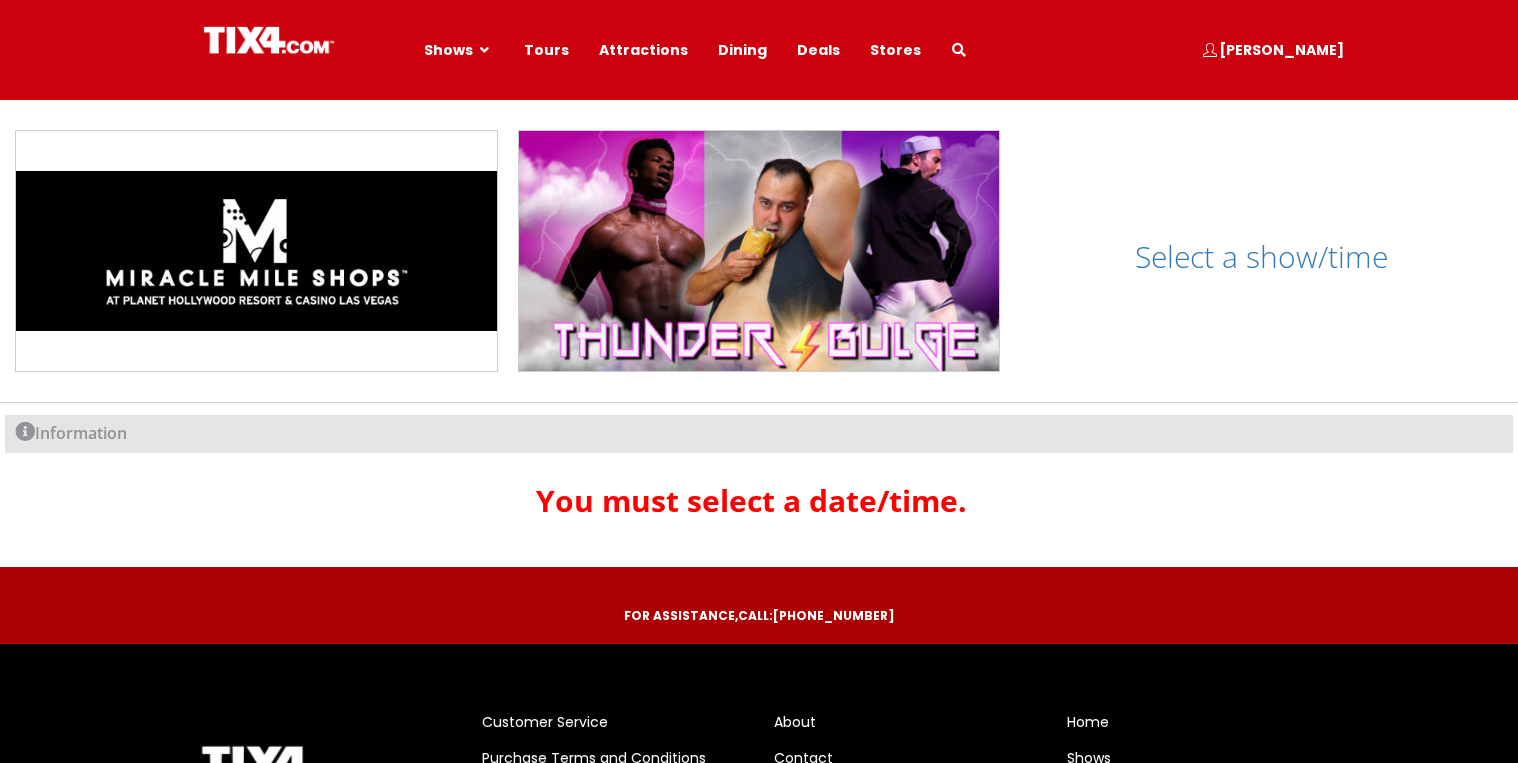 scroll, scrollTop: 0, scrollLeft: 0, axis: both 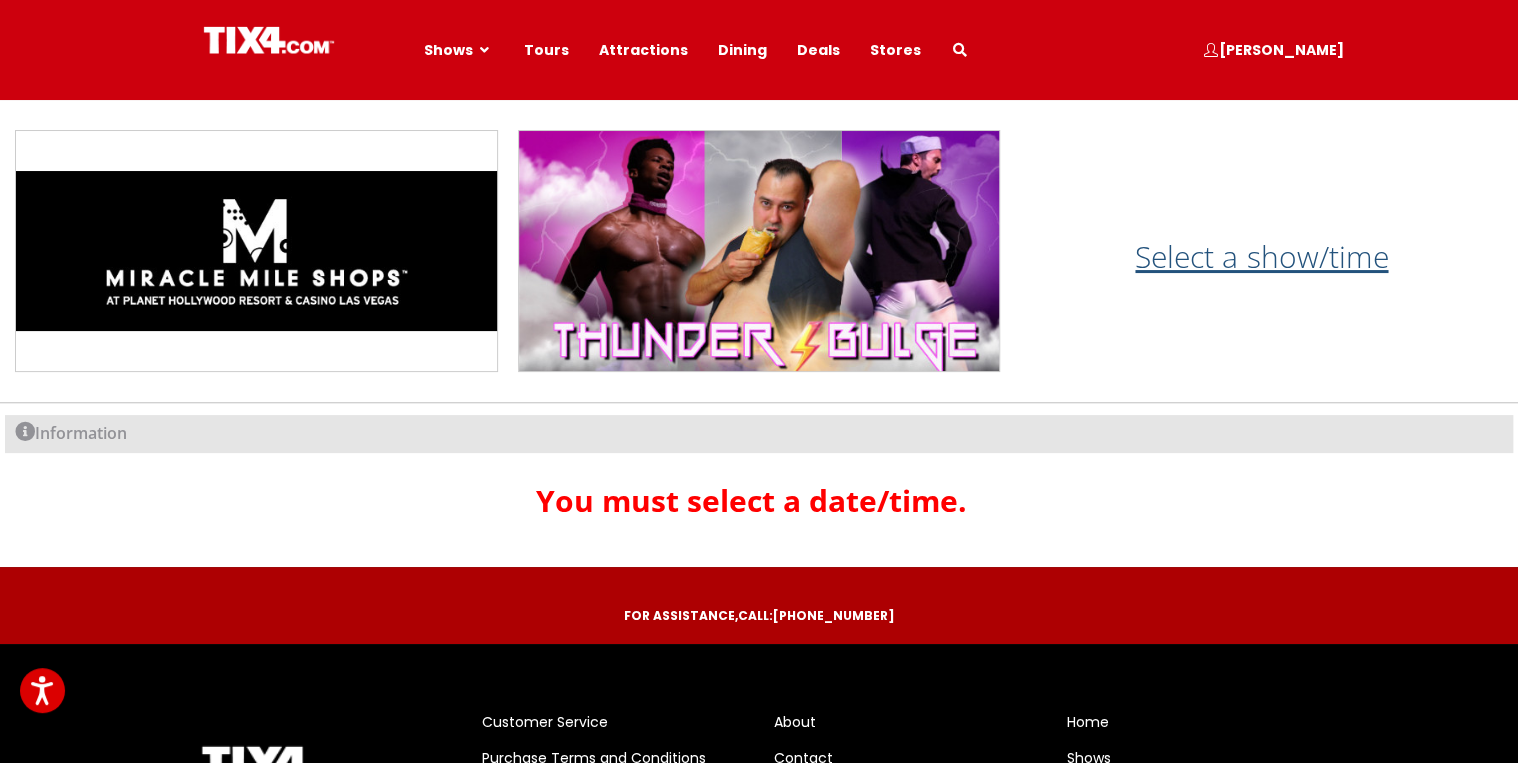 click on "Select a show/time" at bounding box center (1261, 256) 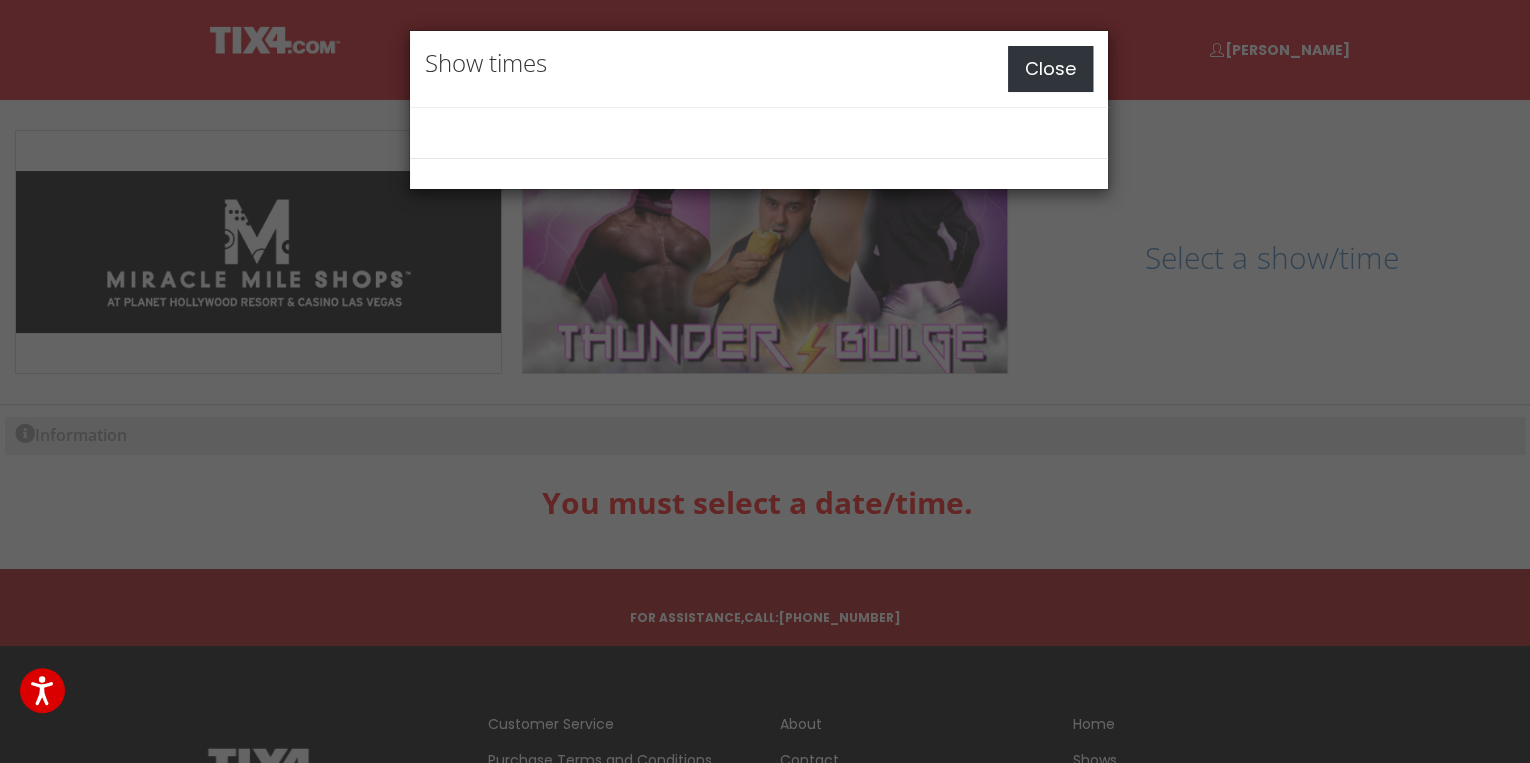 click on "Close" at bounding box center (1050, 69) 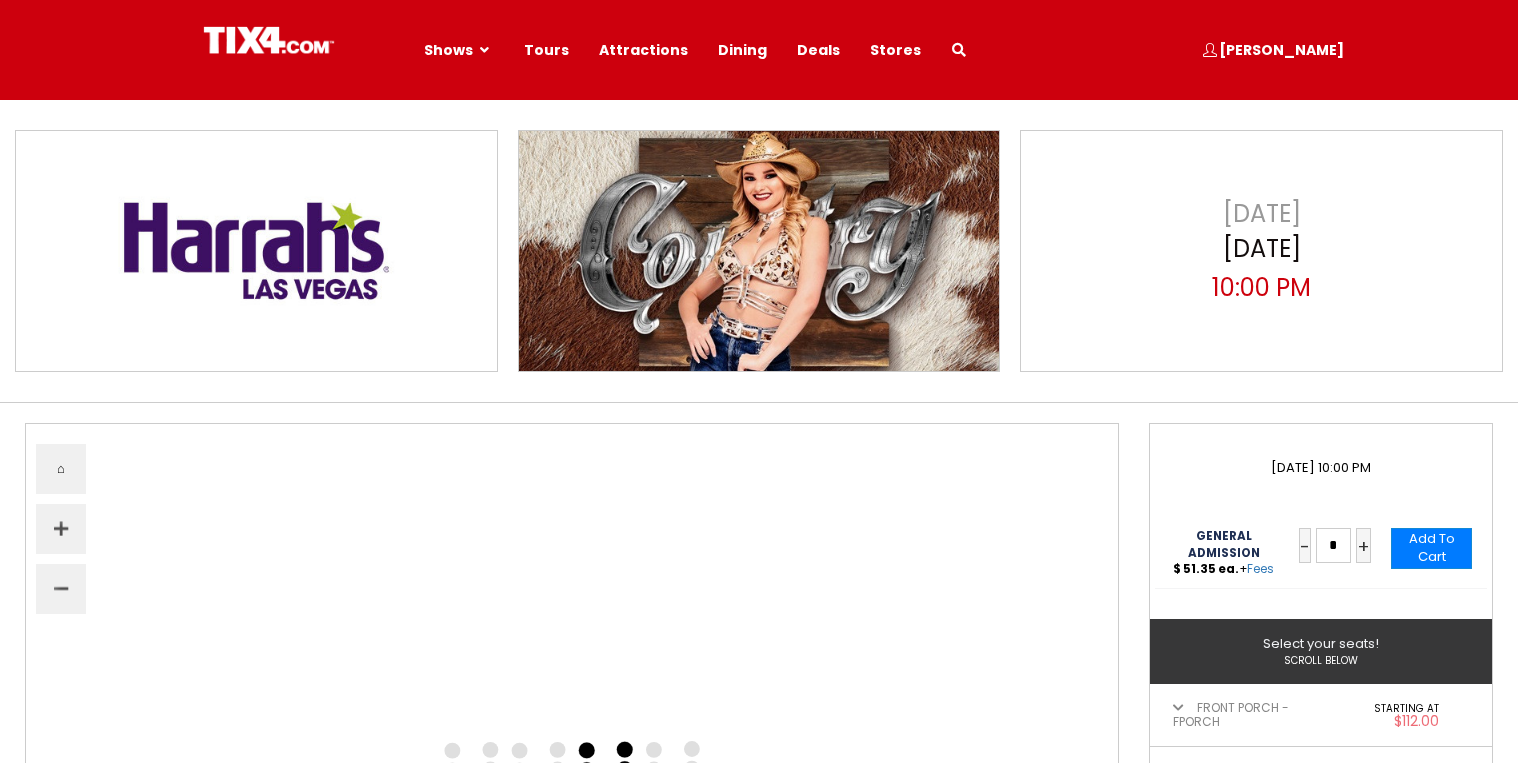 select 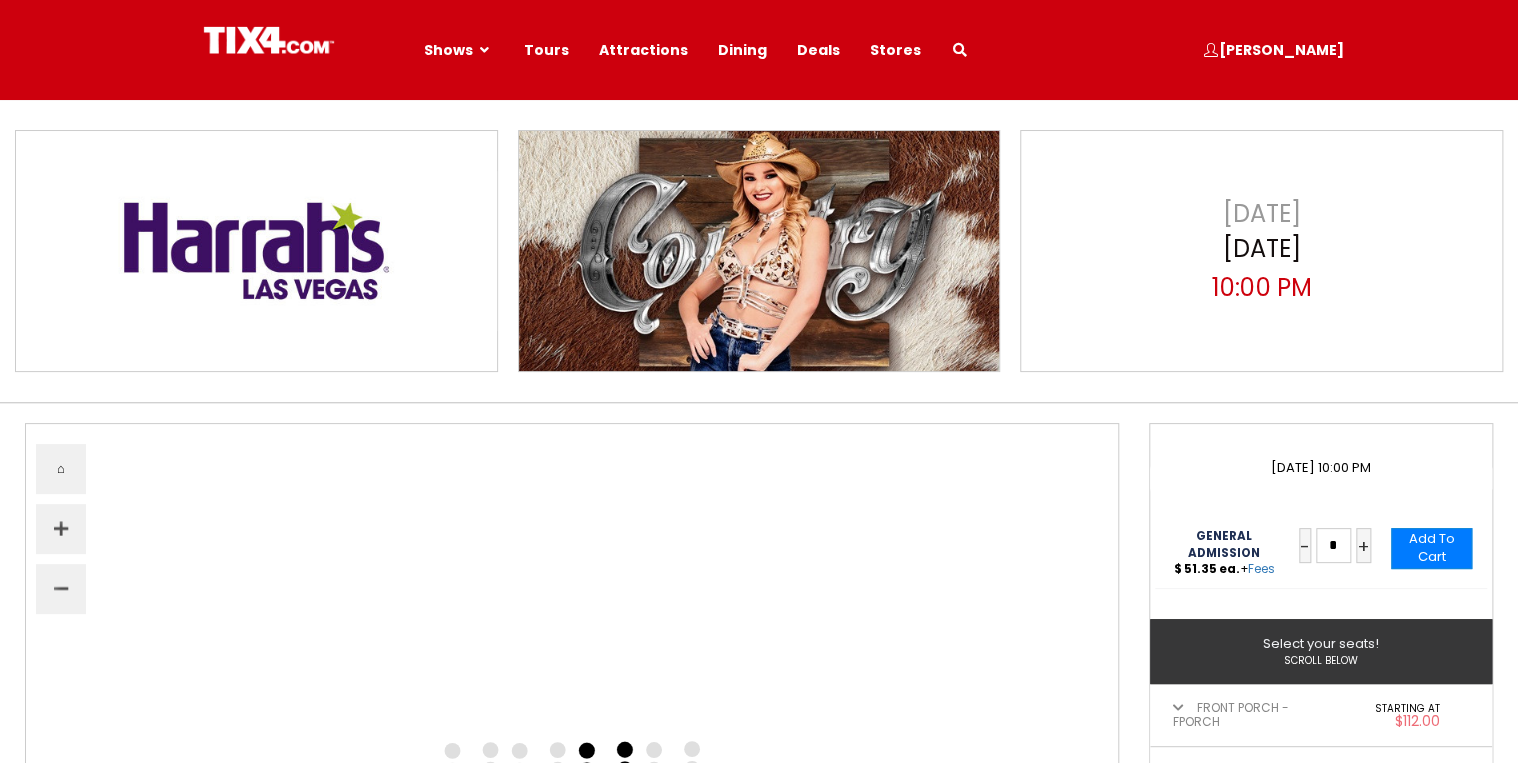 scroll, scrollTop: 0, scrollLeft: 0, axis: both 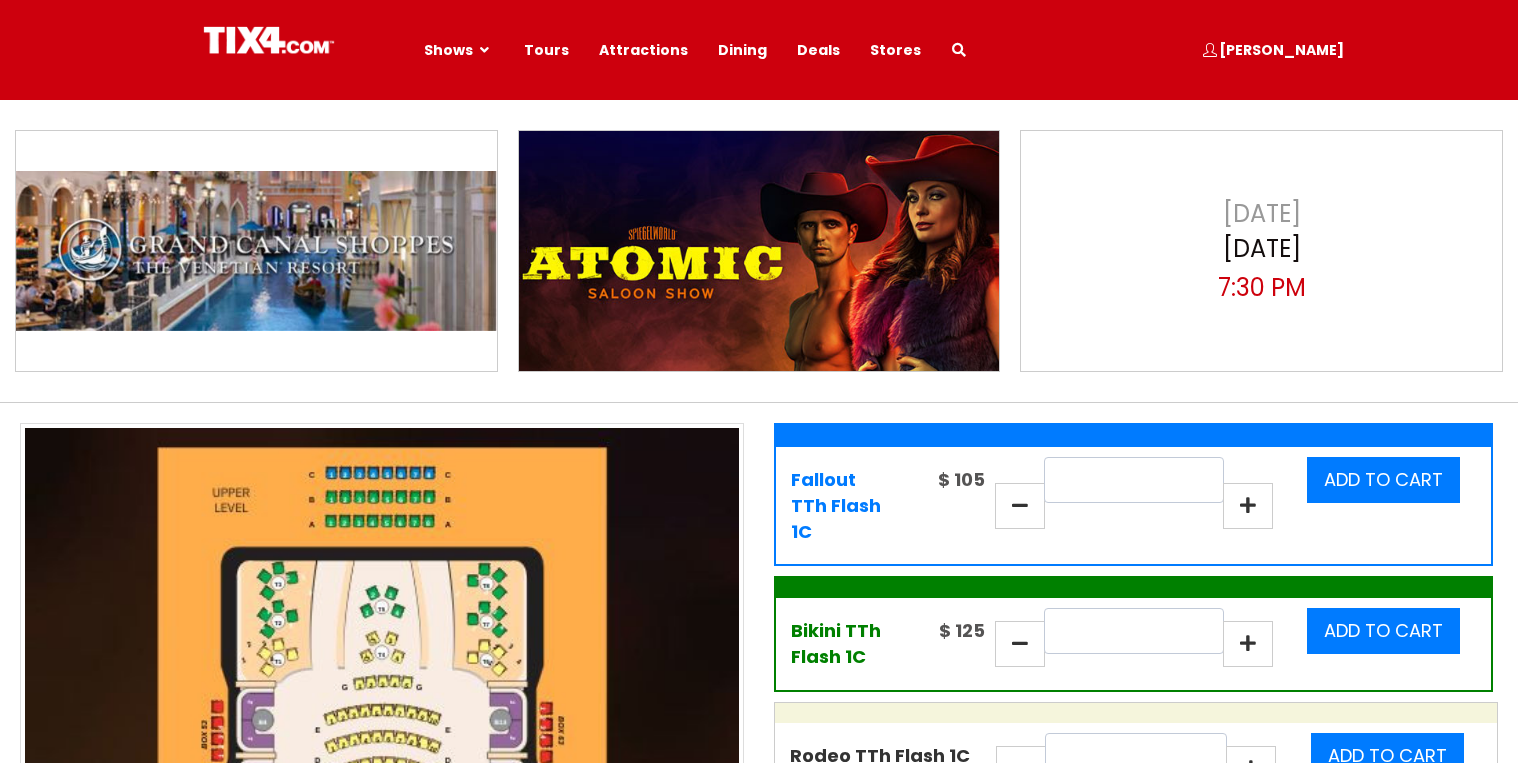 select 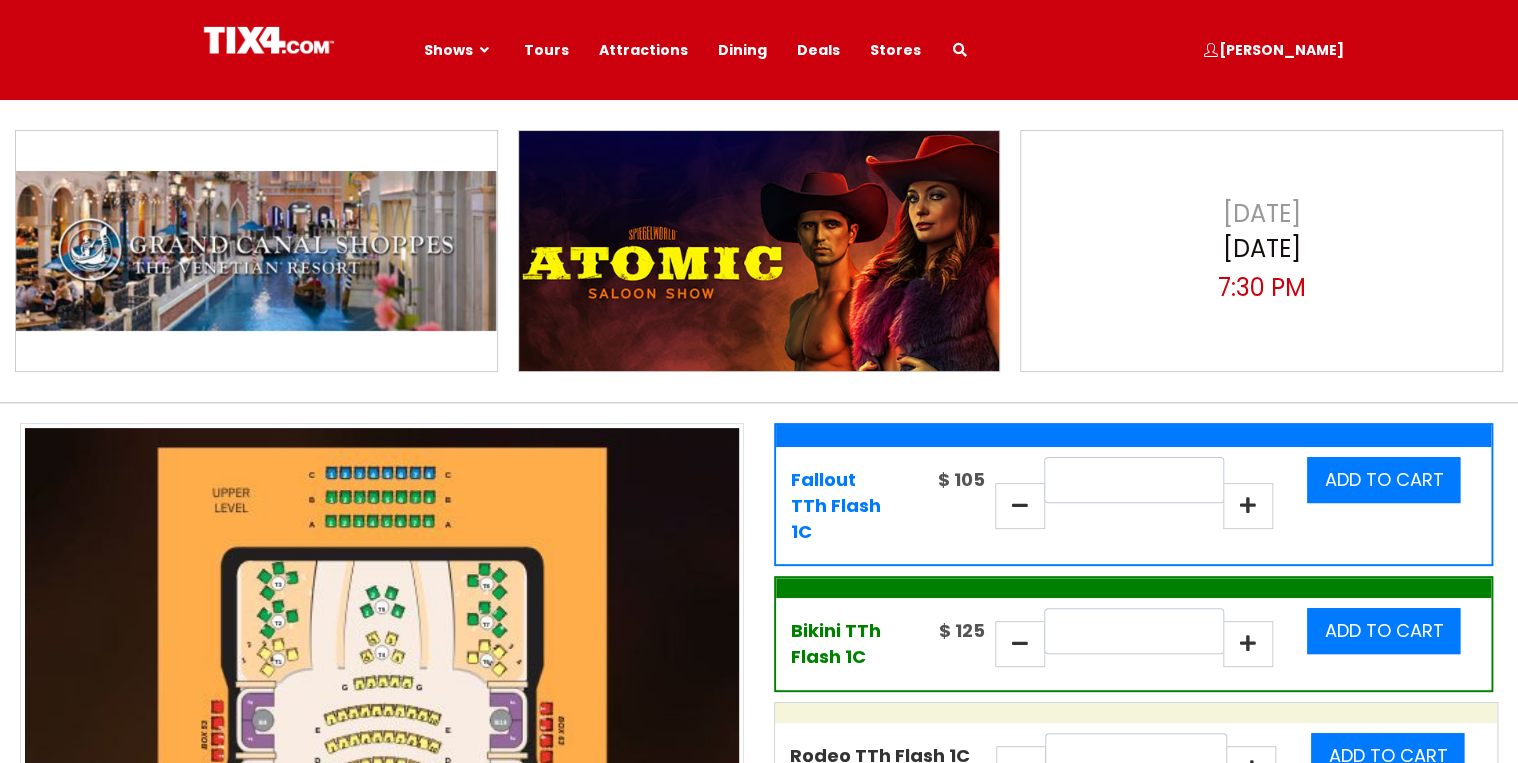 scroll, scrollTop: 0, scrollLeft: 0, axis: both 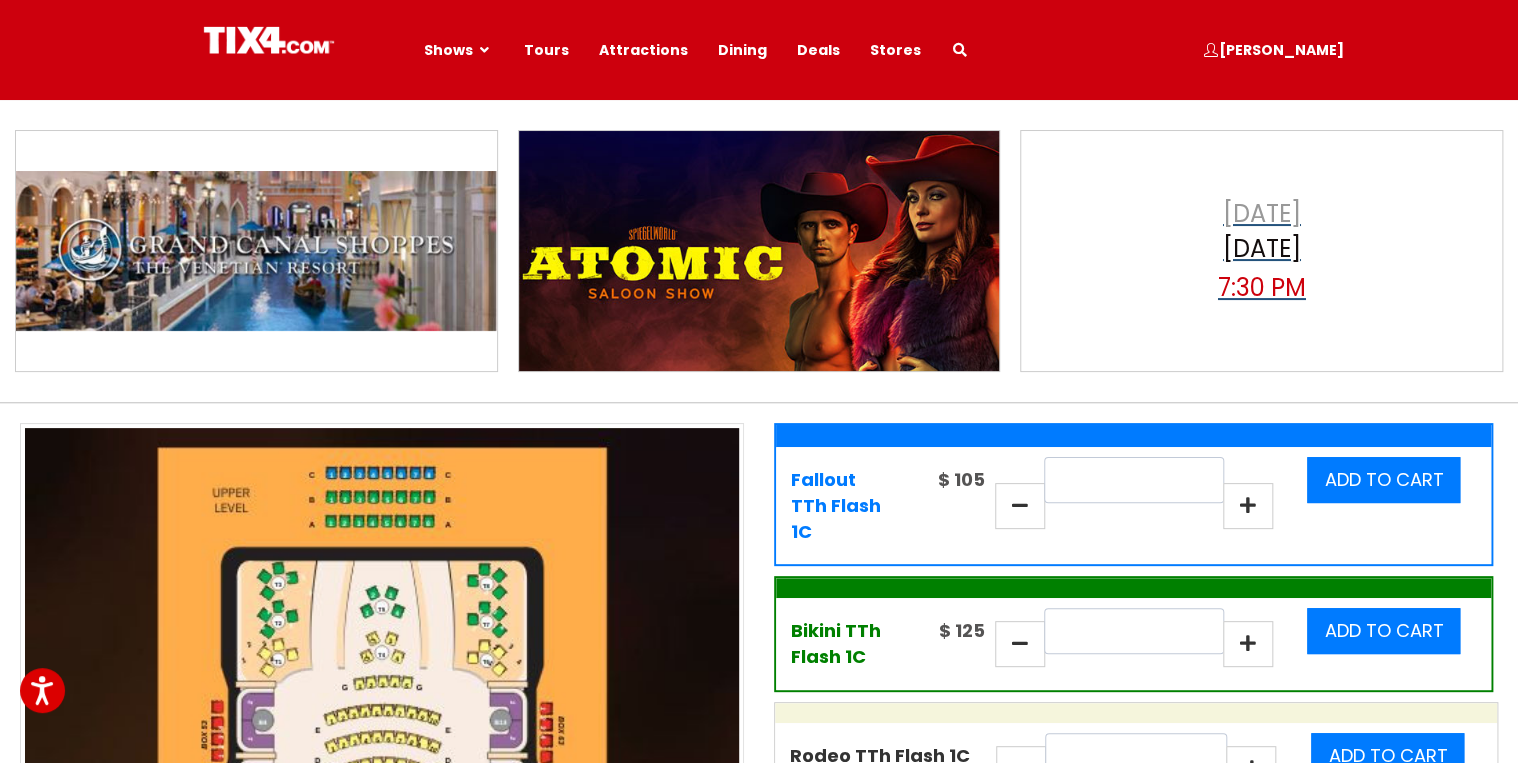 click on "7:30 PM" at bounding box center [1262, 288] 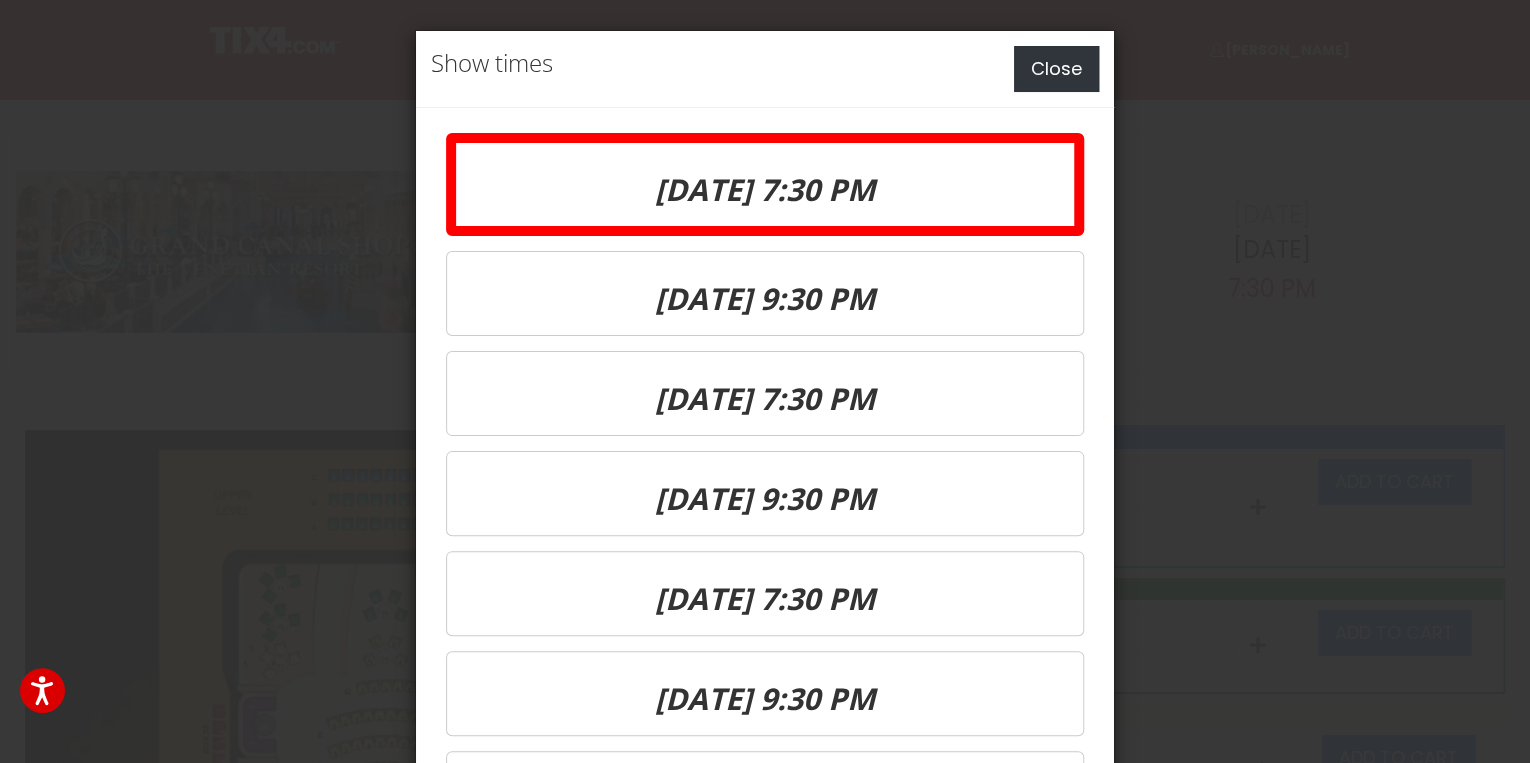 click on "Close" at bounding box center [1056, 69] 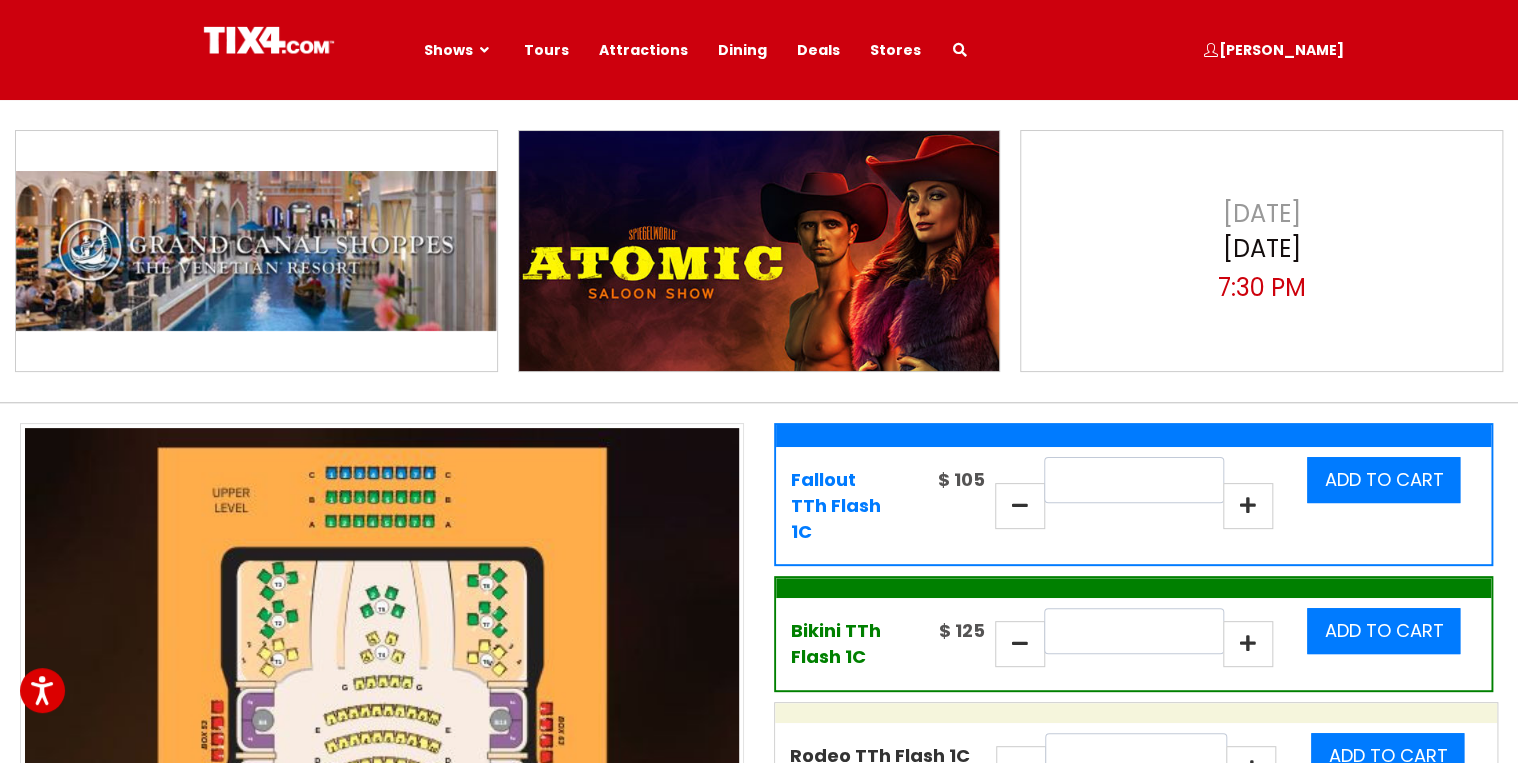 click at bounding box center [960, 50] 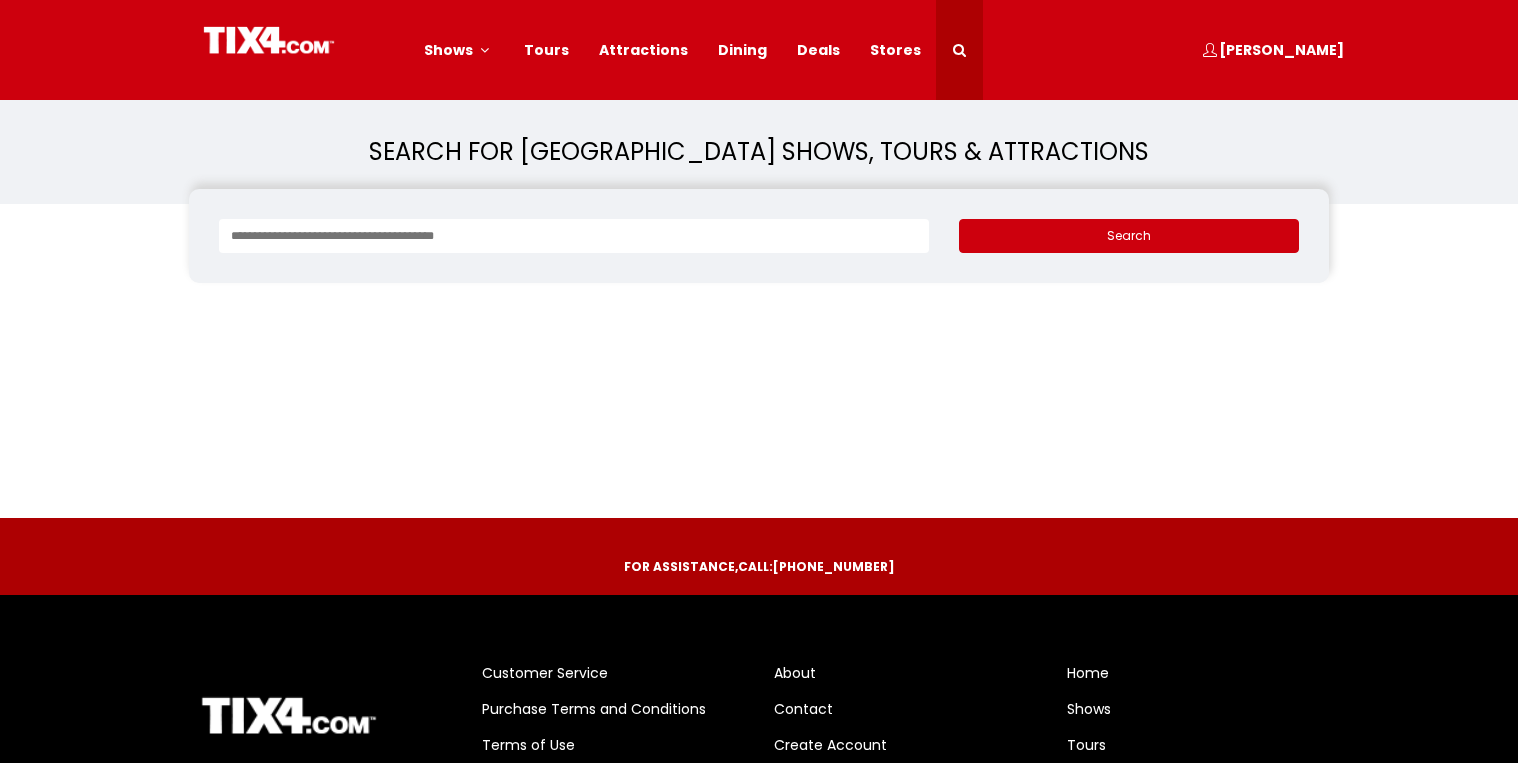 scroll, scrollTop: 0, scrollLeft: 0, axis: both 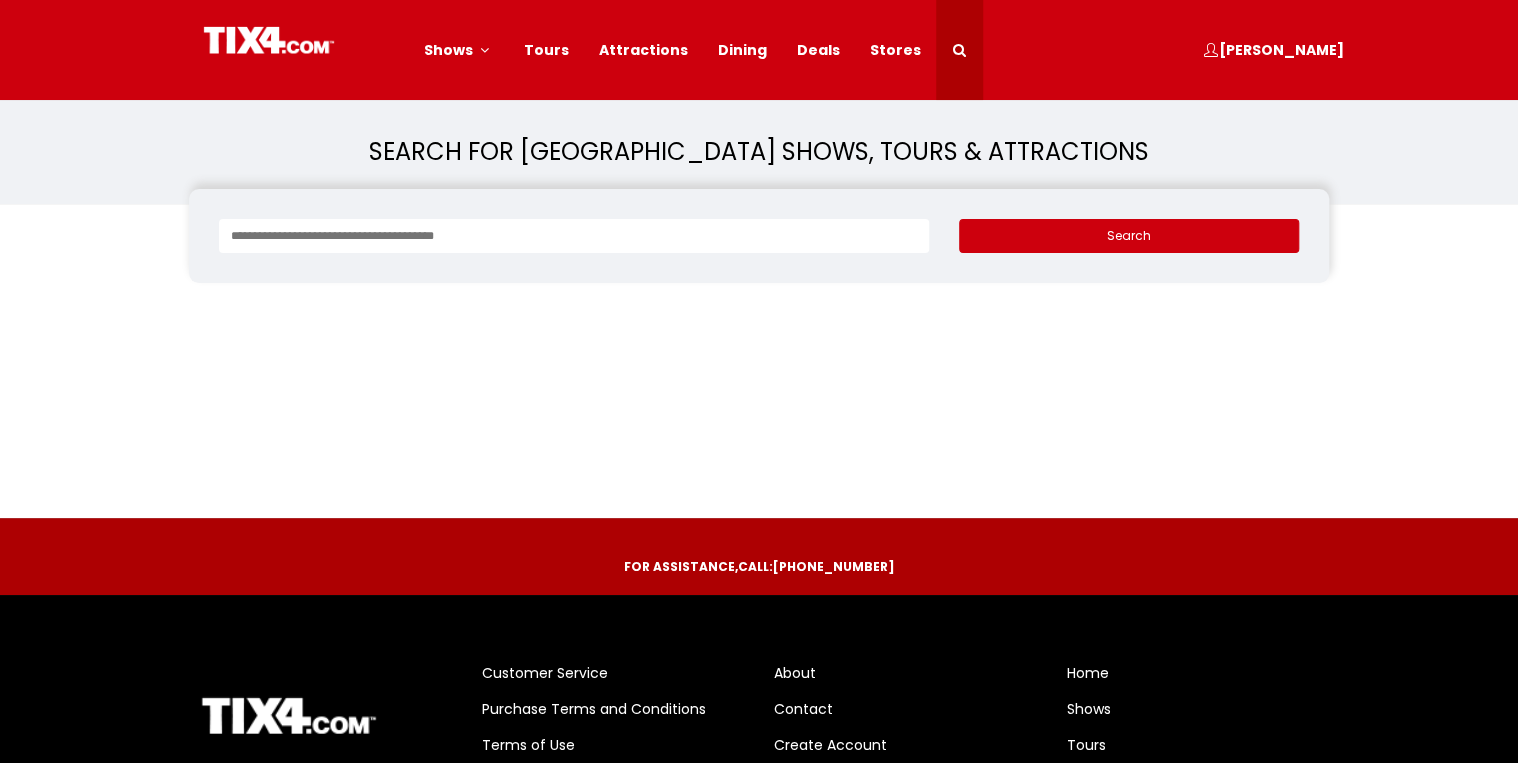 drag, startPoint x: 629, startPoint y: 224, endPoint x: 657, endPoint y: 203, distance: 35 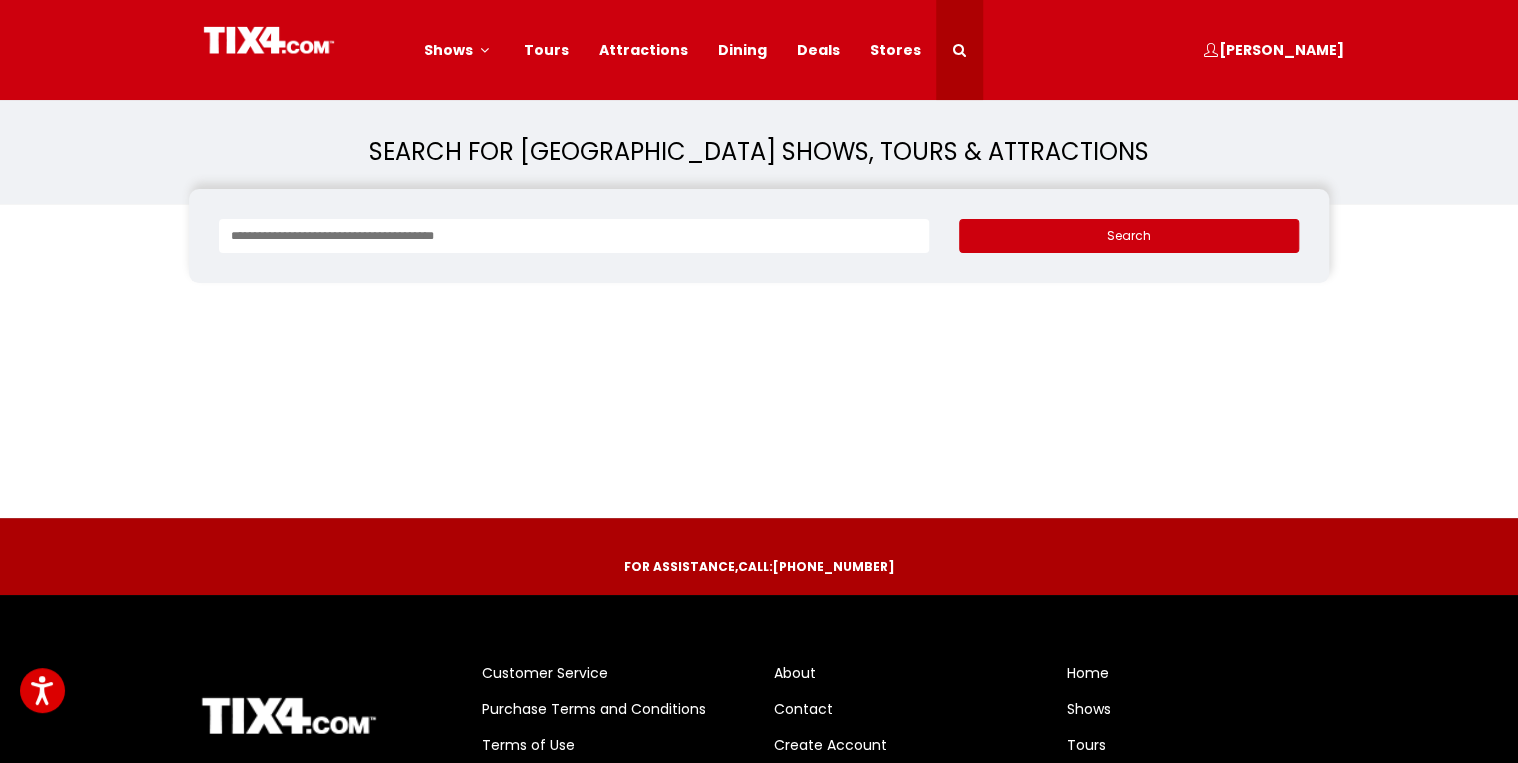 click at bounding box center [574, 236] 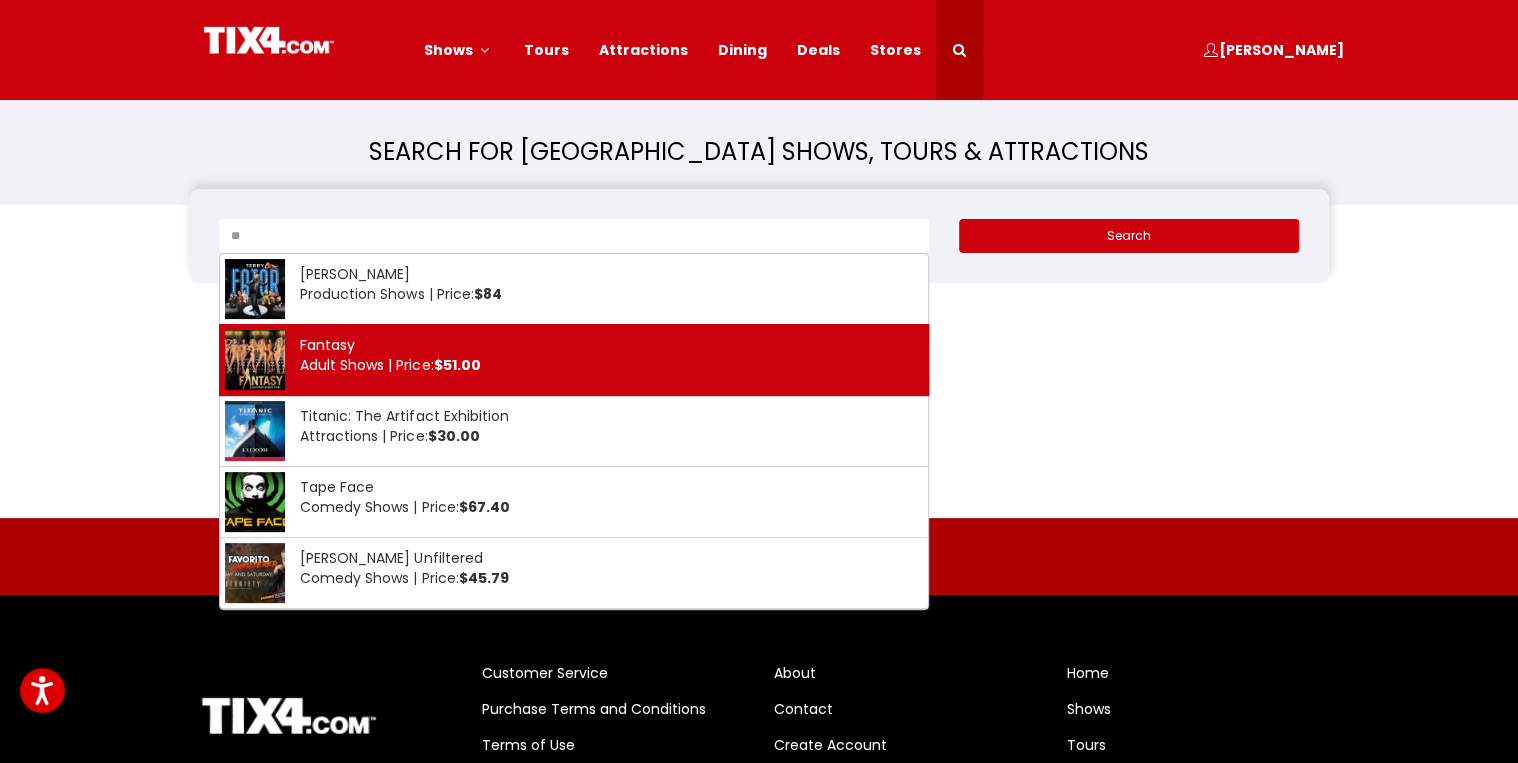 click on "Fantasy
Adult Shows | Price:  $51.00" at bounding box center (574, 360) 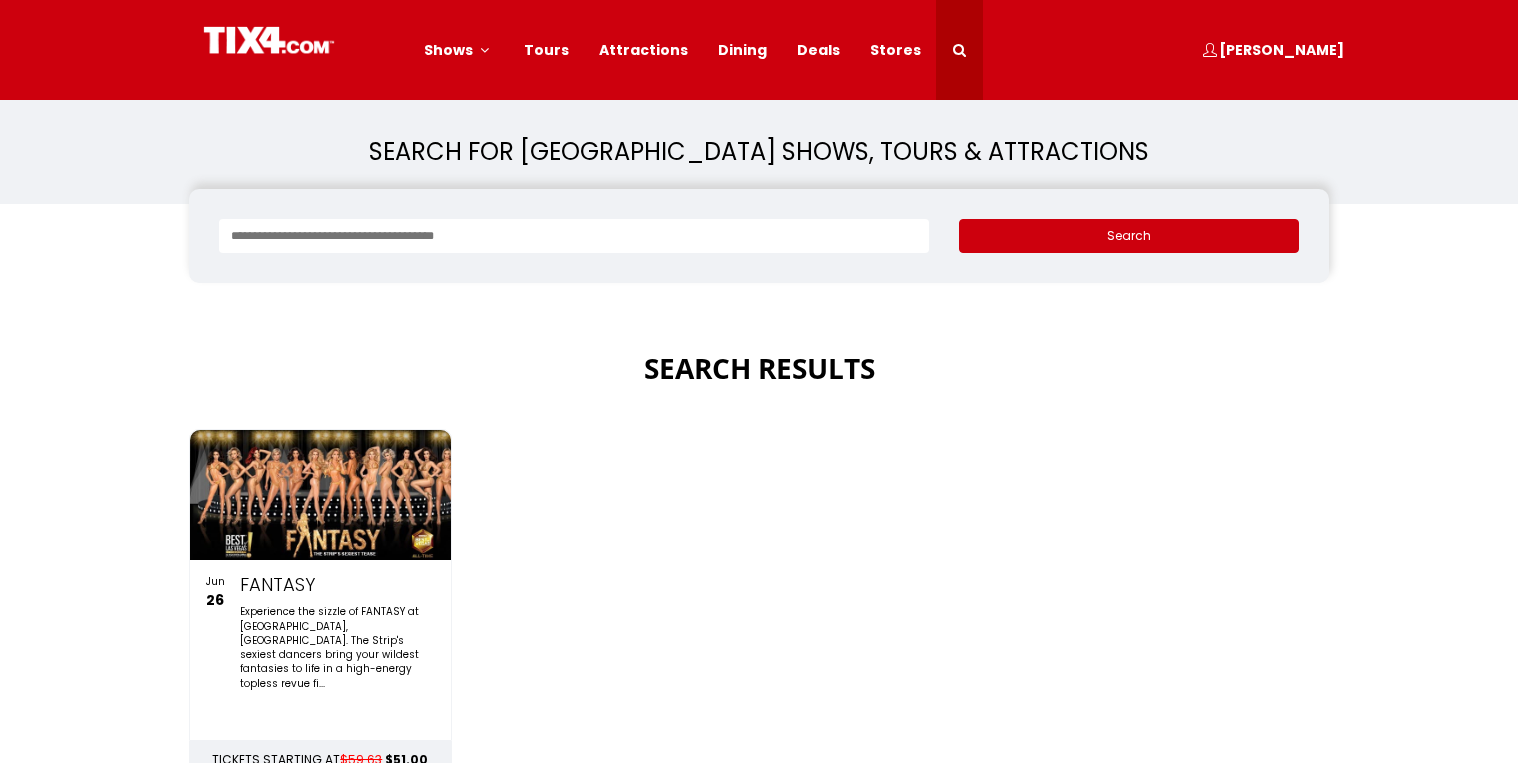 scroll, scrollTop: 0, scrollLeft: 0, axis: both 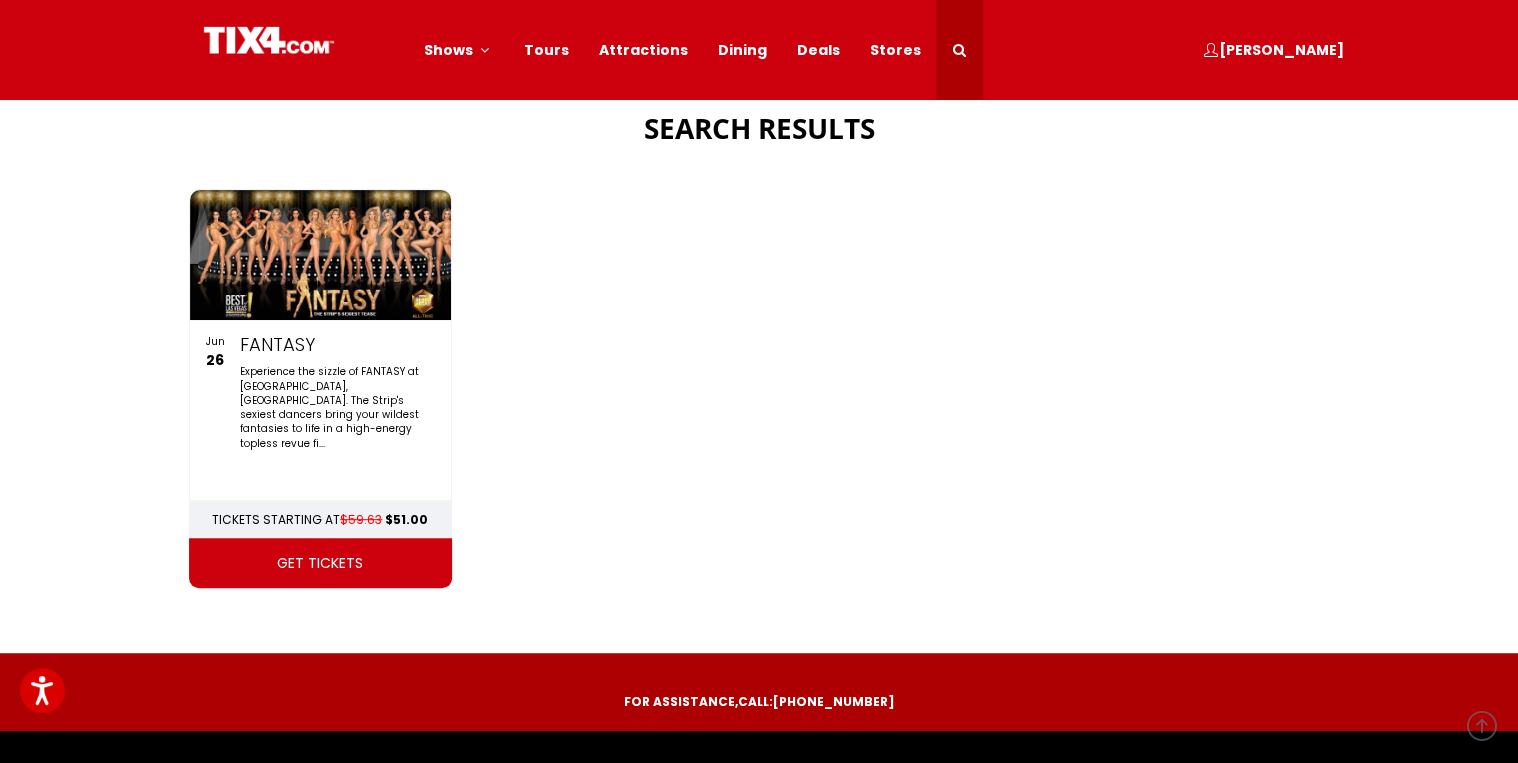 click on "get tickets" at bounding box center [320, 563] 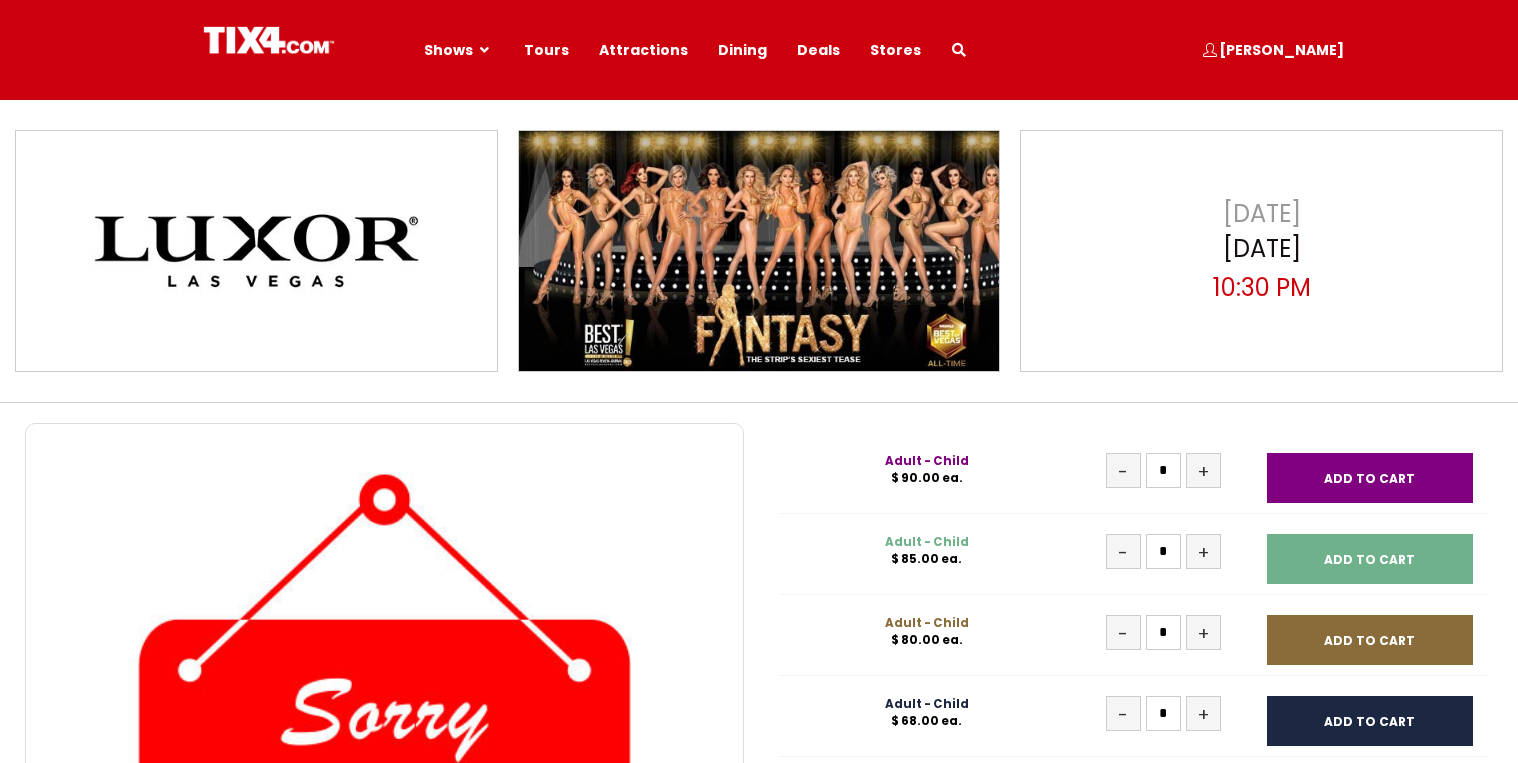 select 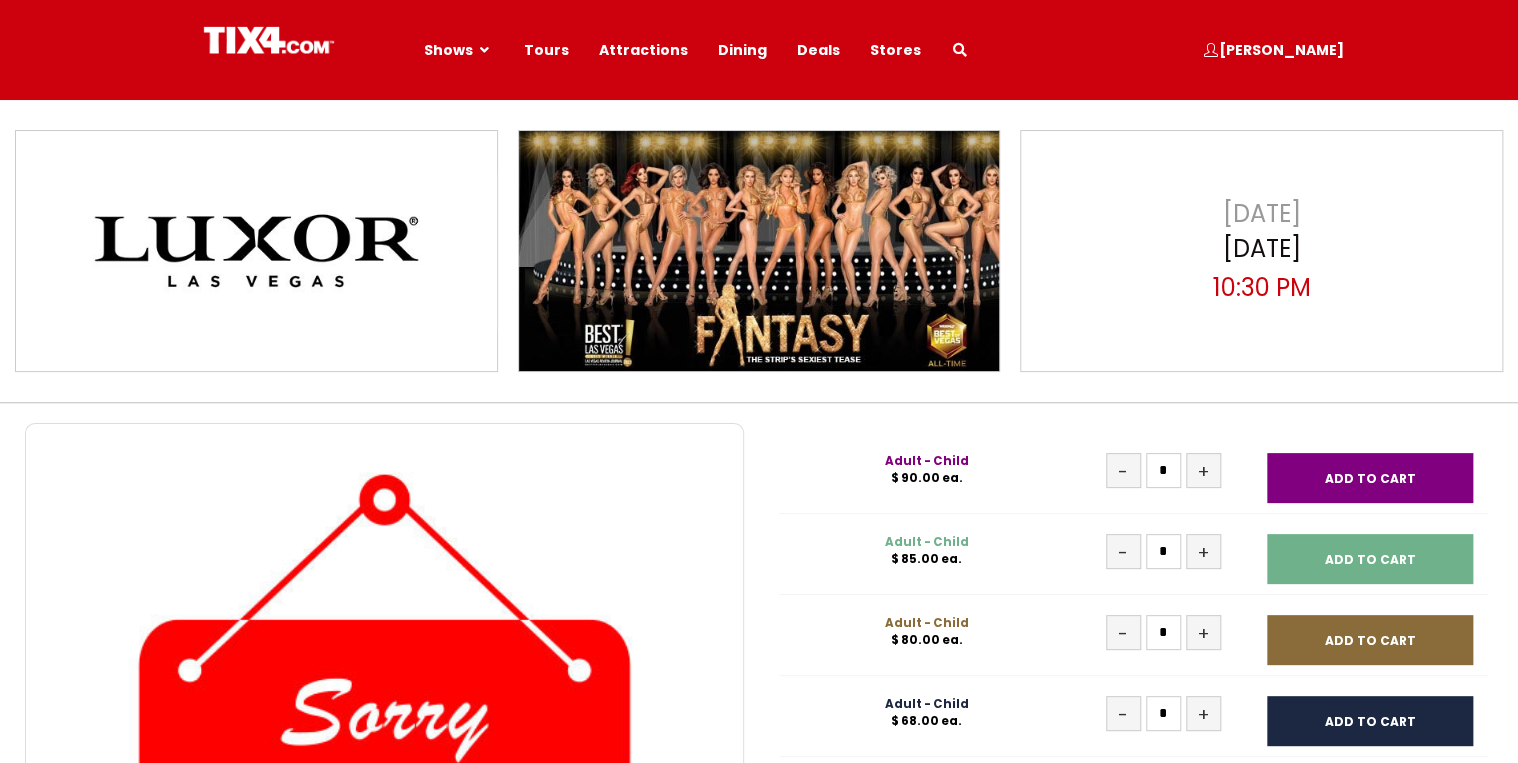scroll, scrollTop: 0, scrollLeft: 0, axis: both 